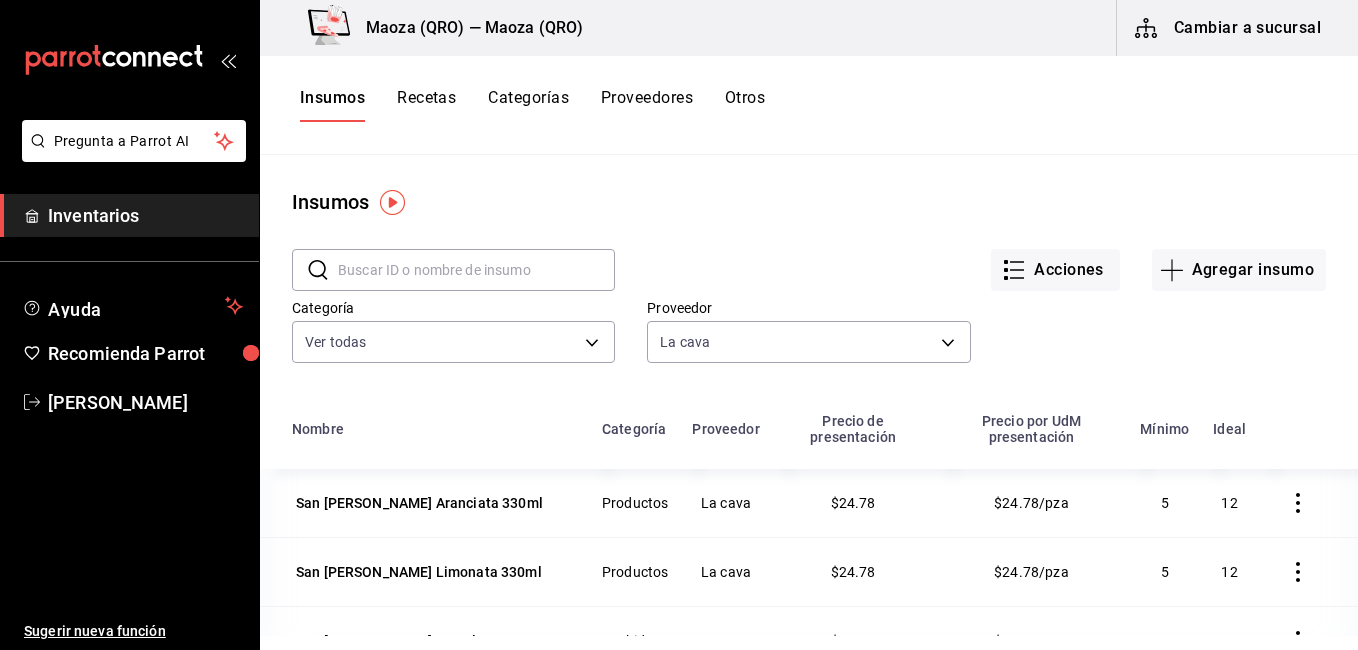 scroll, scrollTop: 0, scrollLeft: 0, axis: both 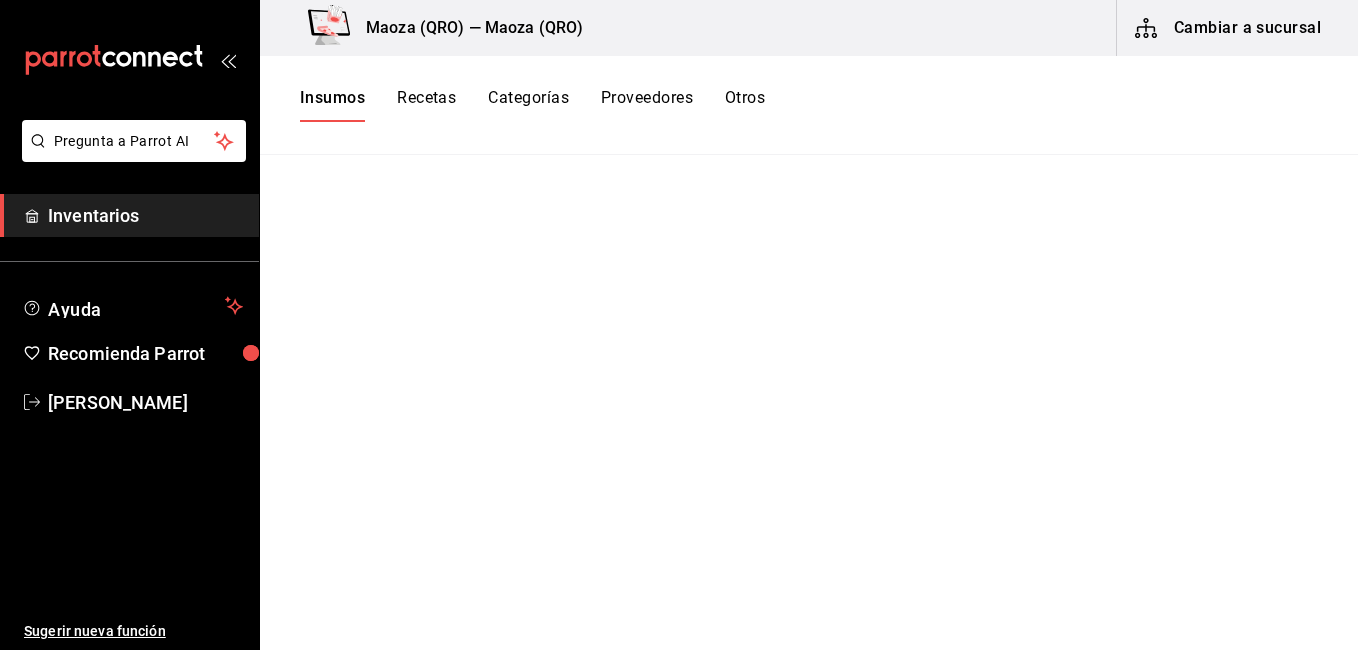 click on "Pregunta a Parrot AI" at bounding box center (129, 157) 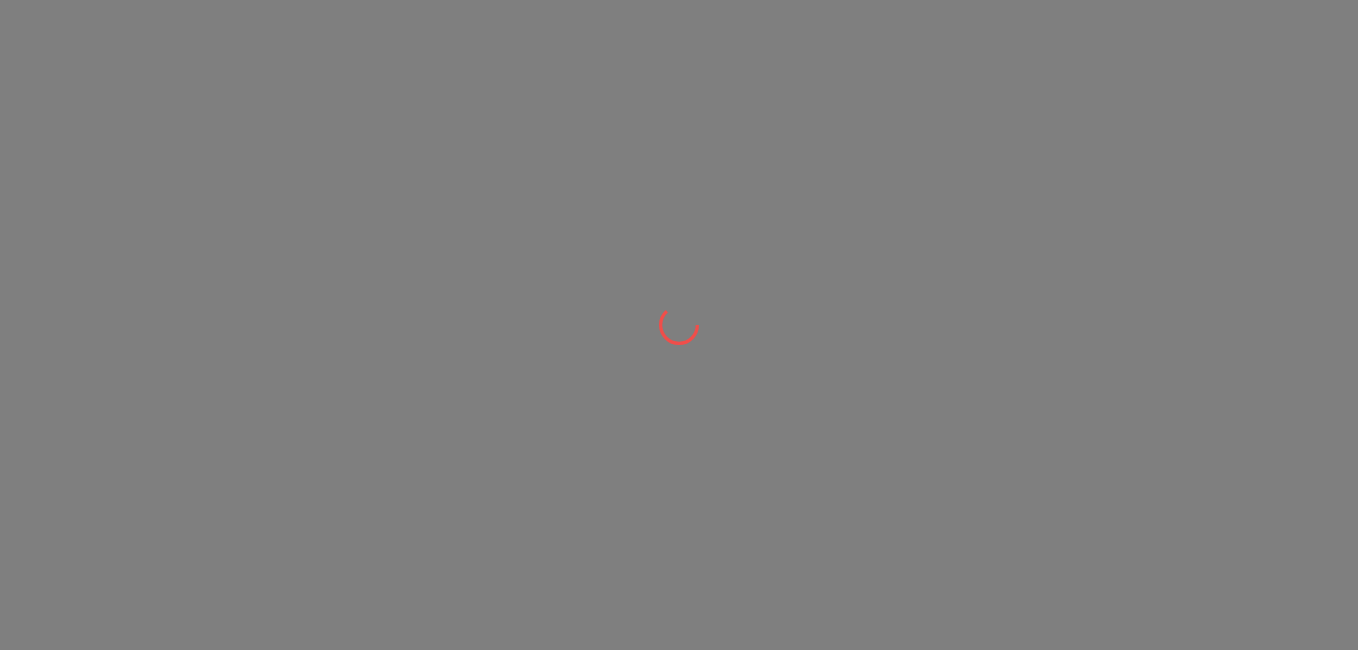 scroll, scrollTop: 0, scrollLeft: 0, axis: both 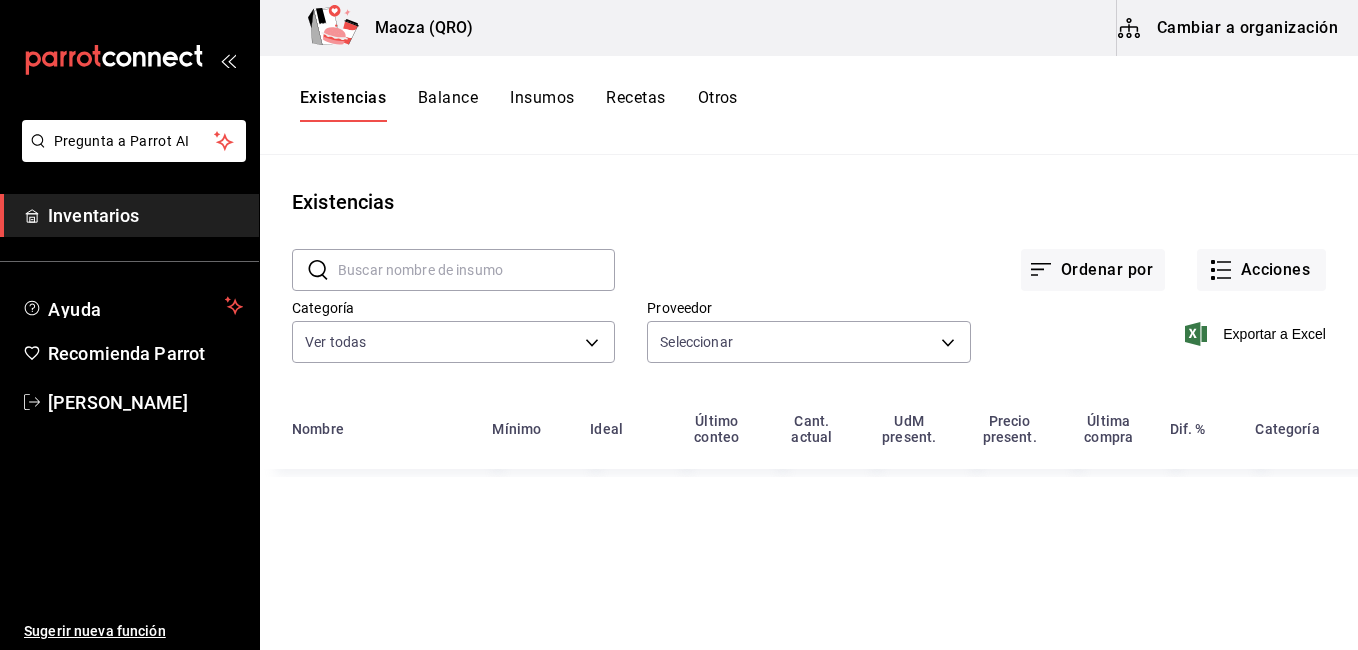 type on "54b121a8-e96c-4cf5-849e-274997d1ee62,8248ecee-b035-4e4c-aaea-fc84f2eb2ffb,28b082a2-fe22-4d7a-a602-6fba9031519e,c51126e4-91b8-4f31-bf5b-3cb6c9d07ae2,96001991-42ff-47c9-8d39-e8cfb3486ea7,c49d269c-978e-424e-b604-6197c6803b72,7def1525-ebe0-4f73-b58f-8200098aad4d,a15c0f4d-2029-46cb-9c03-900b653aba7d,39dad8ff-27fc-4571-bb7e-638869a4cb97,d2abfa63-d836-4acc-8b56-699e3e5f7392,be43a778-29f7-4498-beb0-dbfa70b17e79,4fa5d139-b2fc-4883-944a-d189c2fe8b48,d018b734-0f60-4747-9fc1-5f0499e41783,68ef06a1-55d4-47d3-88f6-f5ee0dae9a37,868ff2c1-c3ad-43d6-97eb-dfa40f194bff,51776a90-fbc1-40c2-ae59-7470541efc0a,a4756784-f638-4a72-a817-f58046c9ae24,c0c84583-08da-4213-9ed4-1451da6f4ea2,c2e7b075-de93-4c68-bf2f-55302889ccaf,833a8be1-c894-4dd6-9e35-2a8f62fa41da,bb705b6c-4d89-4987-b9ee-a363970ca25e,d464c712-7f0f-45c0-afe0-a44421655fa3,9111c868-8319-43de-bb47-1441221cb491,87994e00-6688-4680-9e8a-bc391f24d7f9,601e9e59-53b2-4659-93d4-93461a673861,4345a958-b019-467b-9294-ecb3b7853d8f,89e2aed9-6040-45a3-afd1-dd060626682b,e17334c1-0098-422d-be9..." 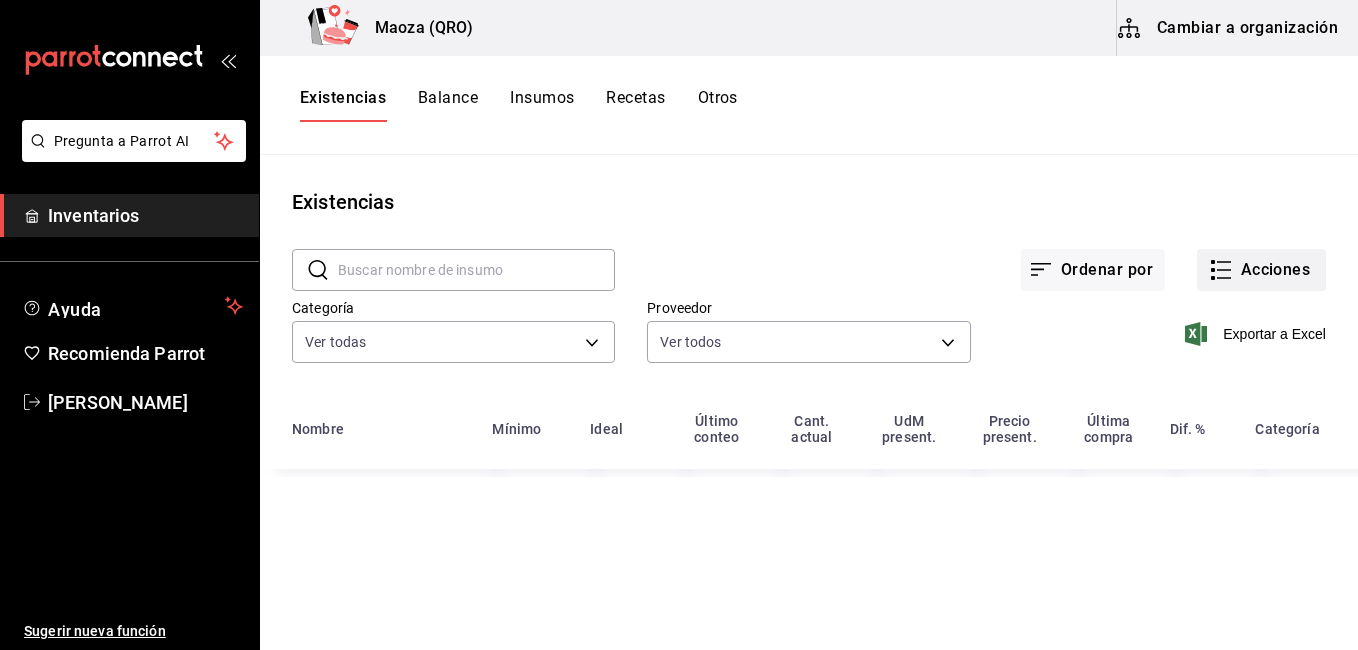 click on "Acciones" at bounding box center (1261, 270) 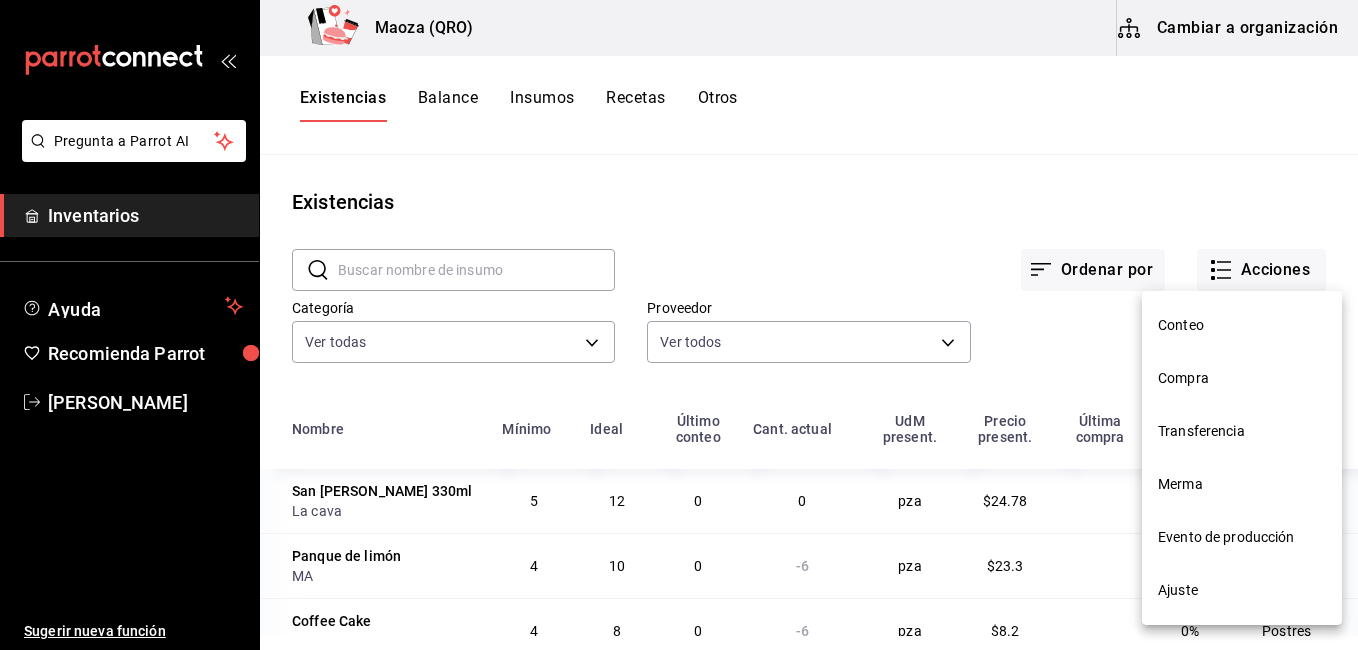 click on "Compra" at bounding box center (1242, 378) 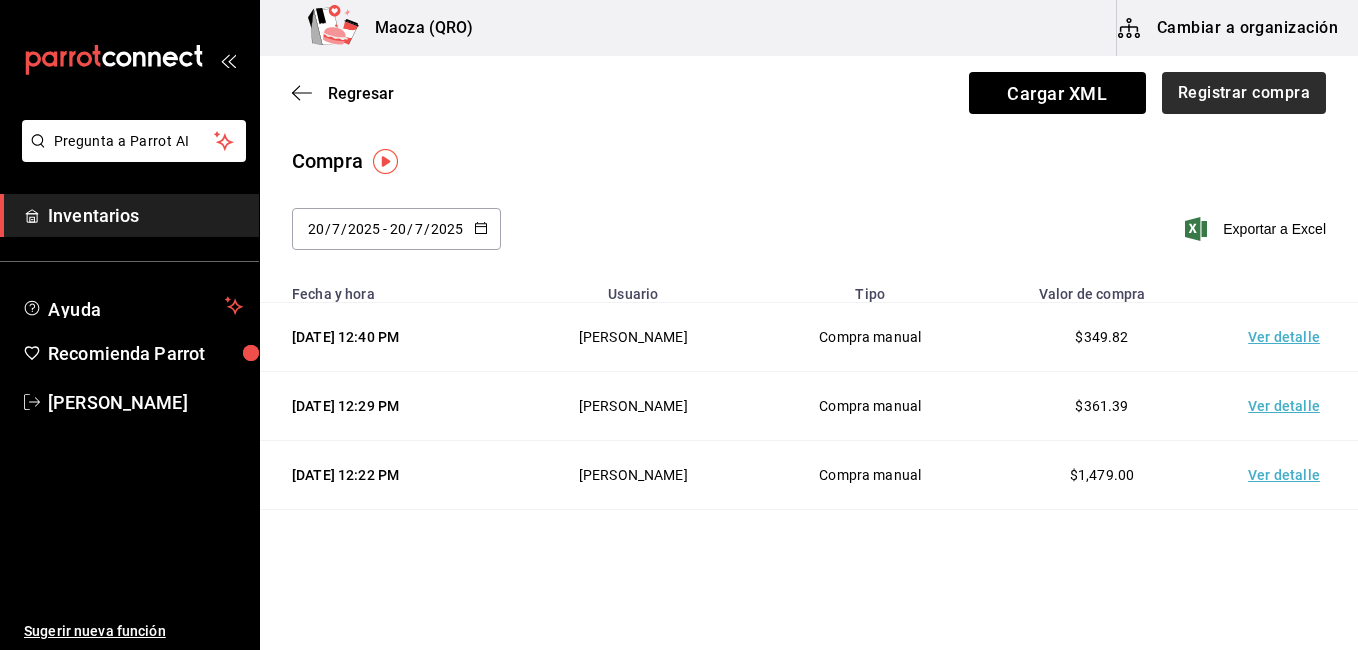 click on "Regresar Cargar XML Registrar compra" at bounding box center [809, 93] 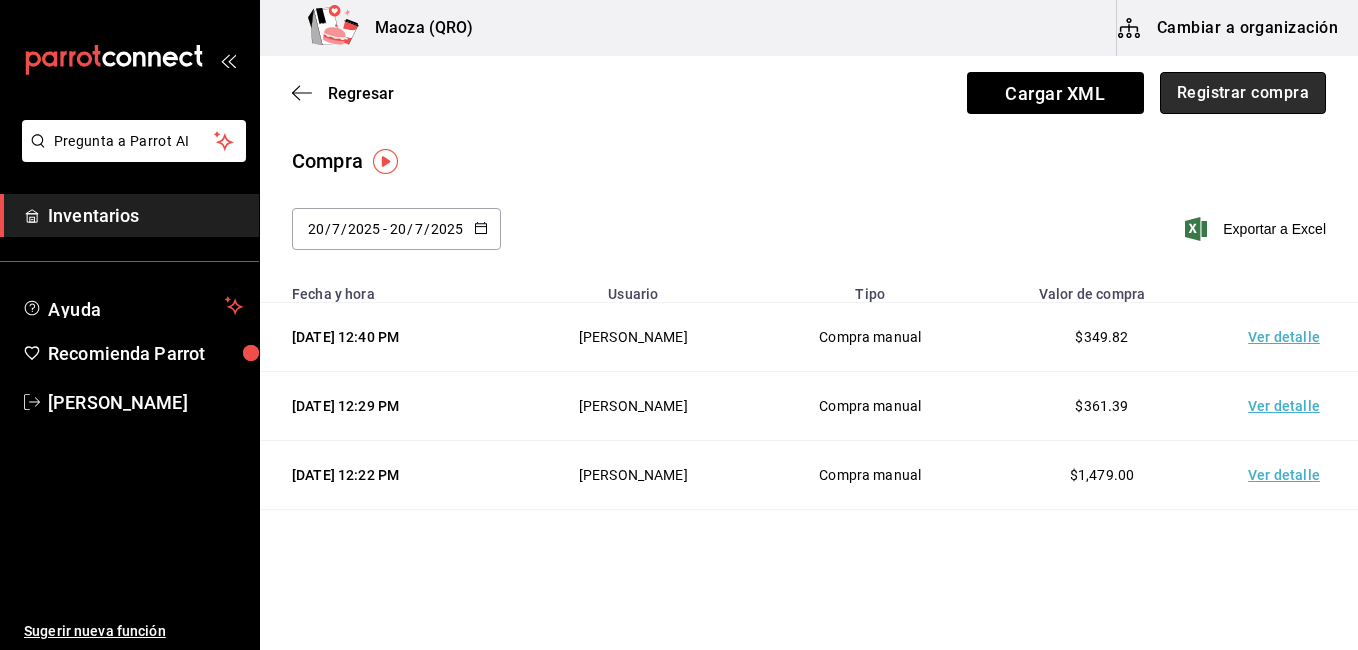click on "Registrar compra" at bounding box center (1243, 93) 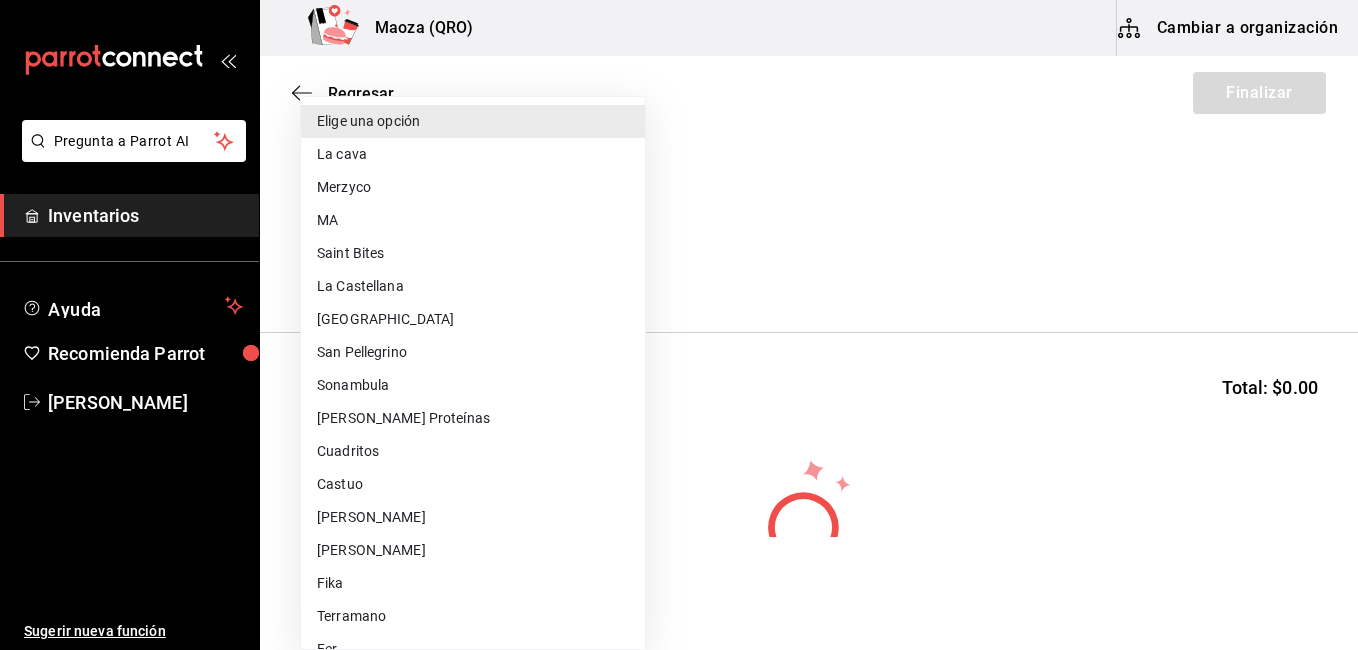 click on "Pregunta a Parrot AI Inventarios   Ayuda Recomienda Parrot   [PERSON_NAME]   Sugerir nueva función   [PERSON_NAME] (QRO) Cambiar a organización Regresar Finalizar Compra Proveedor Elige una opción default Buscar Total: $0.00 No hay insumos a mostrar. Busca un insumo para agregarlo a la lista Pregunta a Parrot AI Inventarios   Ayuda Recomienda Parrot   [PERSON_NAME]   Sugerir nueva función   GANA 1 MES GRATIS EN TU SUSCRIPCIÓN AQUÍ ¿Recuerdas cómo empezó tu restaurante?
[DATE] puedes ayudar a un colega a tener el mismo cambio que tú viviste.
Recomienda Parrot directamente desde tu Portal Administrador.
Es fácil y rápido.
🎁 Por cada restaurante que se una, ganas 1 mes gratis. Ver video tutorial Ir a video Editar Eliminar Visitar centro de ayuda [PHONE_NUMBER] [EMAIL_ADDRESS][DOMAIN_NAME] Visitar centro de ayuda [PHONE_NUMBER] [EMAIL_ADDRESS][DOMAIN_NAME] Elige una opción La cava Merzyco MA Saint Bites La Castellana ZURICH San [PERSON_NAME] Sonambula [PERSON_NAME] Proteínas Cuadritos Castuo [PERSON_NAME] Fer" at bounding box center (679, 268) 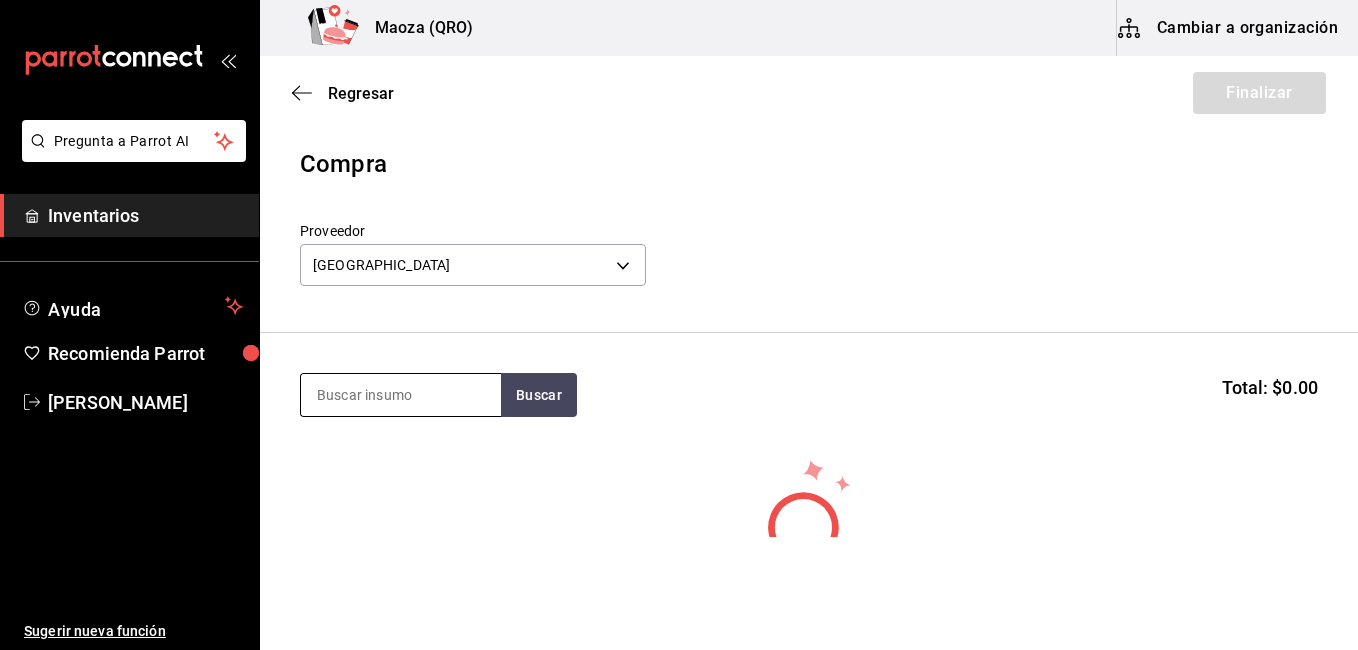 click at bounding box center [401, 395] 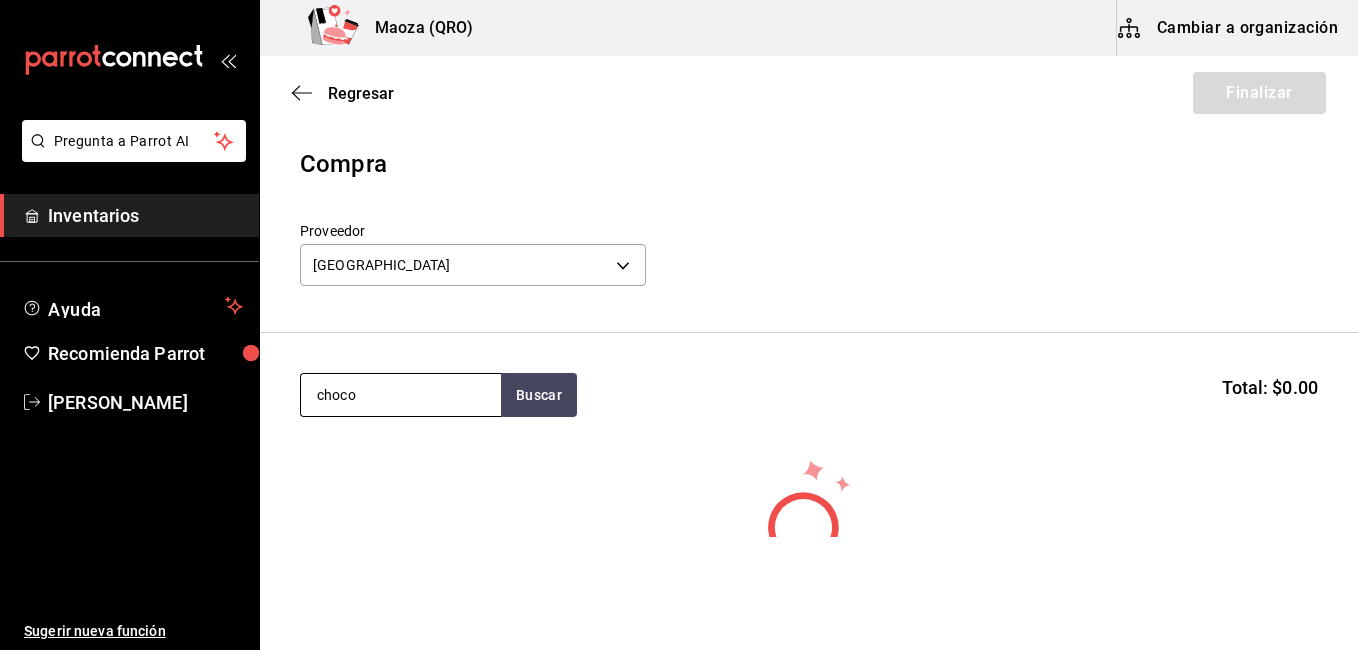 type on "choco" 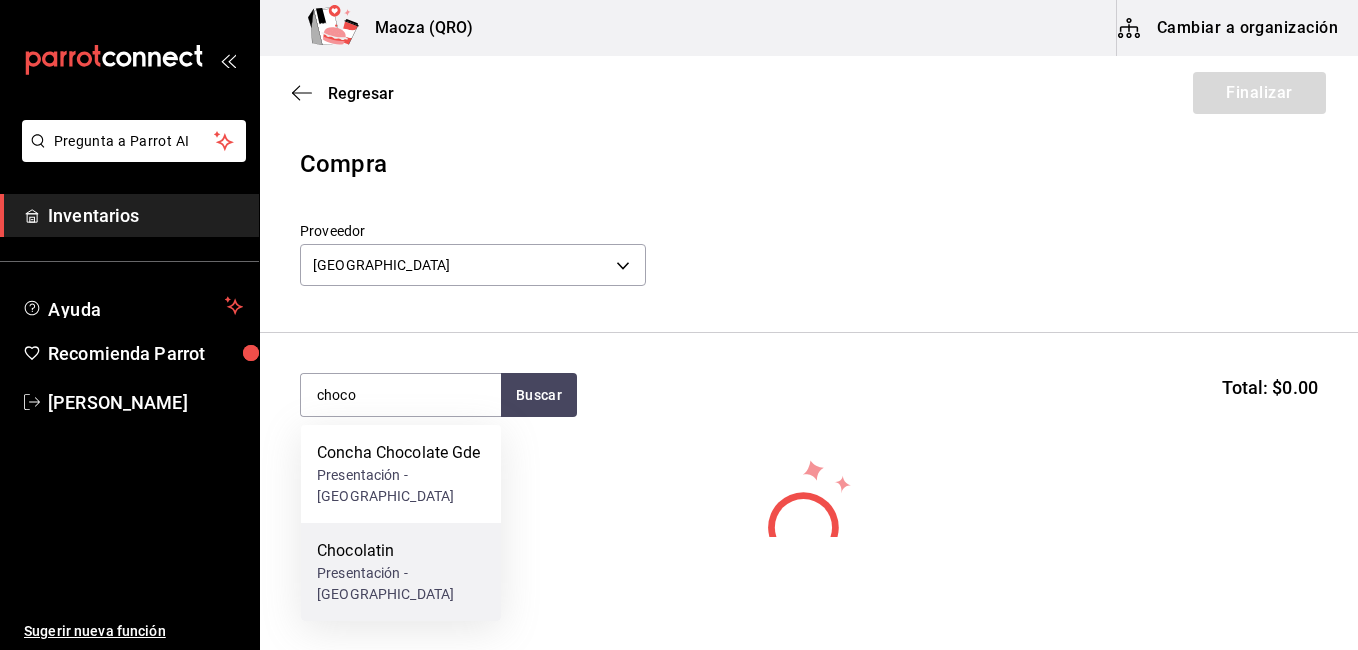 click on "Chocolatin" at bounding box center (401, 551) 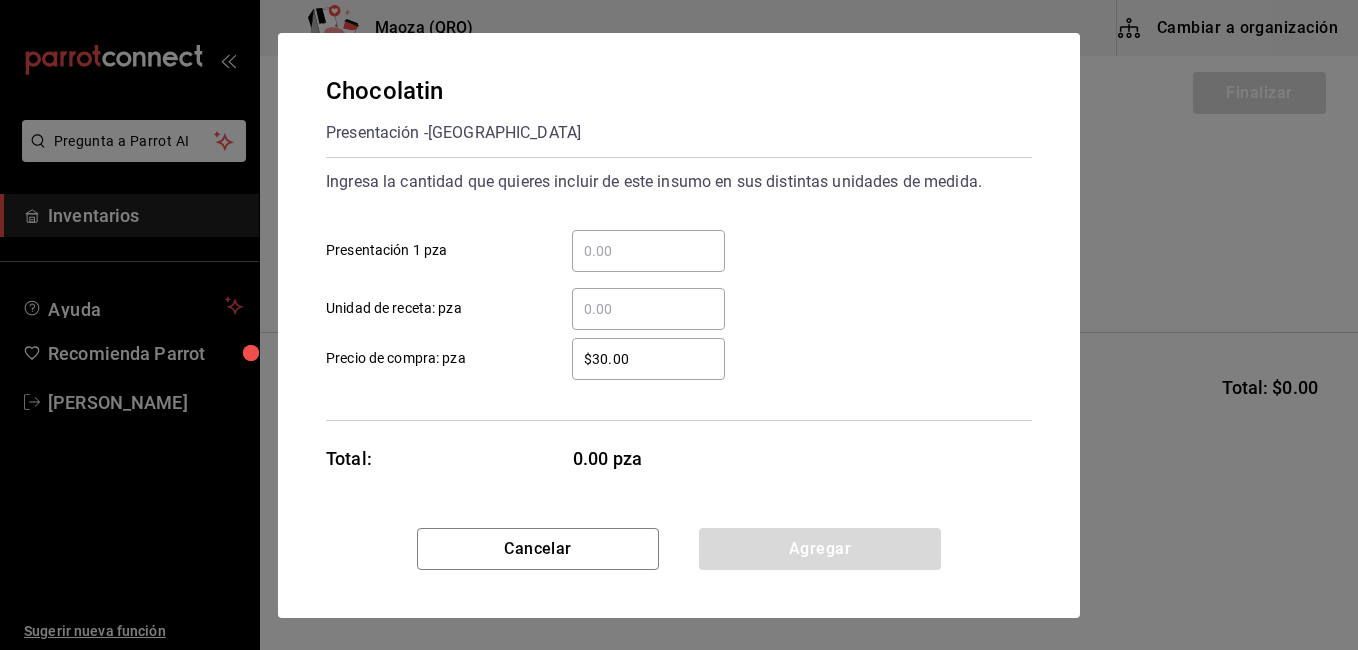 click on "​ Presentación 1 pza" at bounding box center (648, 251) 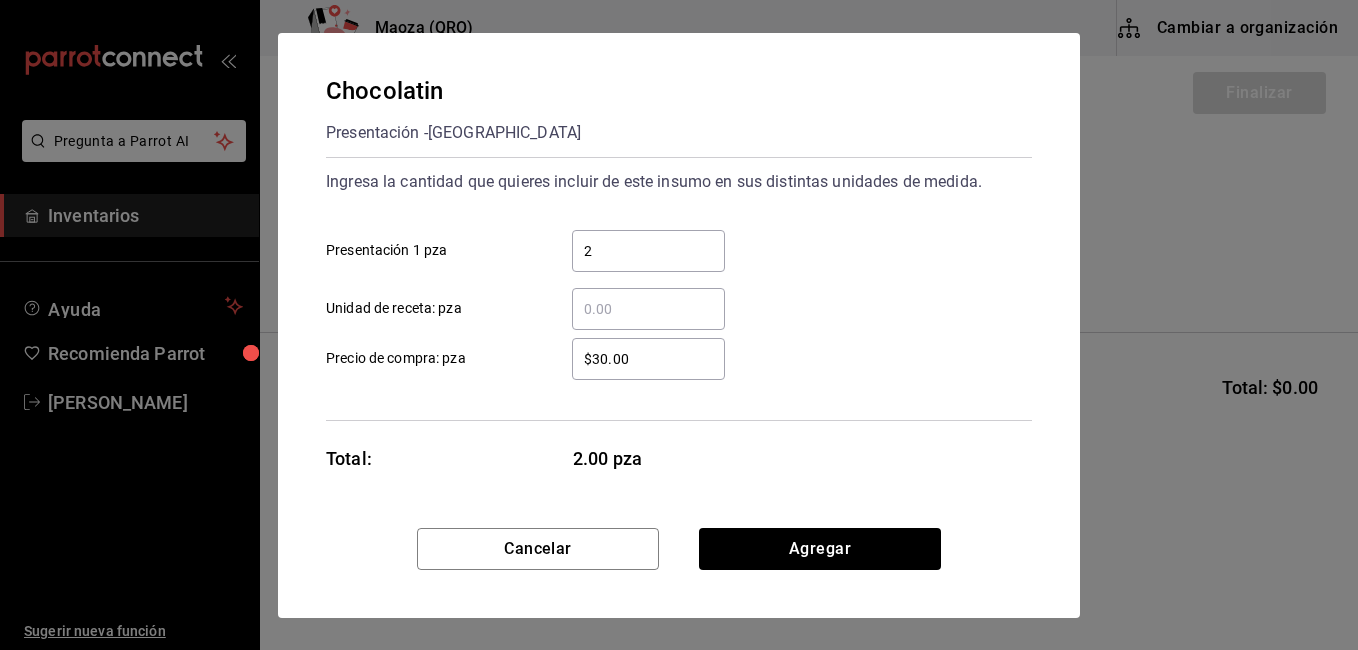 type on "2" 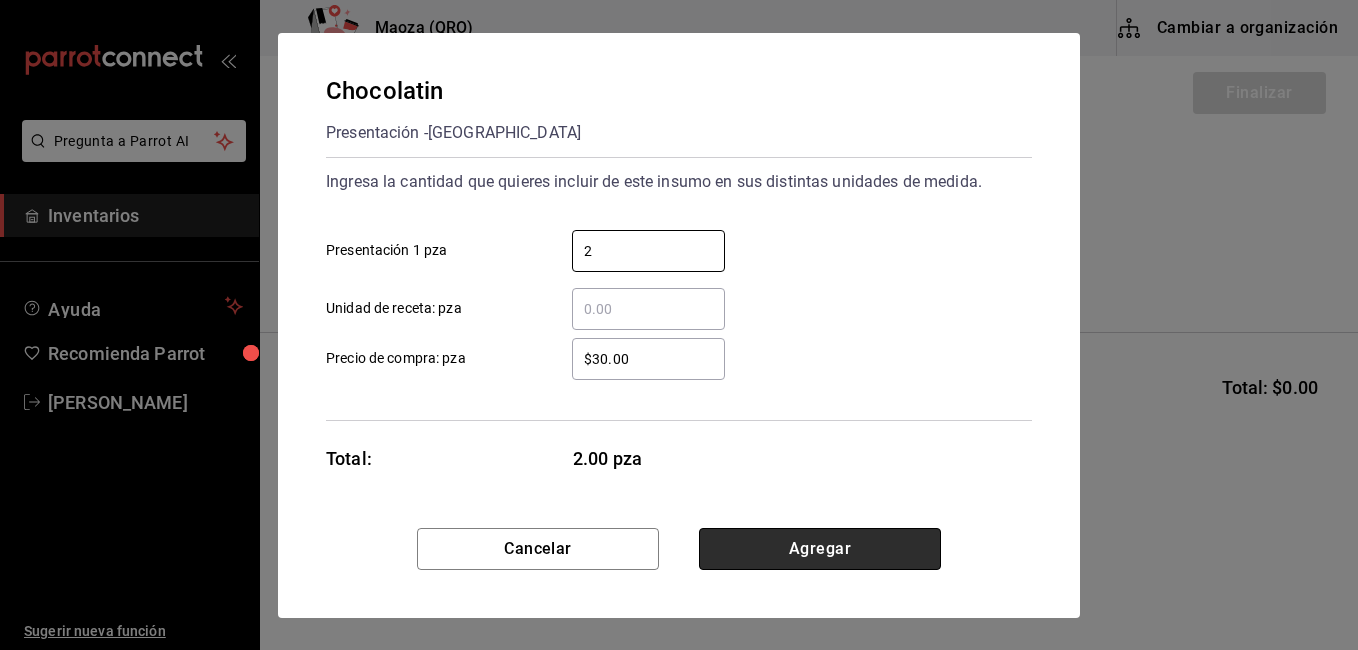 click on "Agregar" at bounding box center [820, 549] 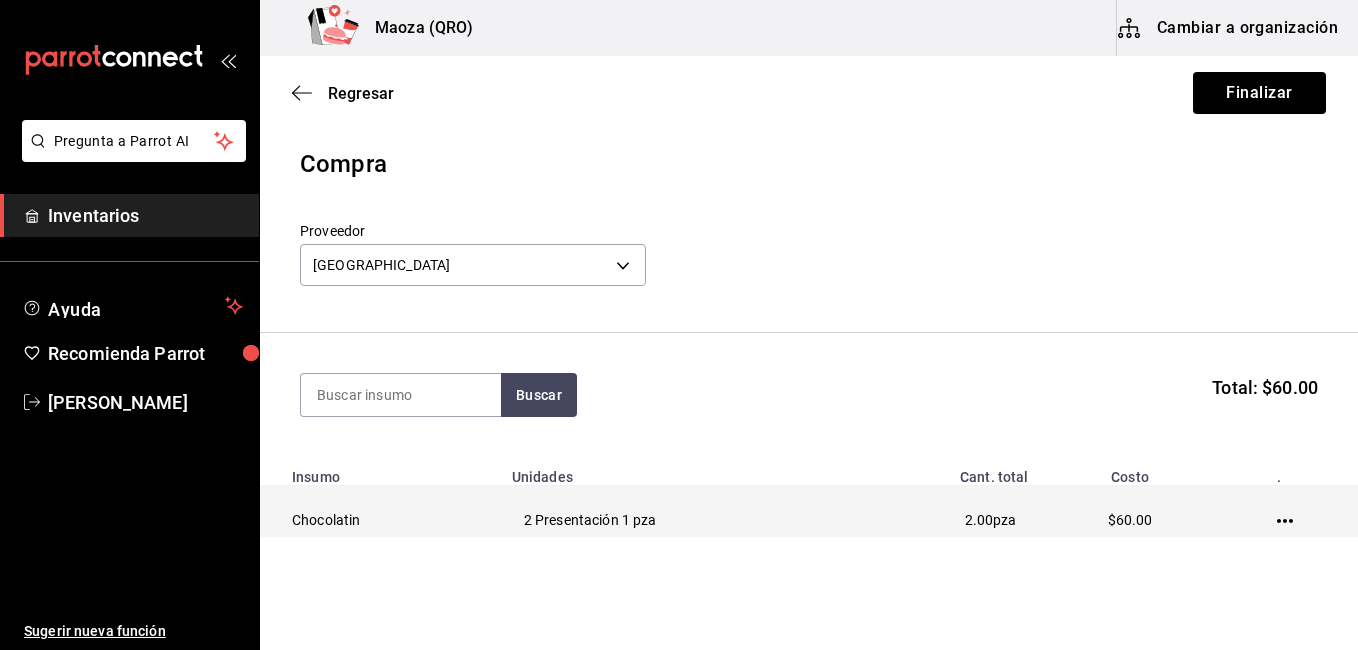 click 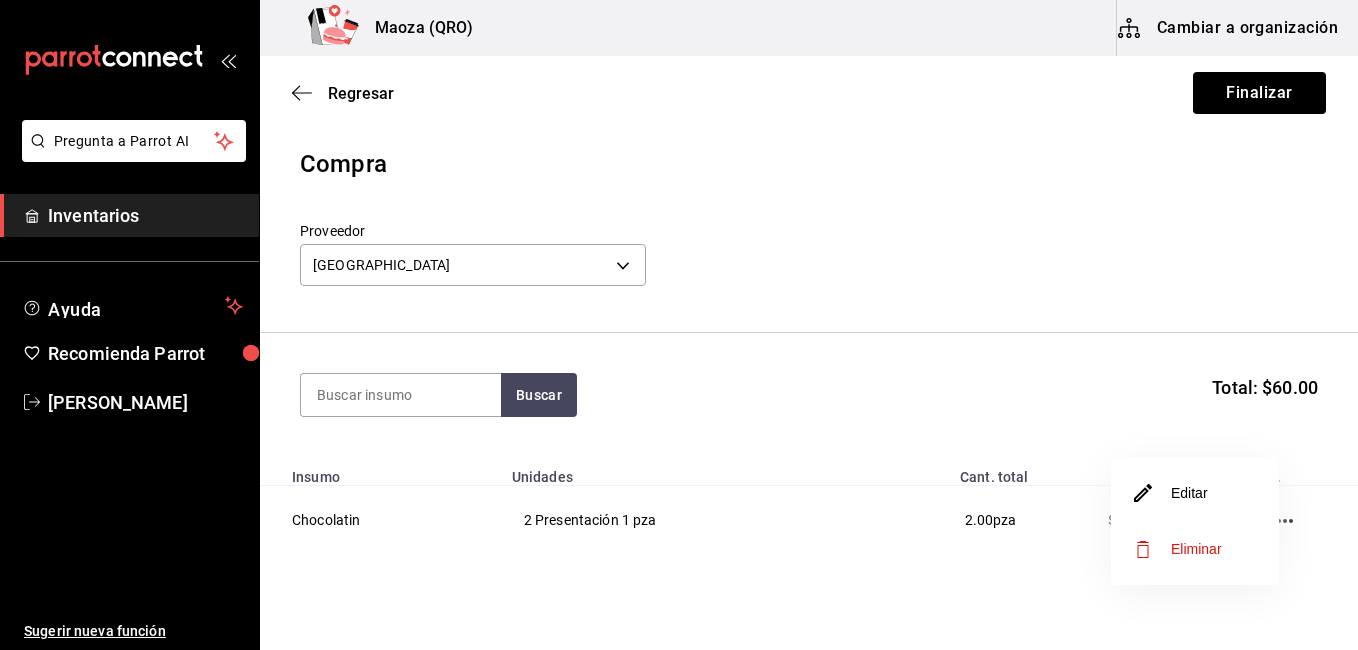 click on "Eliminar" at bounding box center [1195, 549] 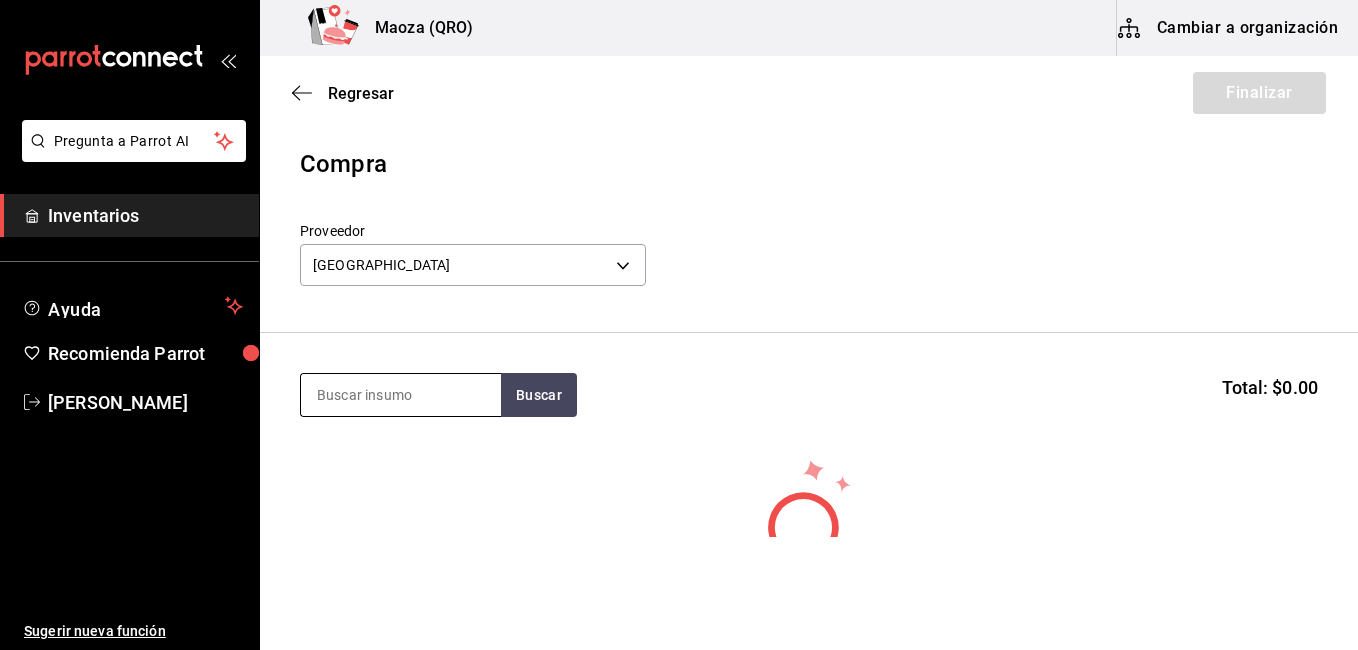click at bounding box center [401, 395] 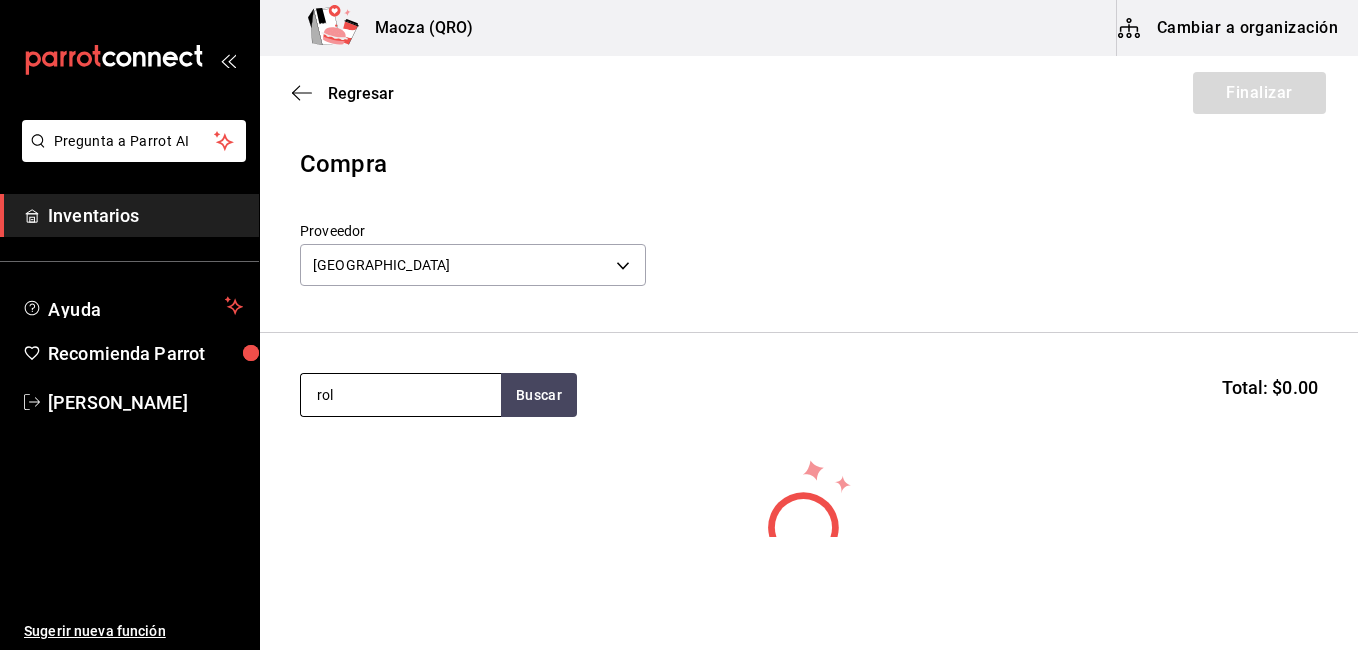 type on "rol" 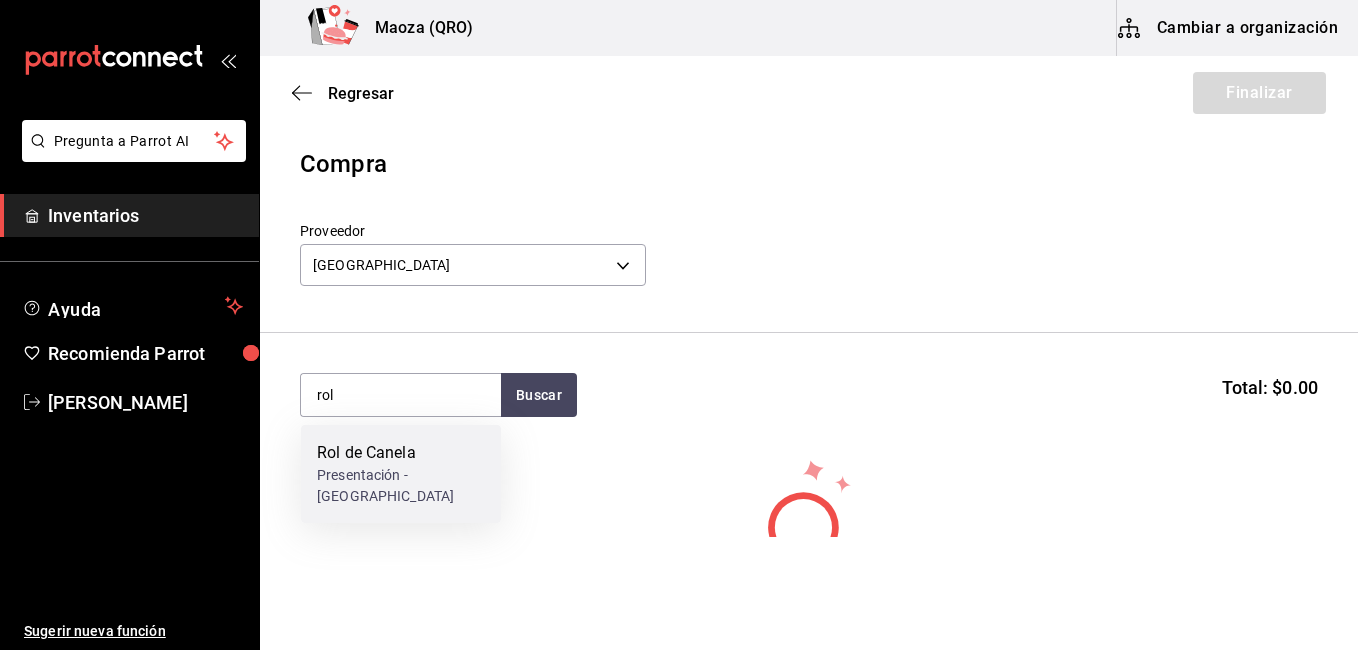 click on "Rol de Canela" at bounding box center [401, 453] 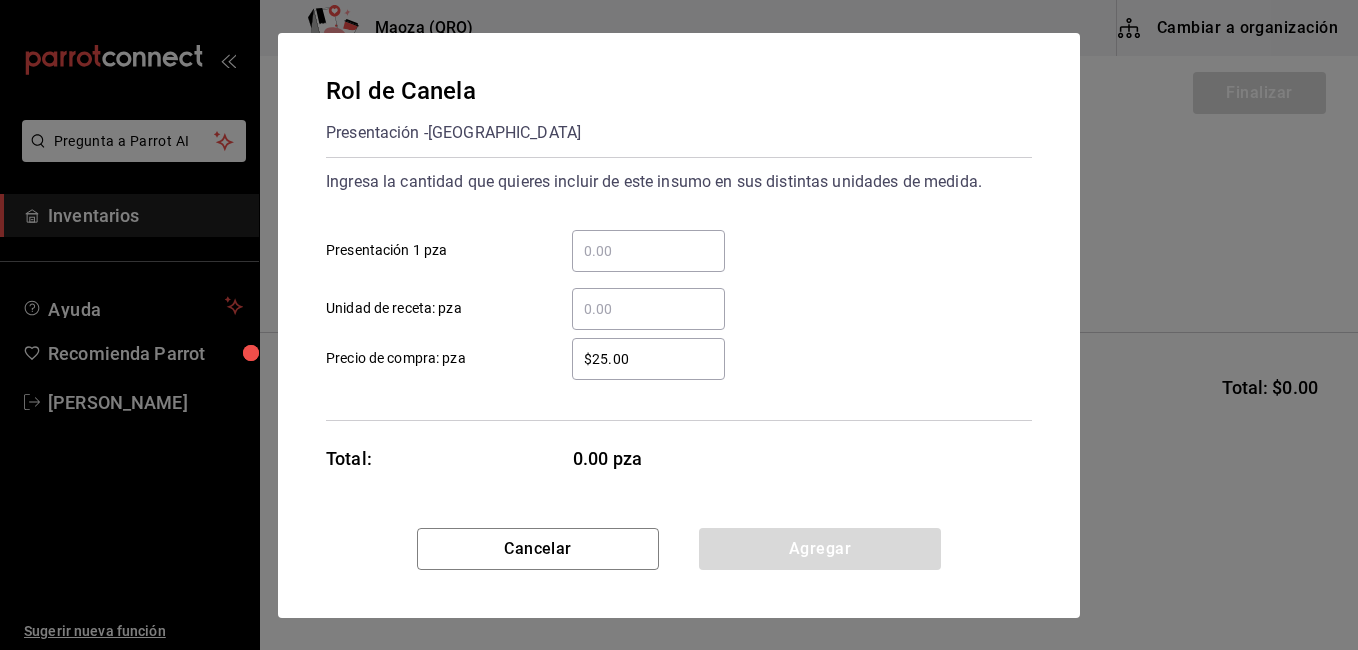 click on "​ Presentación 1 pza" at bounding box center (648, 251) 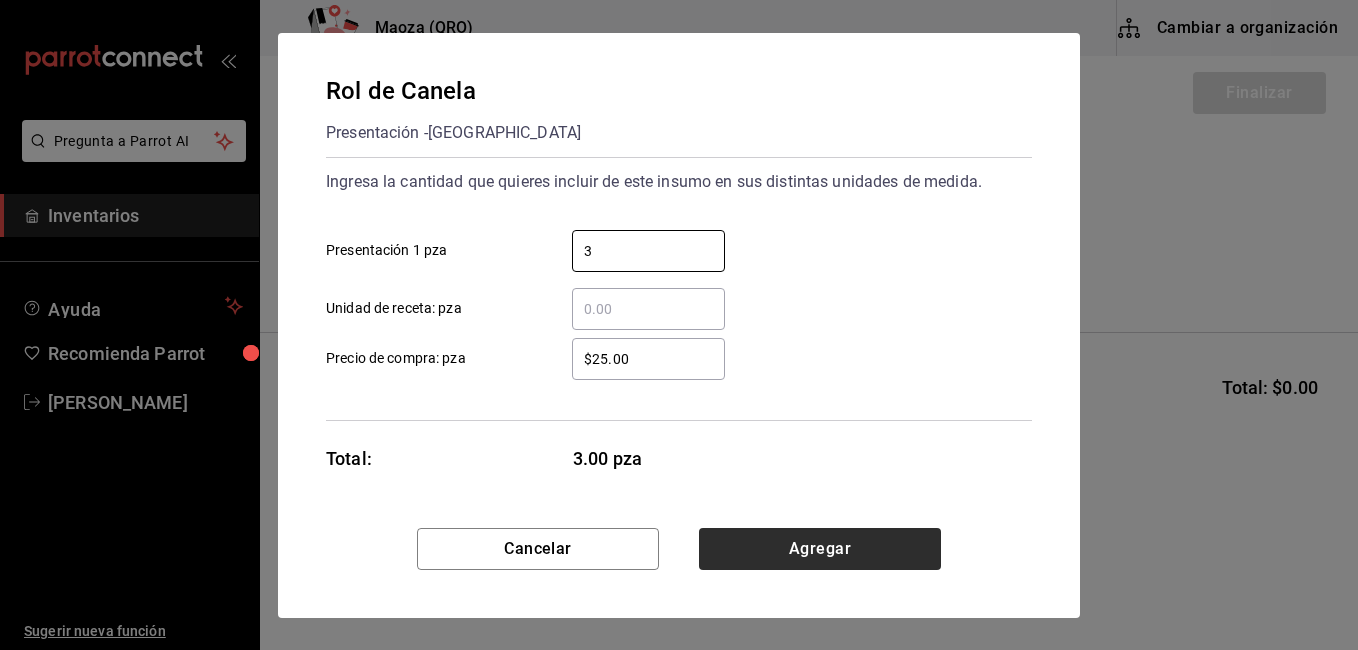 type on "3" 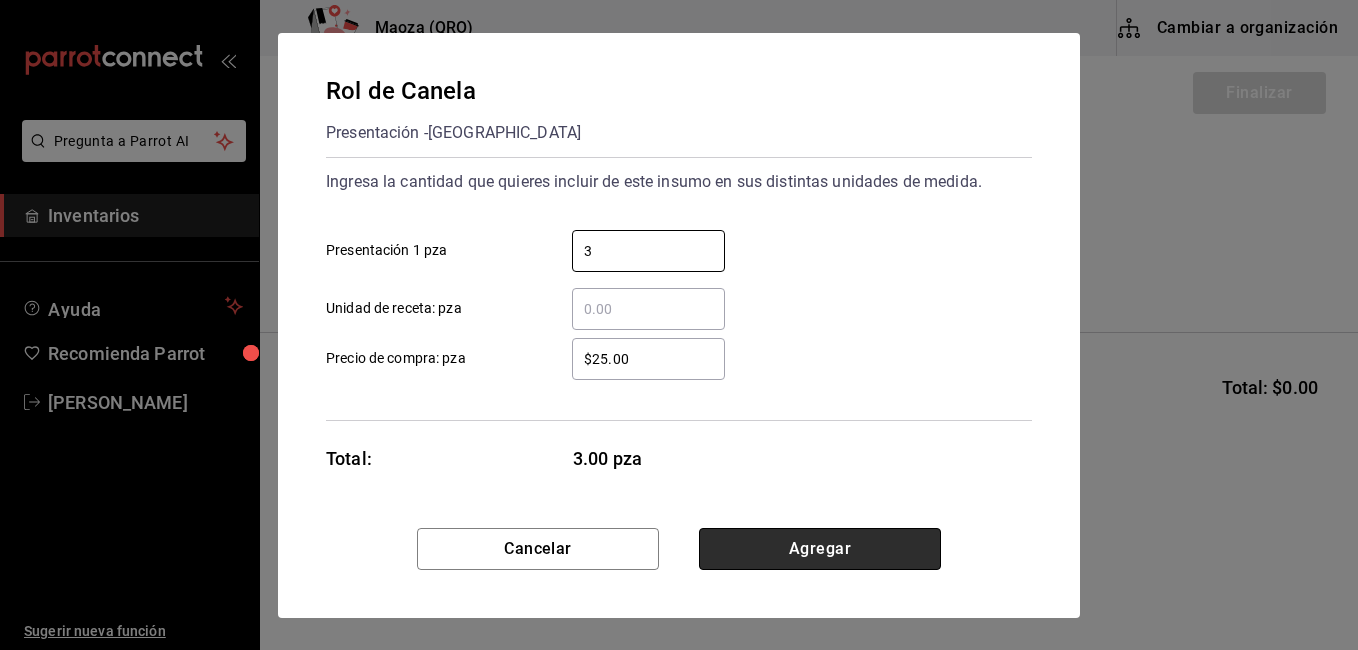 click on "Agregar" at bounding box center [820, 549] 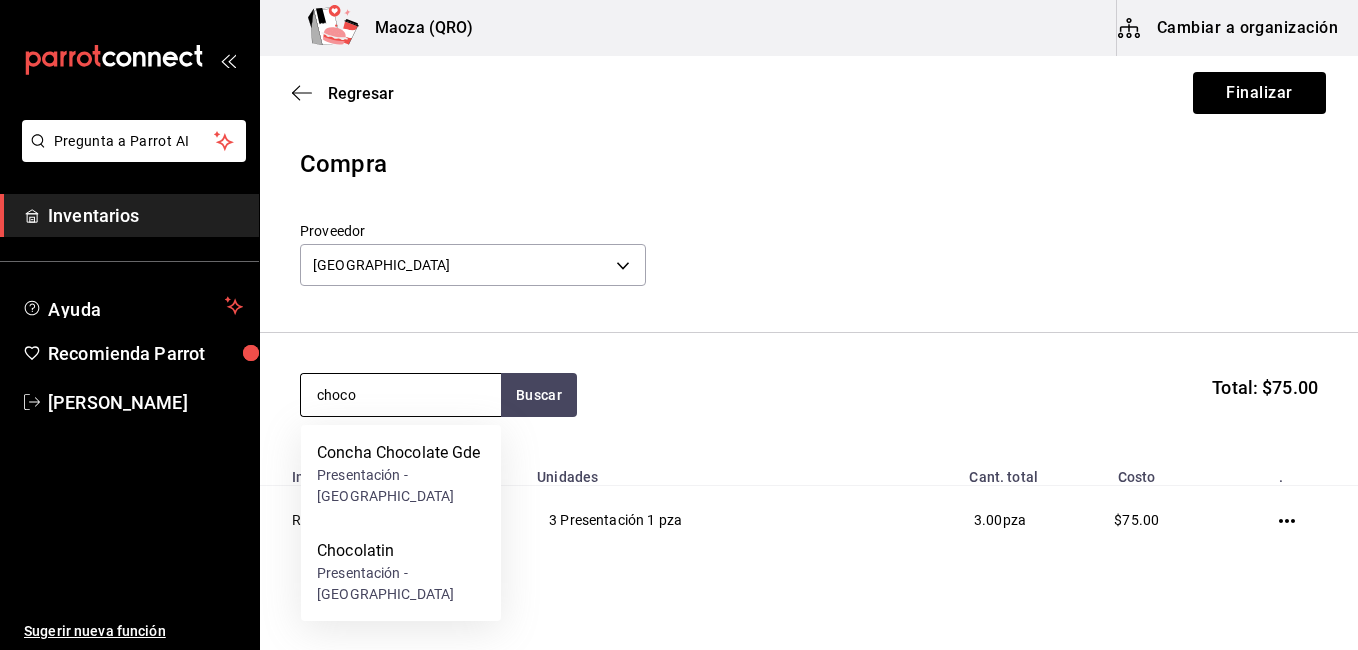 type on "choco" 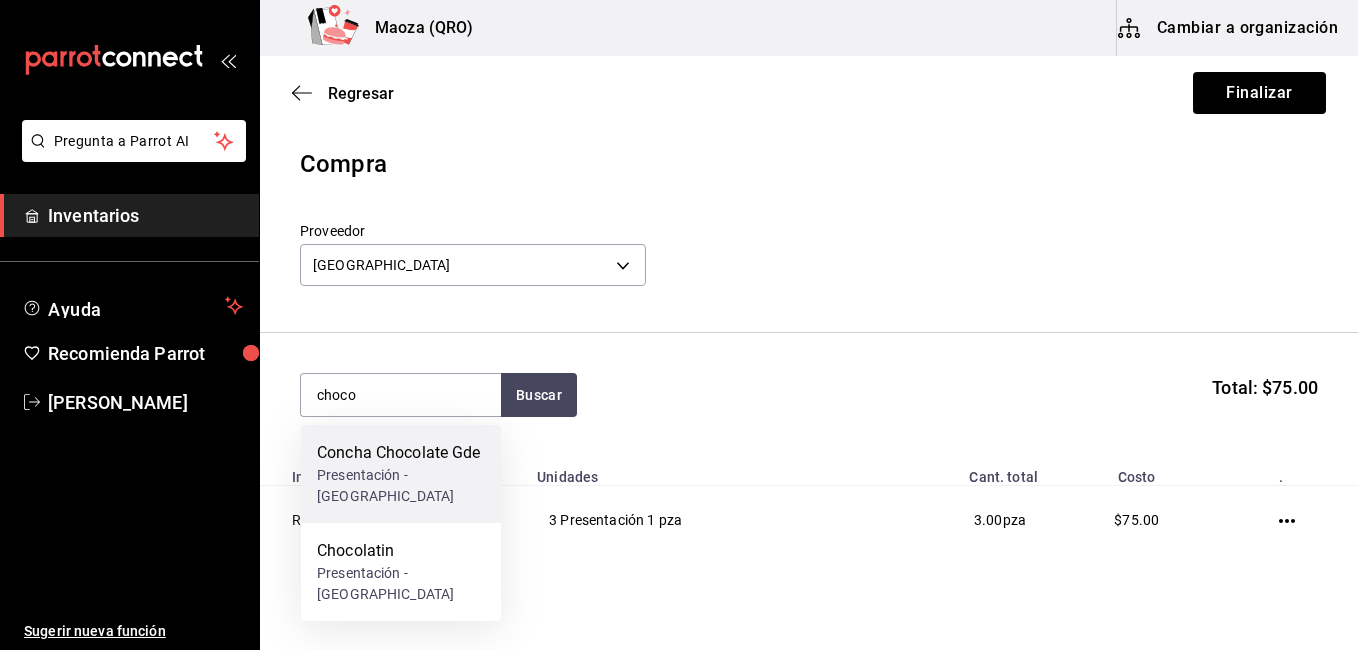 click on "Concha Chocolate Gde Presentación - [GEOGRAPHIC_DATA]" at bounding box center (401, 474) 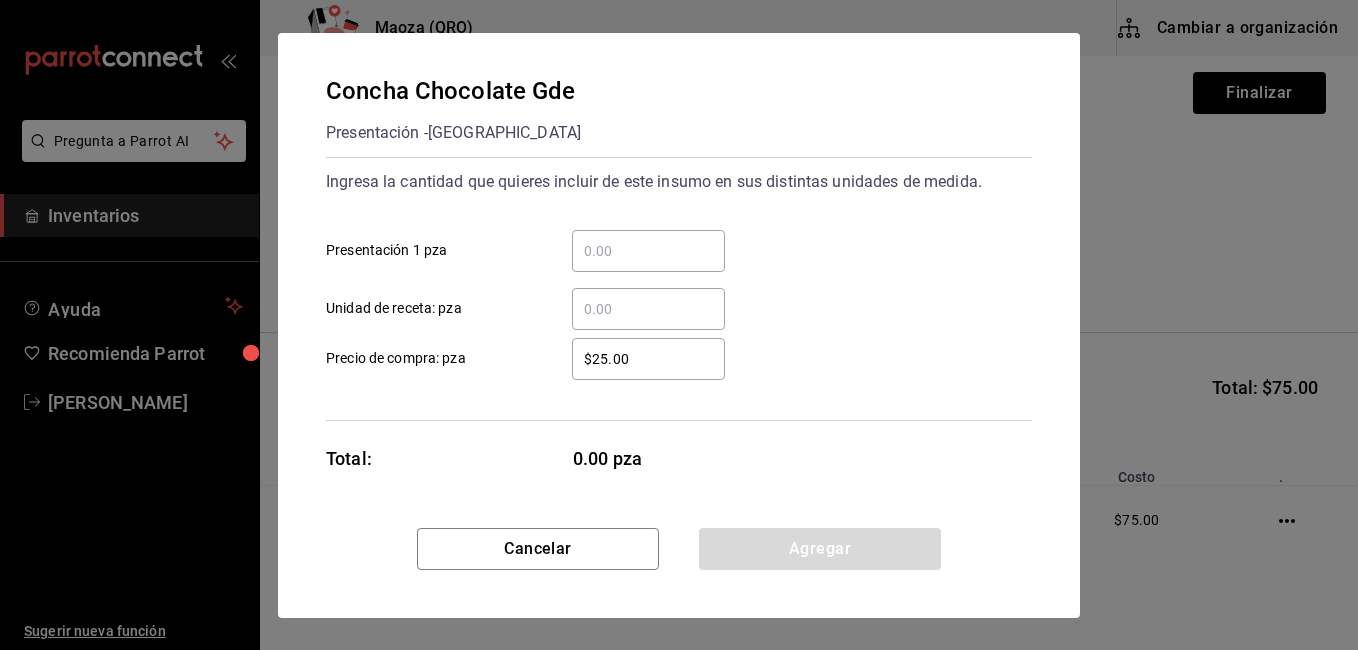 click on "​ Presentación 1 pza" at bounding box center (648, 251) 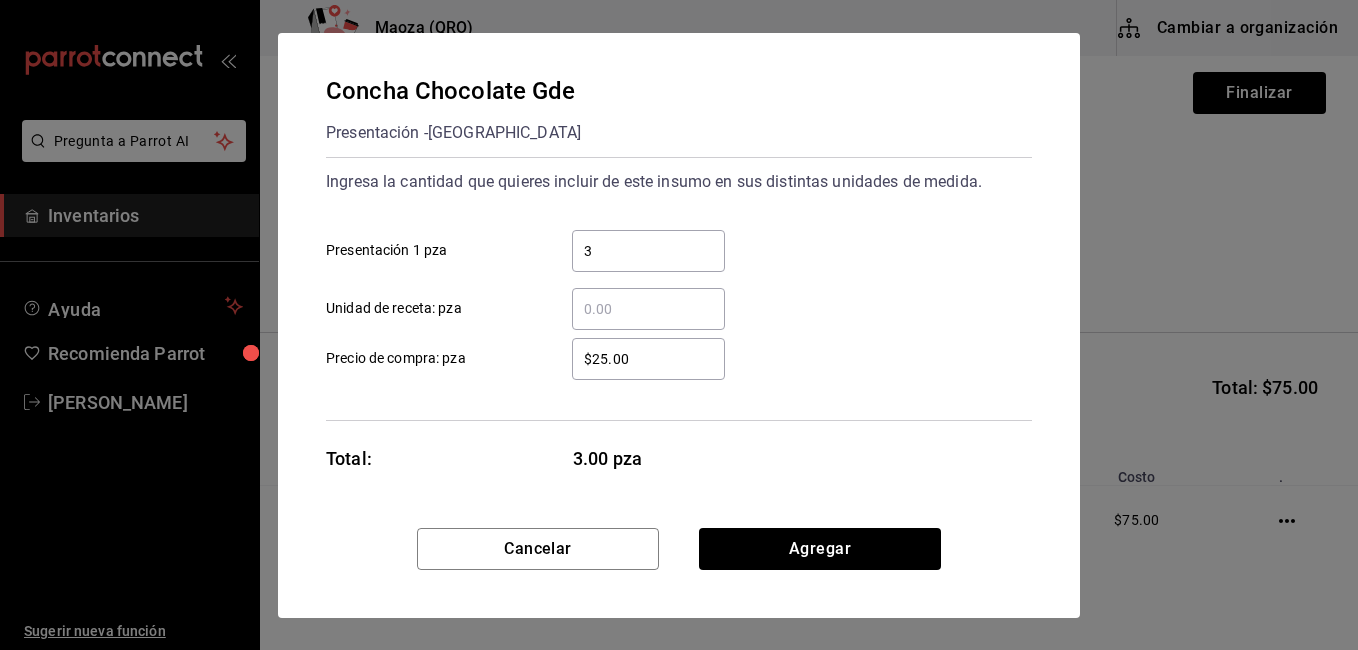 type on "3" 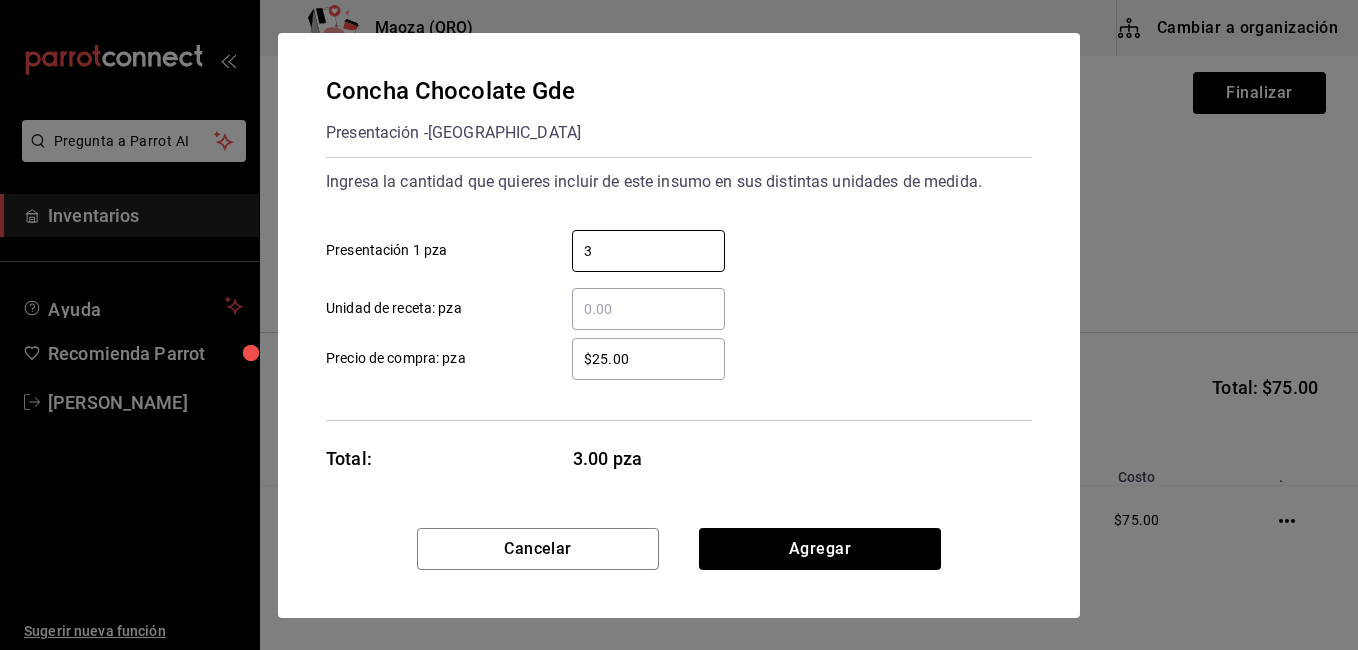 click on "Concha Chocolate Gde   Presentación -  ZURICH Ingresa la cantidad que quieres incluir de este insumo en sus distintas unidades de medida. 3 ​ Presentación 1 pza ​ Unidad de receta: pza $25.00 ​ Precio de compra: pza Total: 3.00 pza" at bounding box center (679, 280) 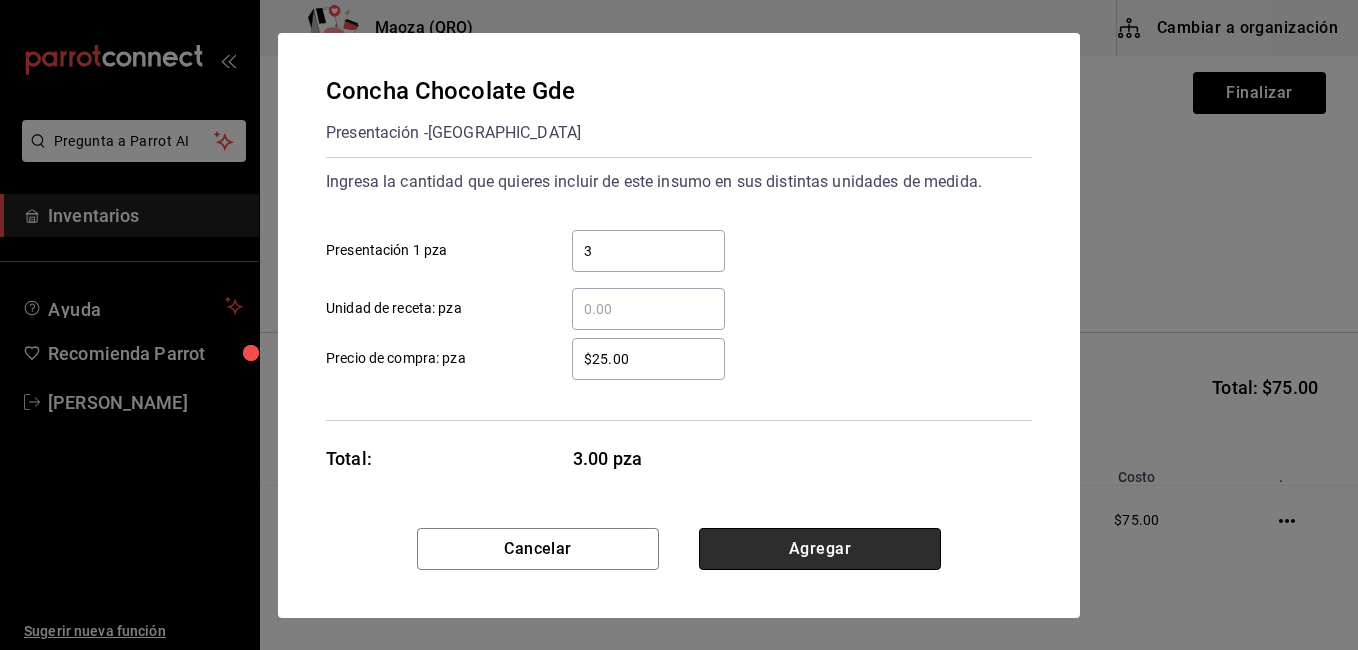 click on "Agregar" at bounding box center [820, 549] 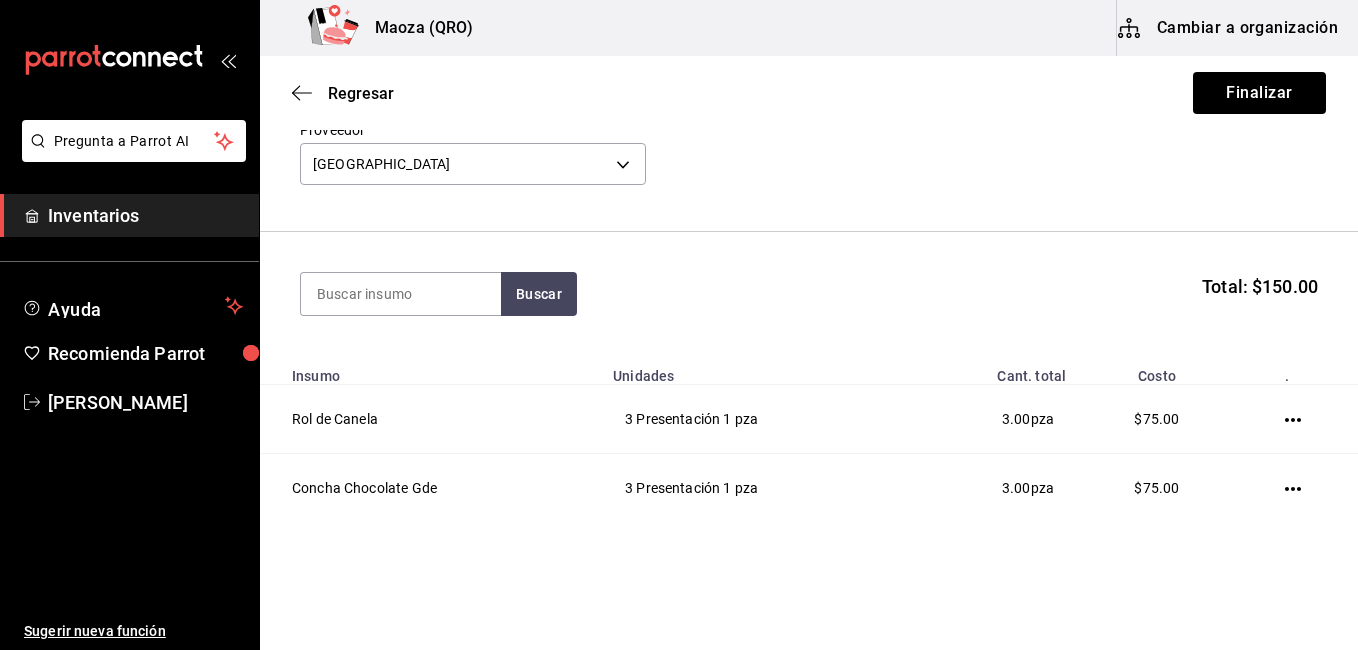 scroll, scrollTop: 51, scrollLeft: 0, axis: vertical 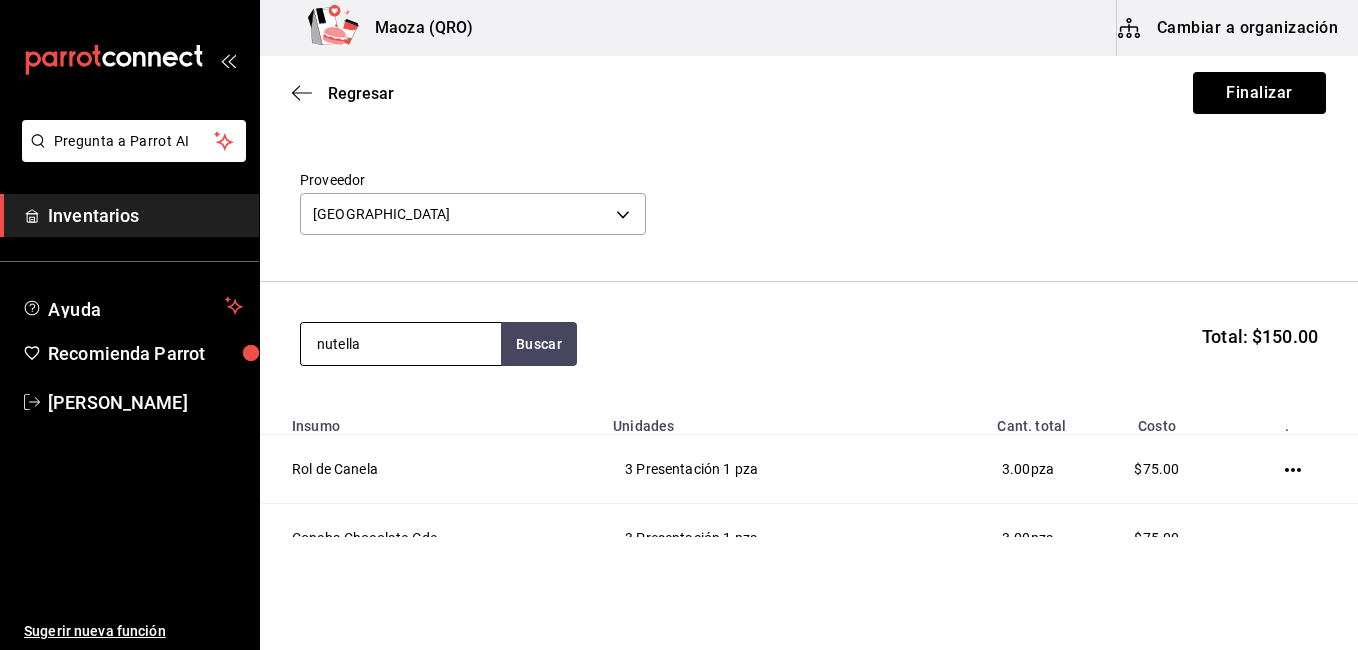 type on "nutella" 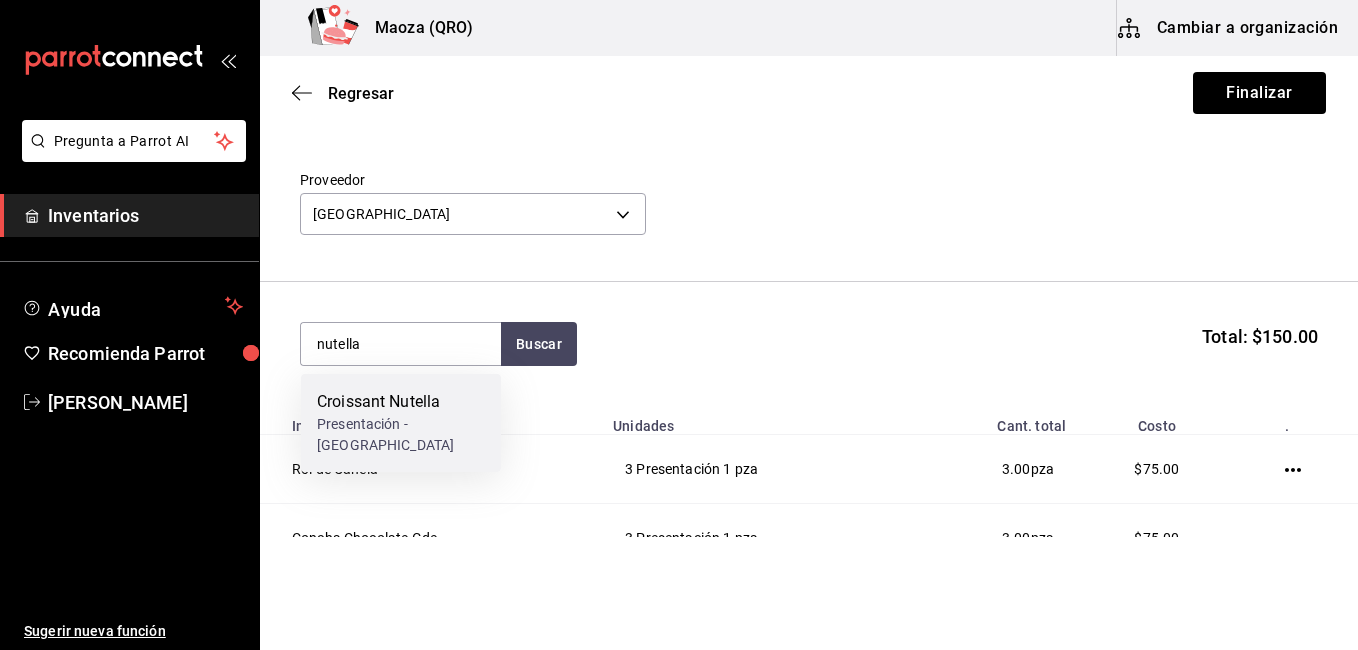 click on "Croissant Nutella" at bounding box center (401, 402) 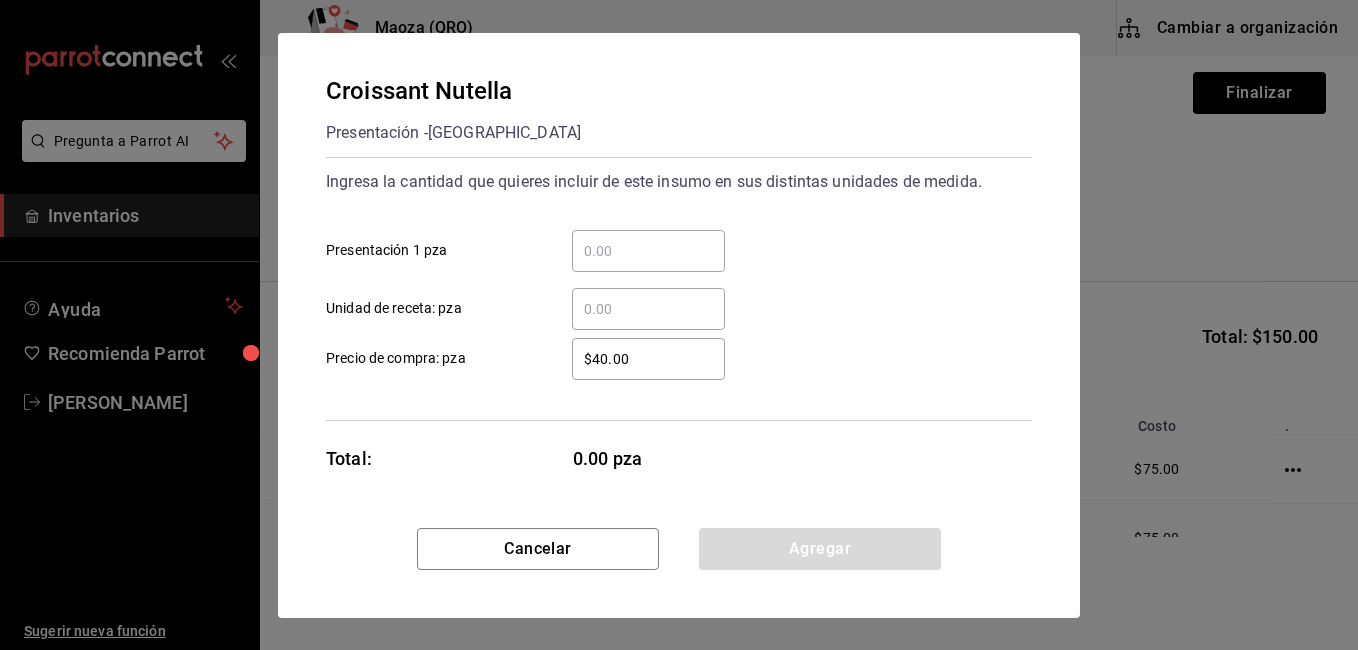 click on "​ Unidad de receta: pza" at bounding box center [671, 301] 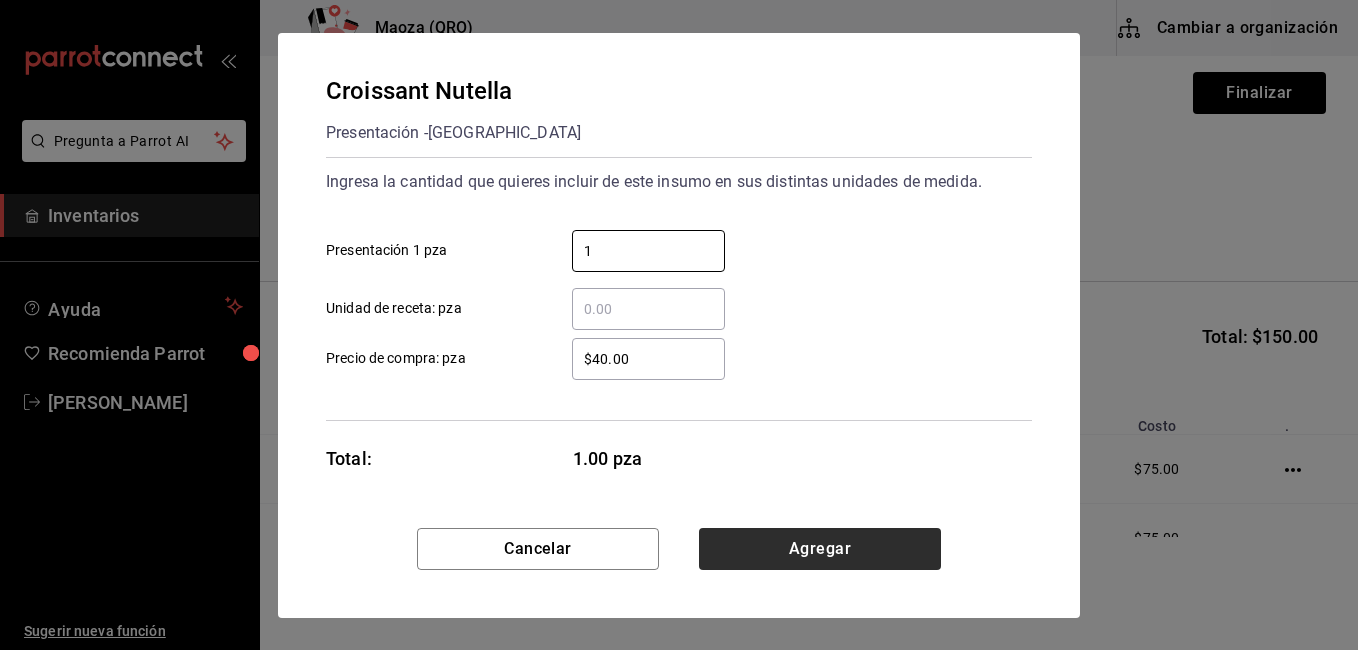 type on "1" 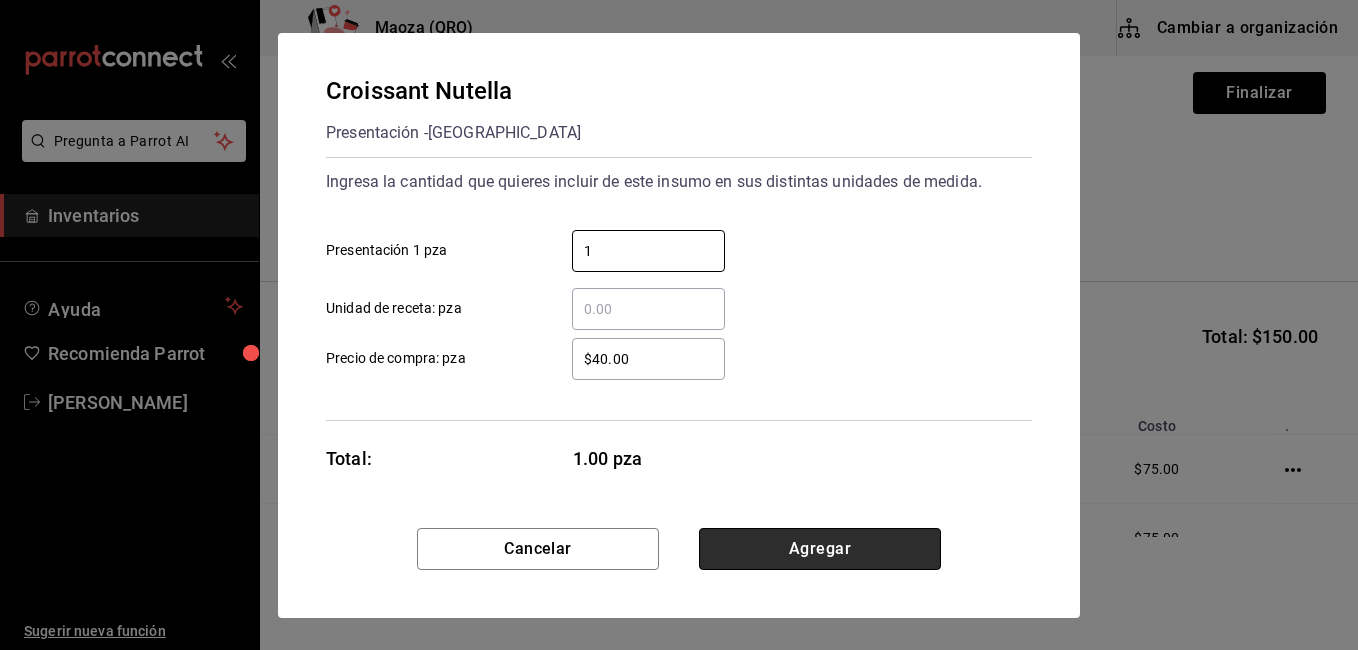 click on "Agregar" at bounding box center [820, 549] 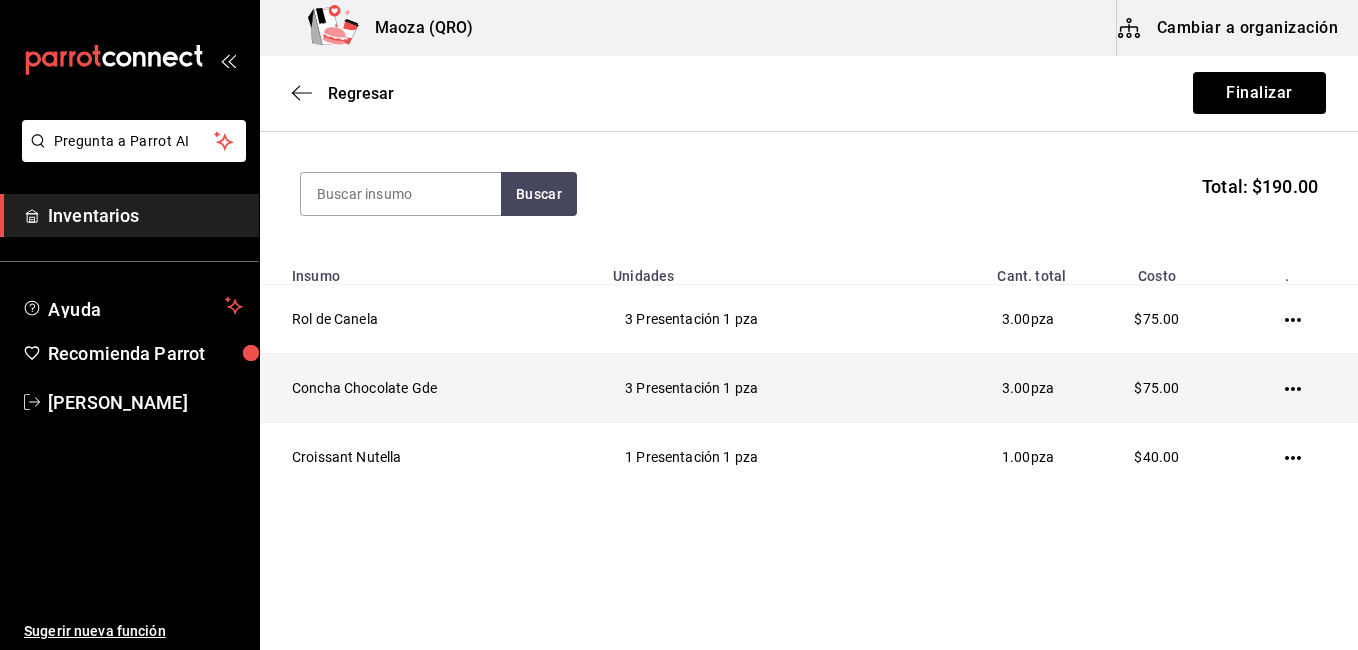 scroll, scrollTop: 220, scrollLeft: 0, axis: vertical 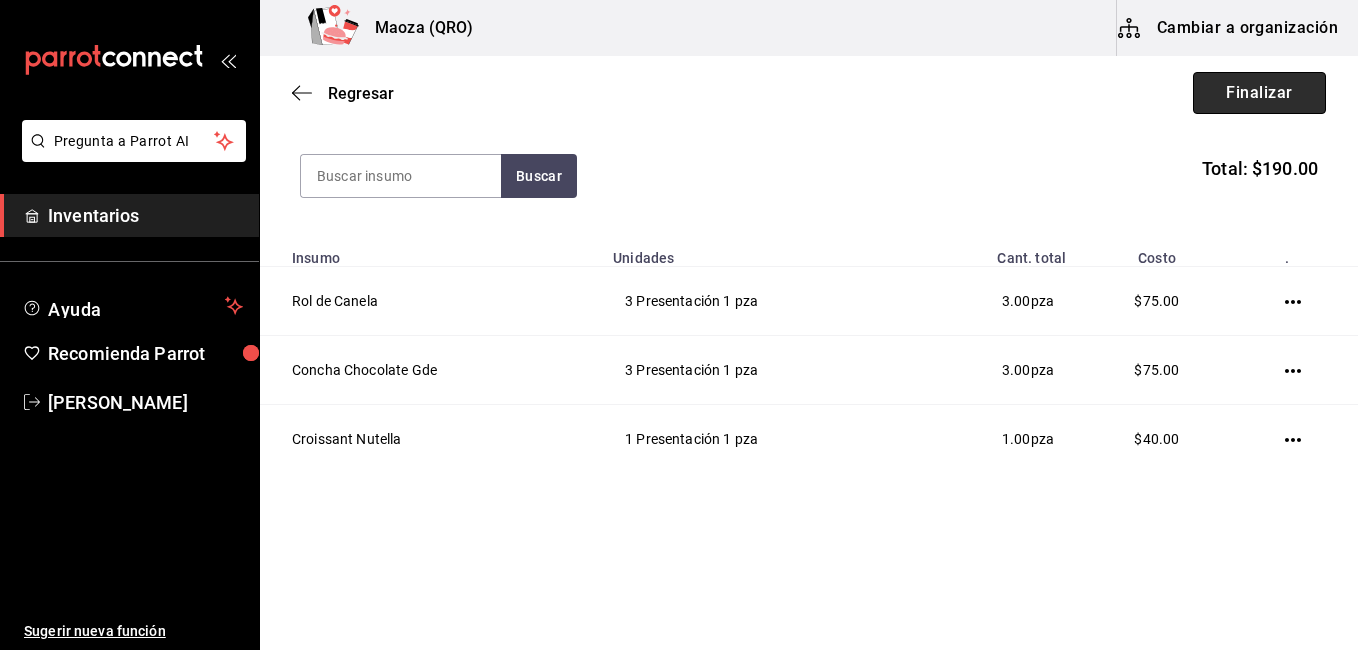 click on "Finalizar" at bounding box center (1259, 93) 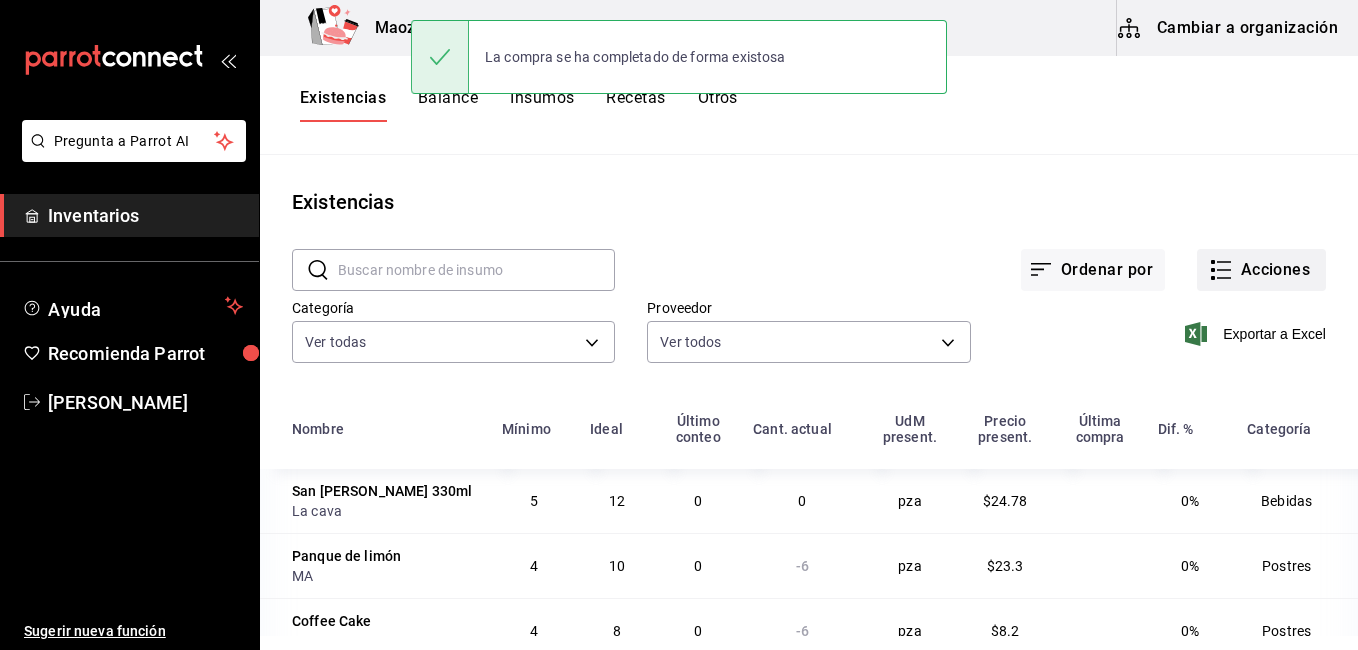 click on "Acciones" at bounding box center [1261, 270] 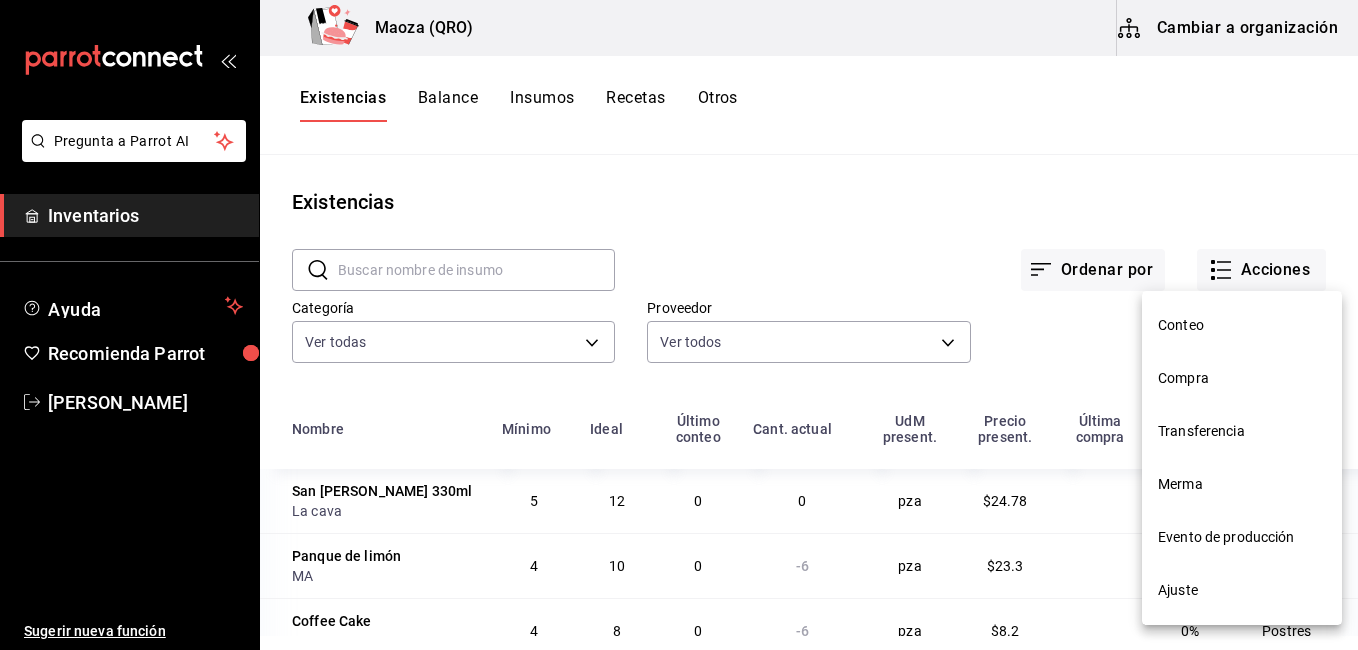 click on "Compra" at bounding box center [1242, 378] 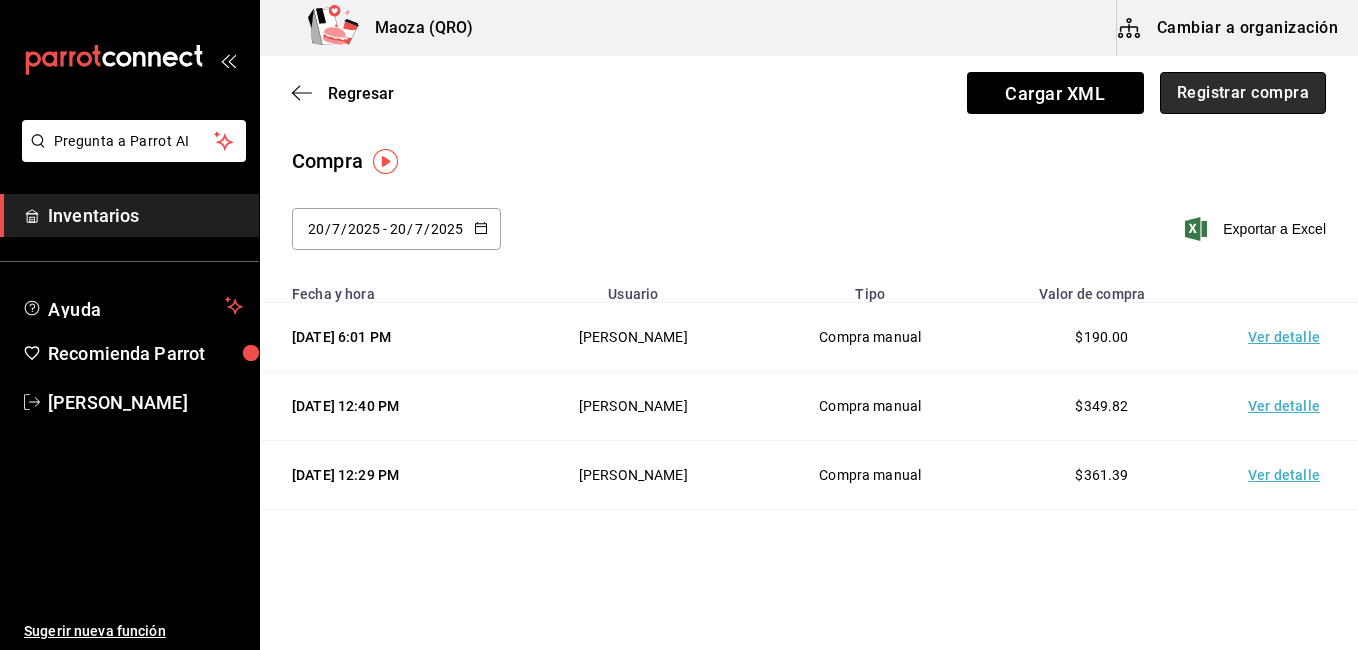 click on "Registrar compra" at bounding box center (1243, 93) 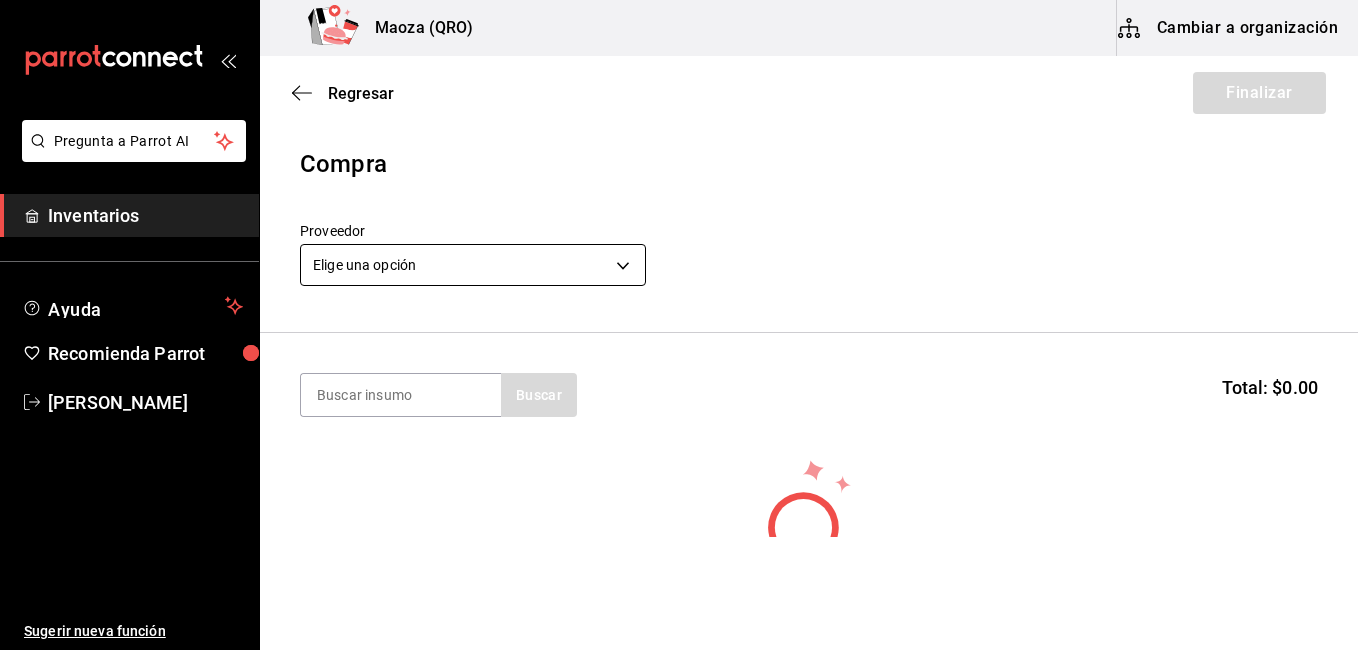 click on "Pregunta a Parrot AI Inventarios   Ayuda Recomienda Parrot   [PERSON_NAME]   Sugerir nueva función   [PERSON_NAME] (QRO) Cambiar a organización Regresar Finalizar Compra Proveedor Elige una opción default Buscar Total: $0.00 No hay insumos a mostrar. Busca un insumo para agregarlo a la lista Pregunta a Parrot AI Inventarios   Ayuda Recomienda Parrot   [PERSON_NAME]   Sugerir nueva función   GANA 1 MES GRATIS EN TU SUSCRIPCIÓN AQUÍ ¿Recuerdas cómo empezó tu restaurante?
[DATE] puedes ayudar a un colega a tener el mismo cambio que tú viviste.
Recomienda Parrot directamente desde tu Portal Administrador.
Es fácil y rápido.
🎁 Por cada restaurante que se una, ganas 1 mes gratis. Ver video tutorial Ir a video Editar Eliminar Visitar centro de ayuda [PHONE_NUMBER] [EMAIL_ADDRESS][DOMAIN_NAME] Visitar centro de ayuda [PHONE_NUMBER] [EMAIL_ADDRESS][DOMAIN_NAME]" at bounding box center [679, 268] 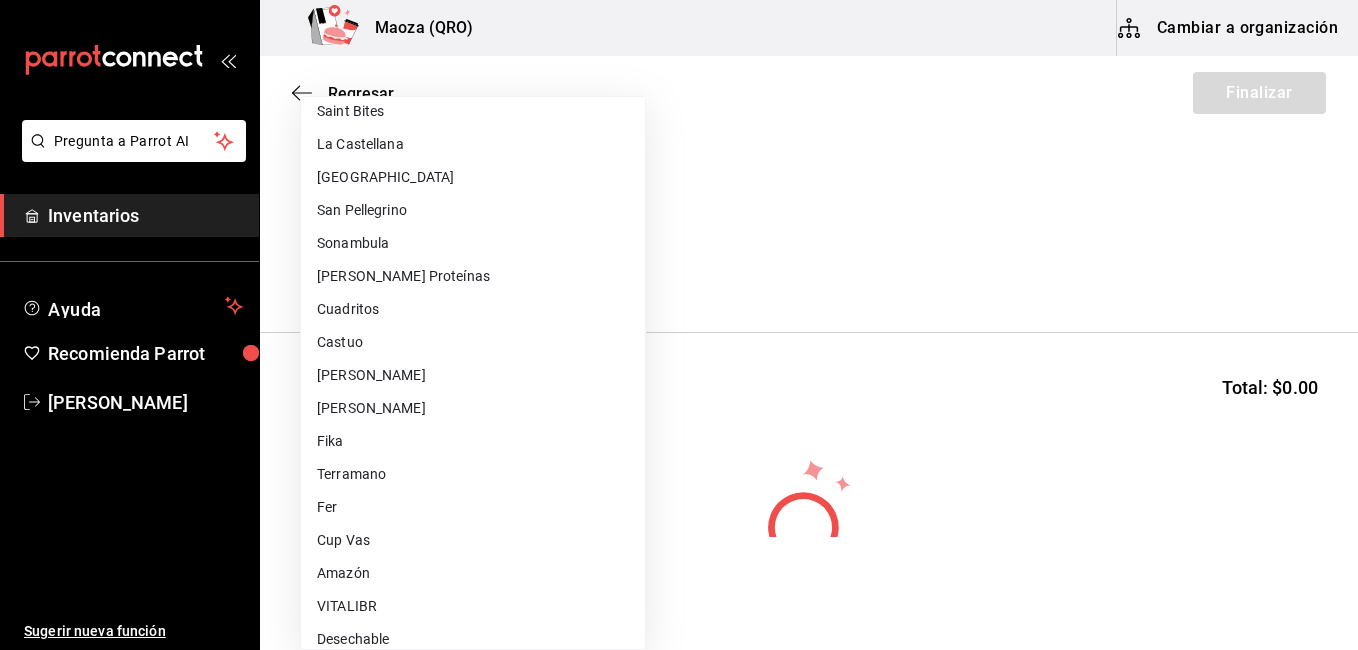 scroll, scrollTop: 83, scrollLeft: 0, axis: vertical 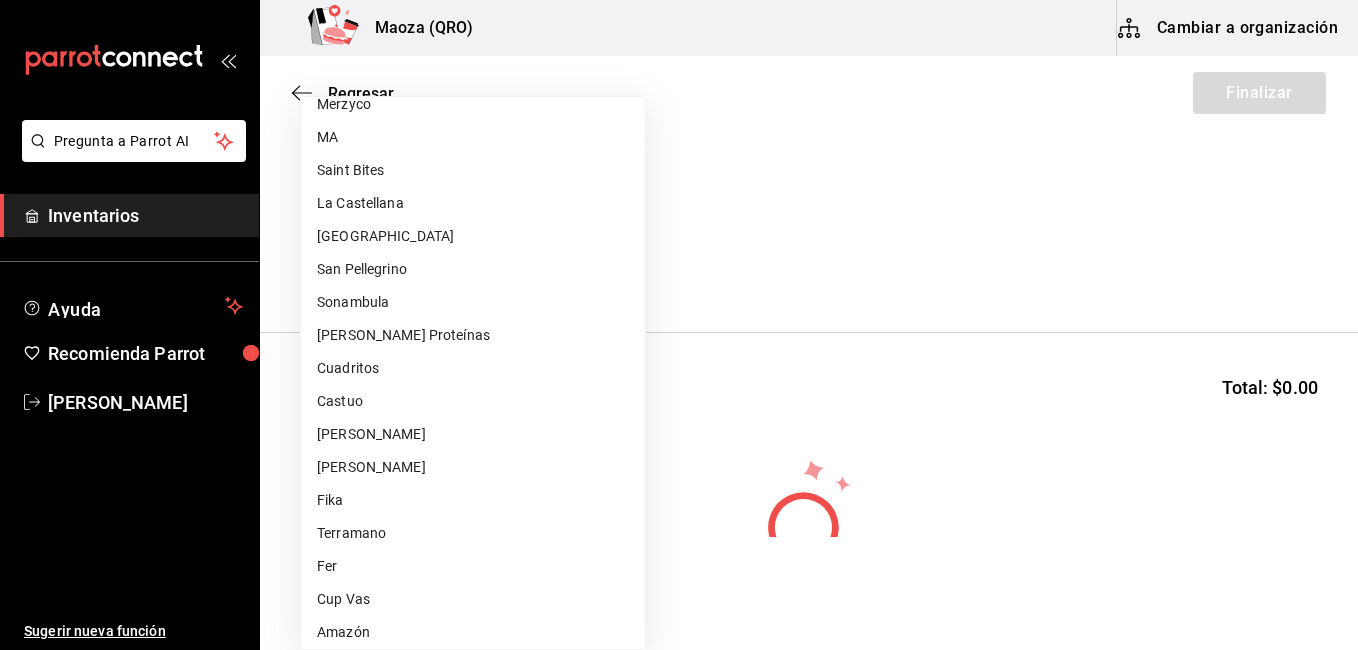 click on "MA" at bounding box center [473, 137] 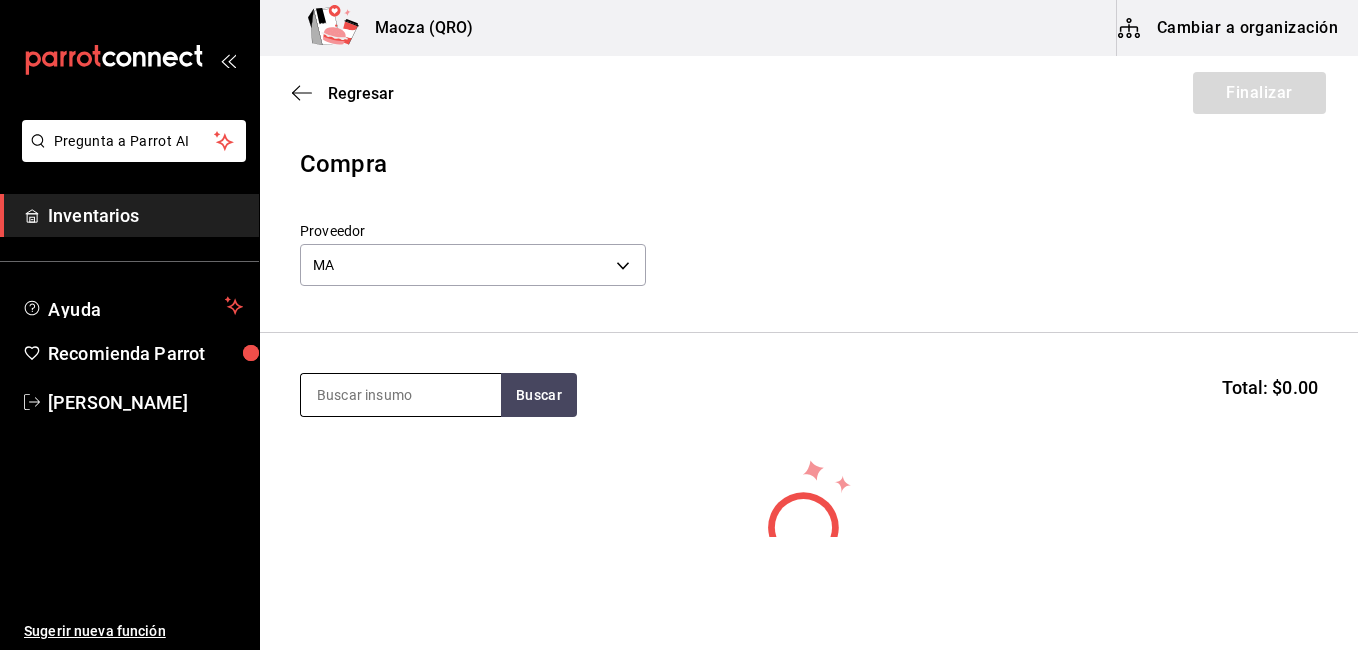 click at bounding box center [401, 395] 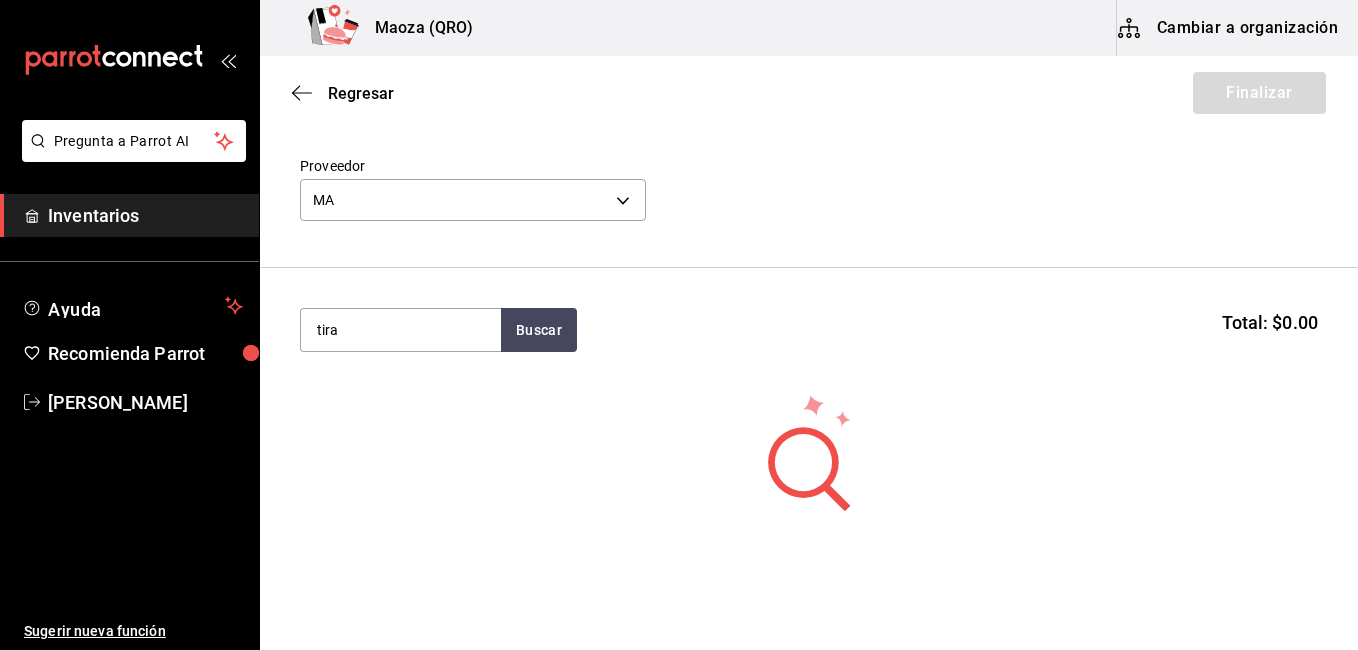 scroll, scrollTop: 100, scrollLeft: 0, axis: vertical 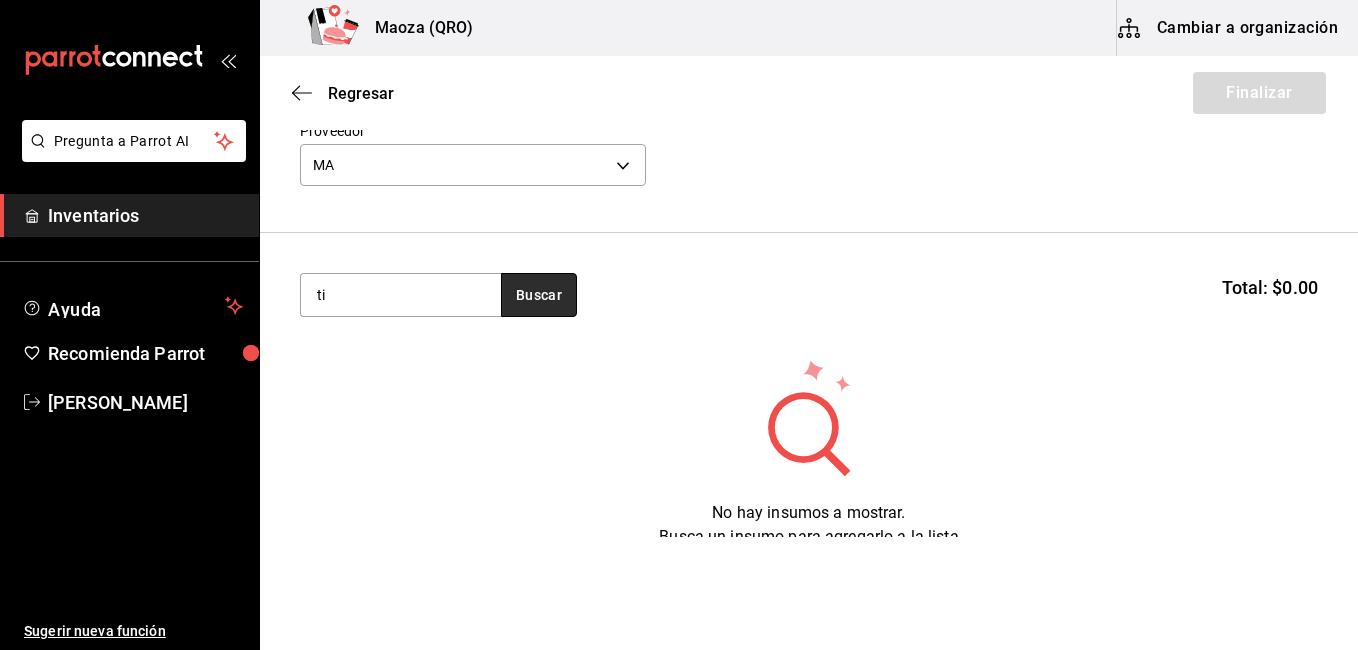 click on "Buscar" at bounding box center (539, 295) 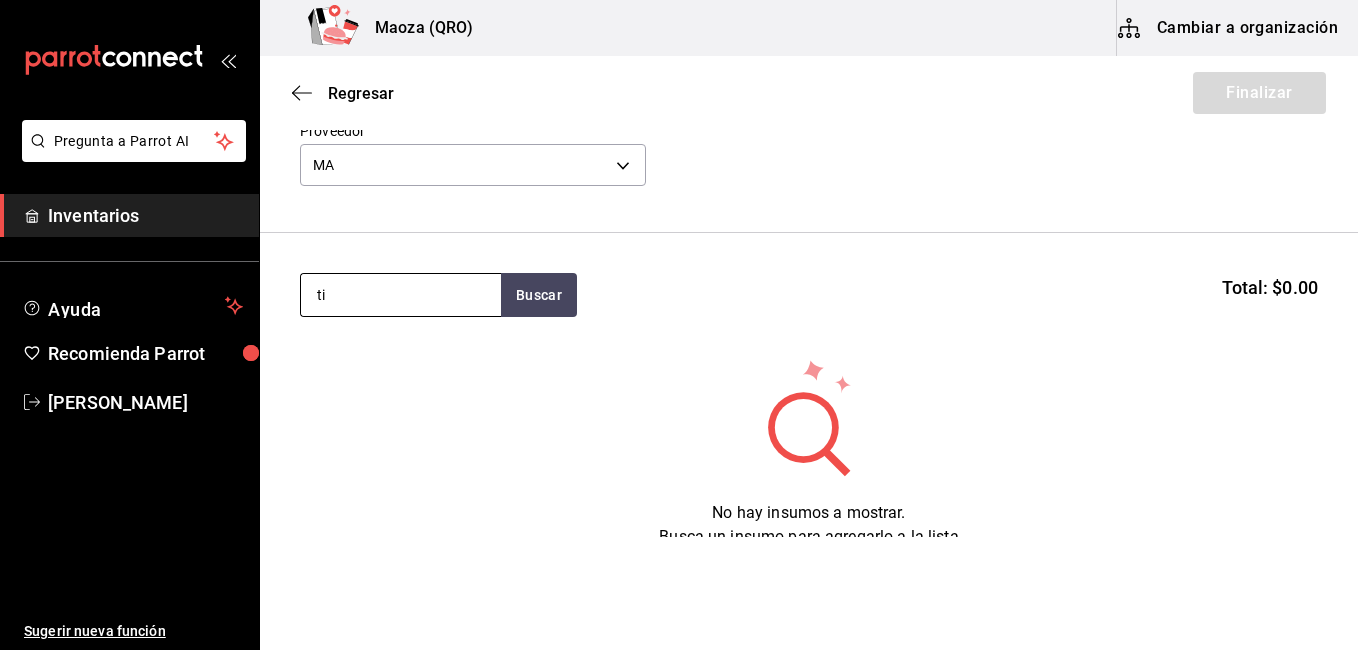 type on "t" 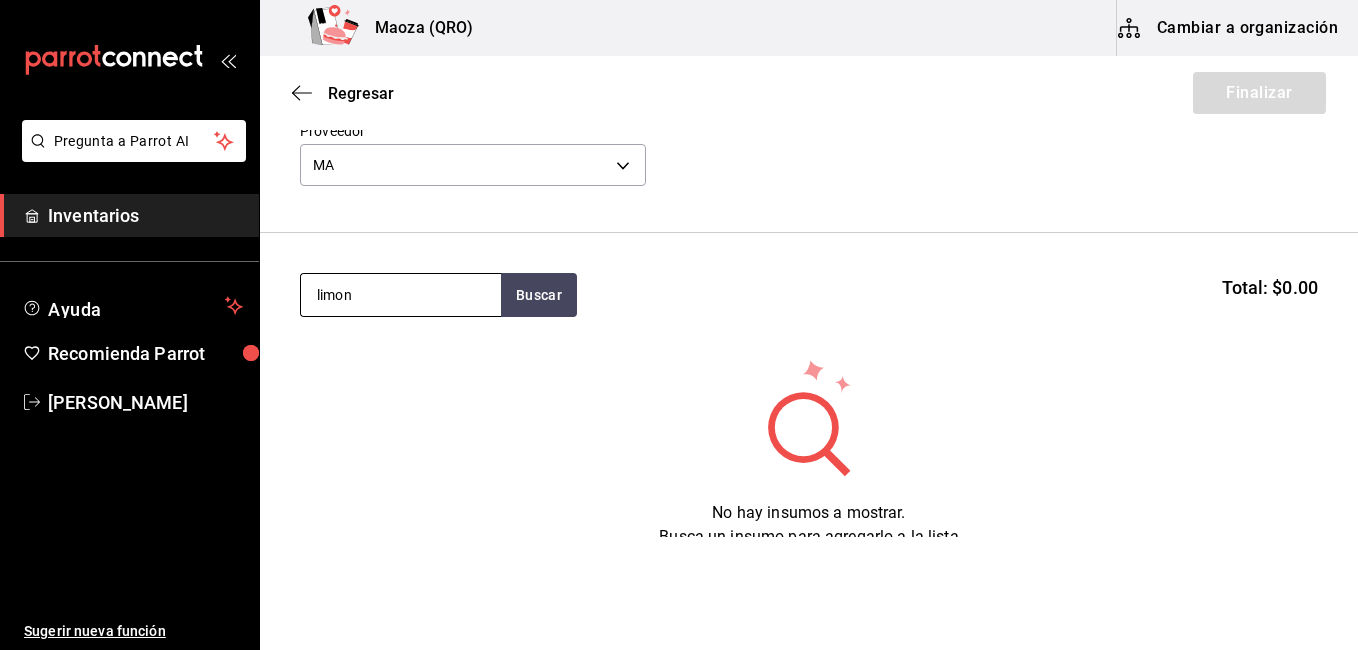type on "limon" 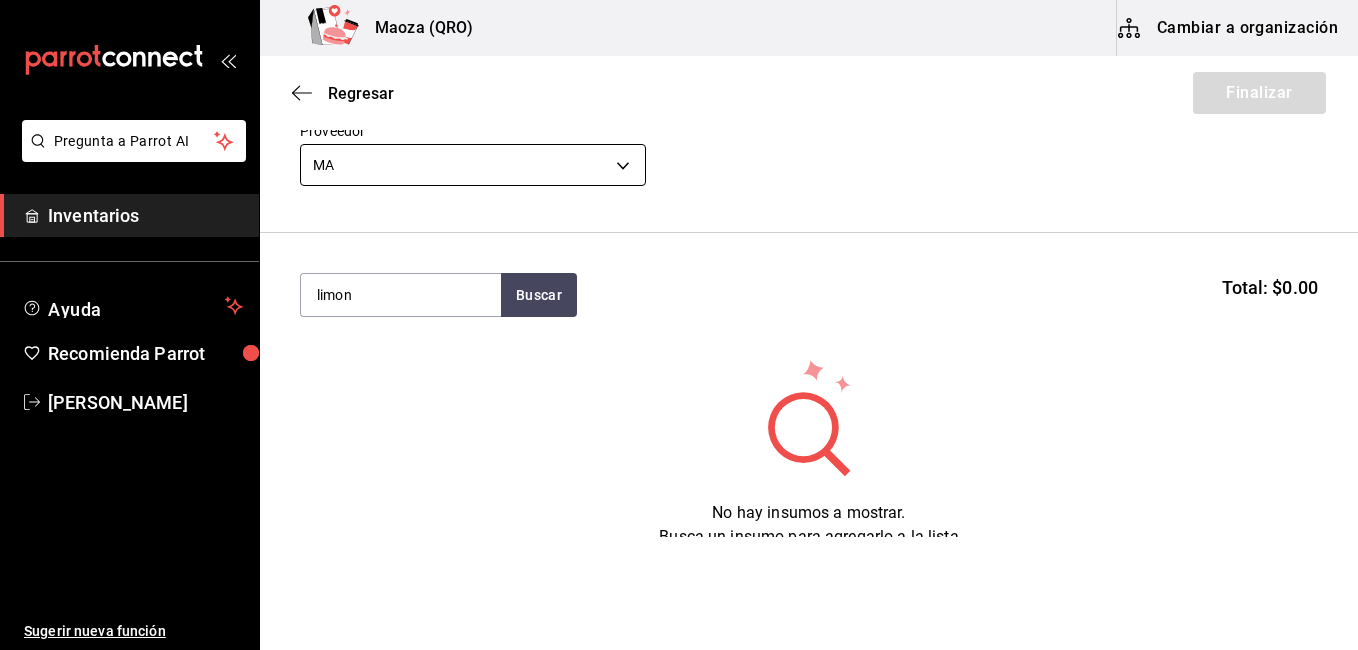 click on "Pregunta a Parrot AI Inventarios   Ayuda Recomienda Parrot   [PERSON_NAME] nueva función   [PERSON_NAME] (QRO) Cambiar a organización Regresar Finalizar Compra Proveedor MA 28b082a2-fe22-4d7a-a602-6fba9031519e limon Buscar Total: $0.00 No hay insumos a mostrar. Busca un insumo para agregarlo a la lista Pregunta a Parrot AI Inventarios   Ayuda Recomienda Parrot   [PERSON_NAME]   Sugerir nueva función   GANA 1 MES GRATIS EN TU SUSCRIPCIÓN AQUÍ ¿Recuerdas cómo empezó tu restaurante?
[DATE] puedes ayudar a un colega a tener el mismo cambio que tú viviste.
Recomienda Parrot directamente desde tu Portal Administrador.
Es fácil y rápido.
🎁 Por cada restaurante que se una, ganas 1 mes gratis. Ver video tutorial Ir a video Editar Eliminar Visitar centro de ayuda [PHONE_NUMBER] [EMAIL_ADDRESS][DOMAIN_NAME] Visitar centro de ayuda [PHONE_NUMBER] [EMAIL_ADDRESS][DOMAIN_NAME]" at bounding box center [679, 268] 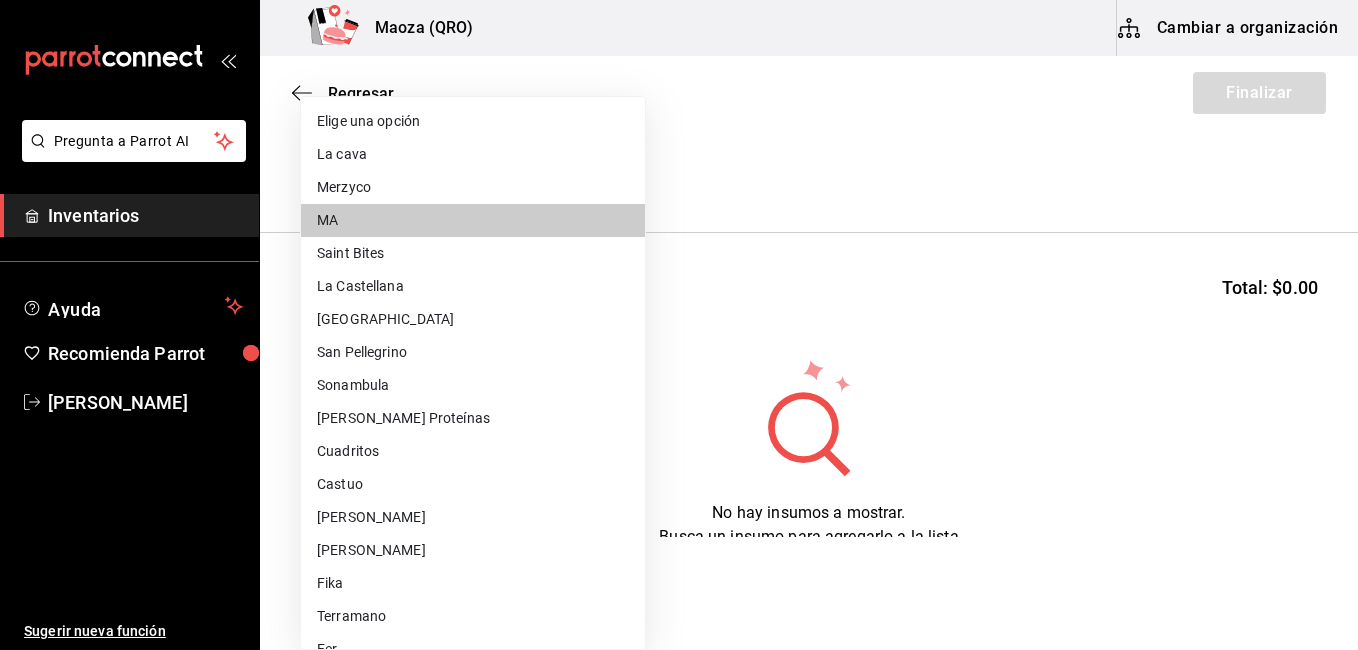 click on "Merzyco" at bounding box center (473, 187) 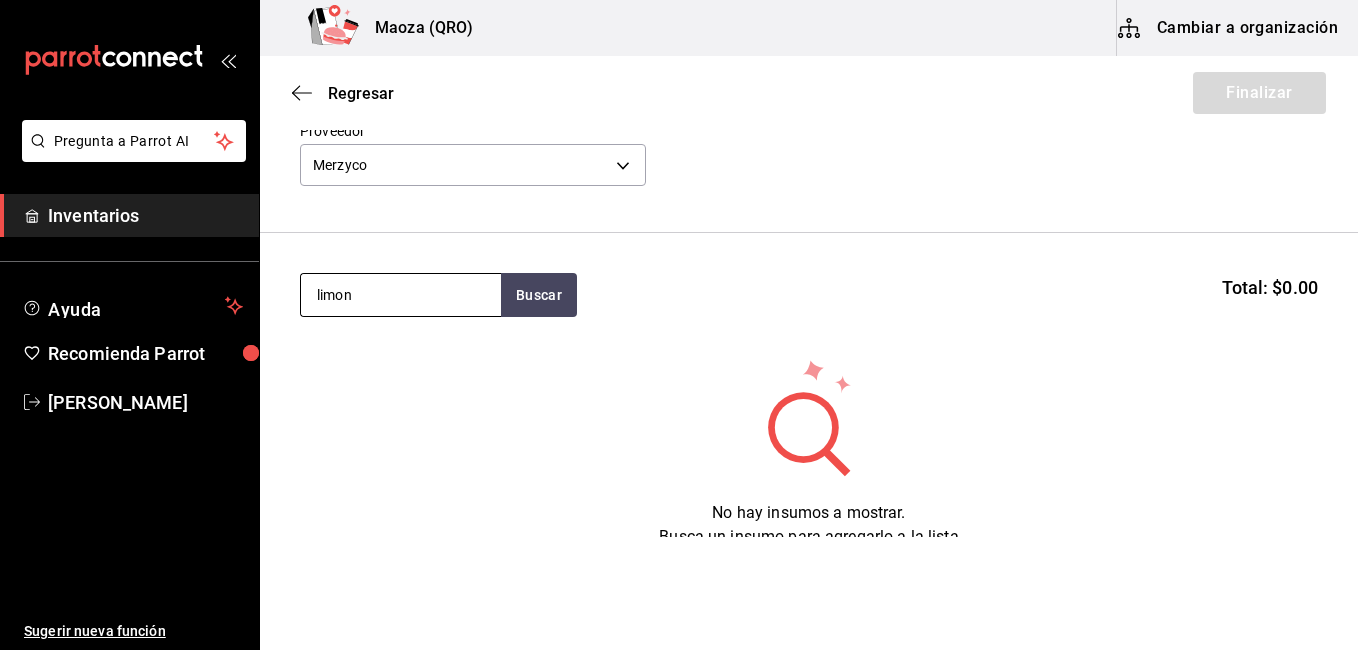 click on "limon" at bounding box center (401, 295) 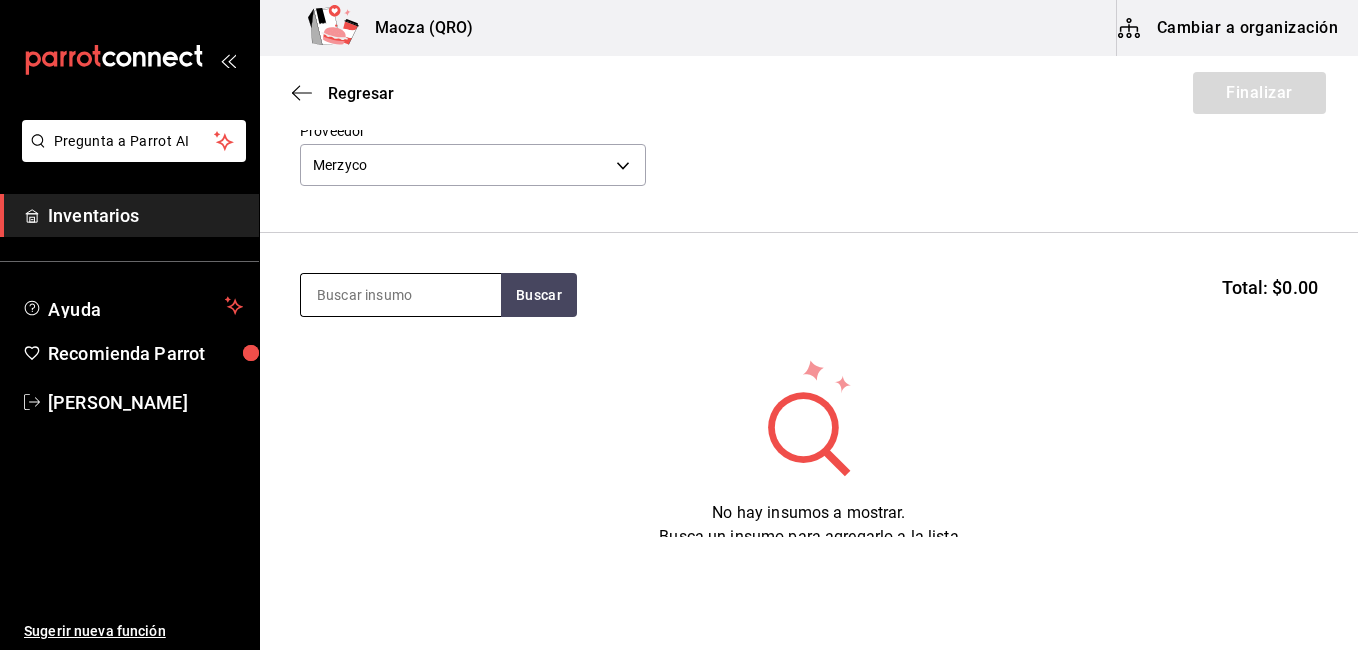 click at bounding box center [401, 295] 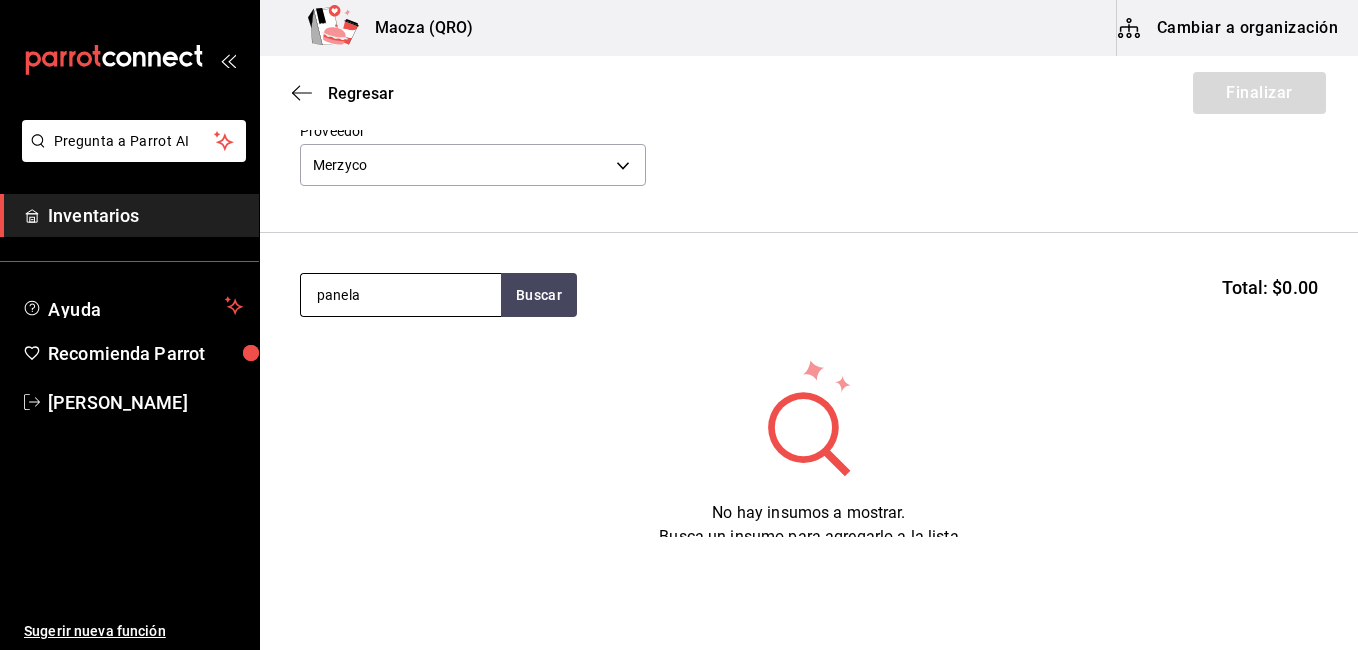 type on "panela" 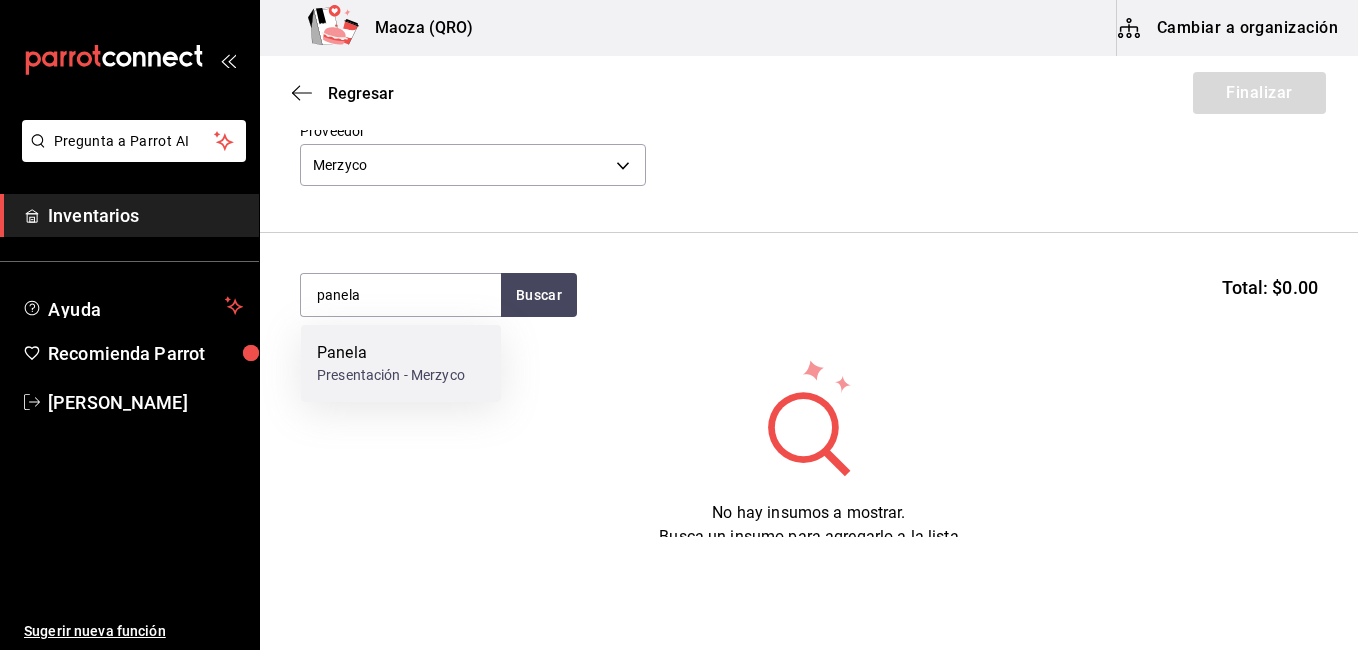 click on "Panela" at bounding box center [391, 353] 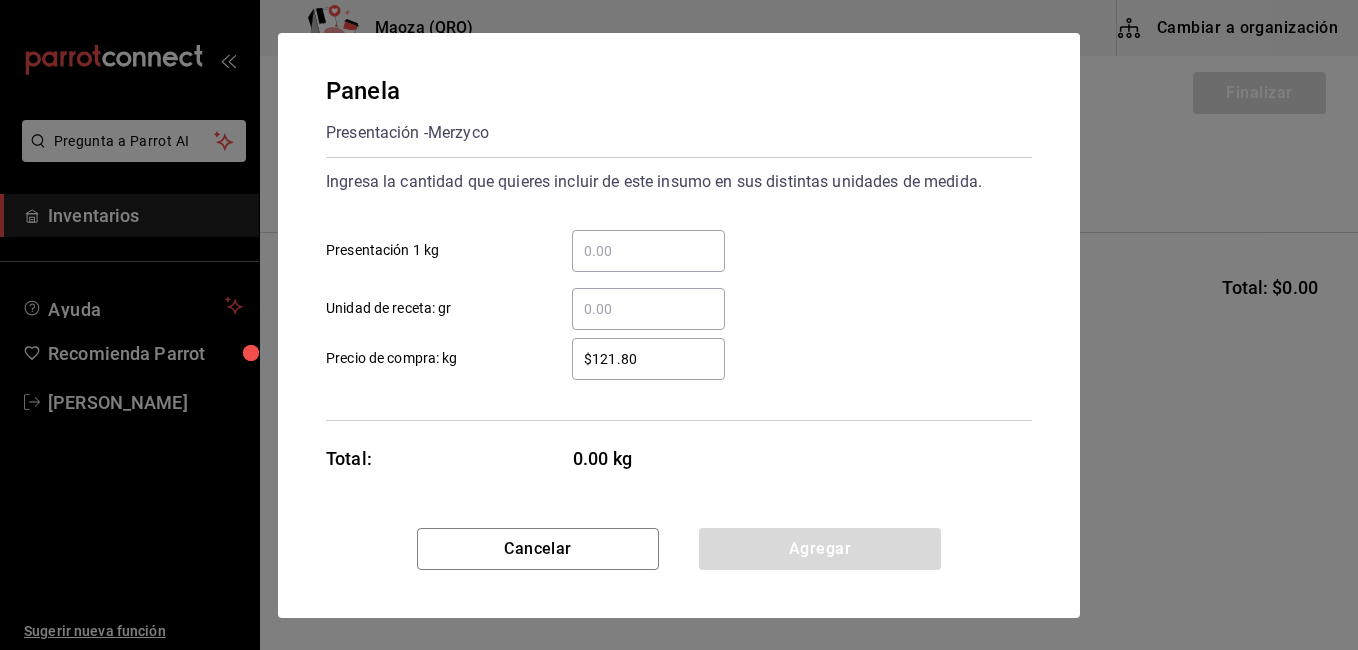 click on "Precio de compra: kg" at bounding box center (392, 358) 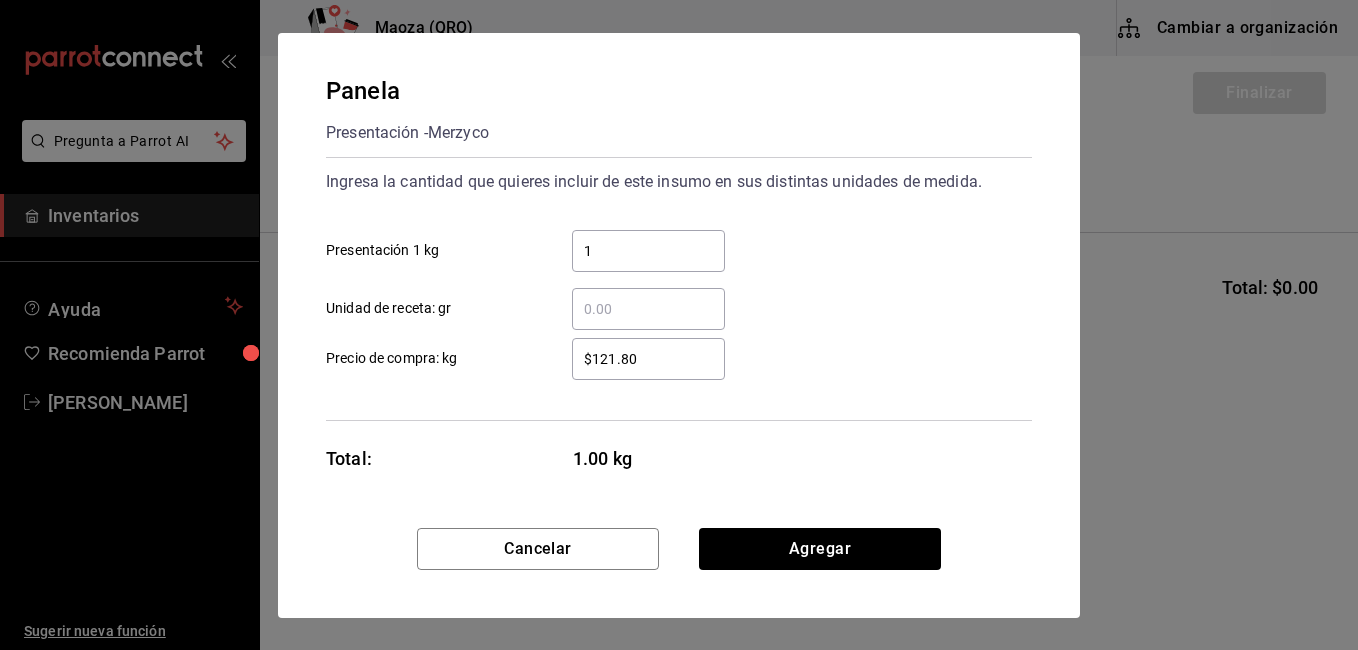 type on "1" 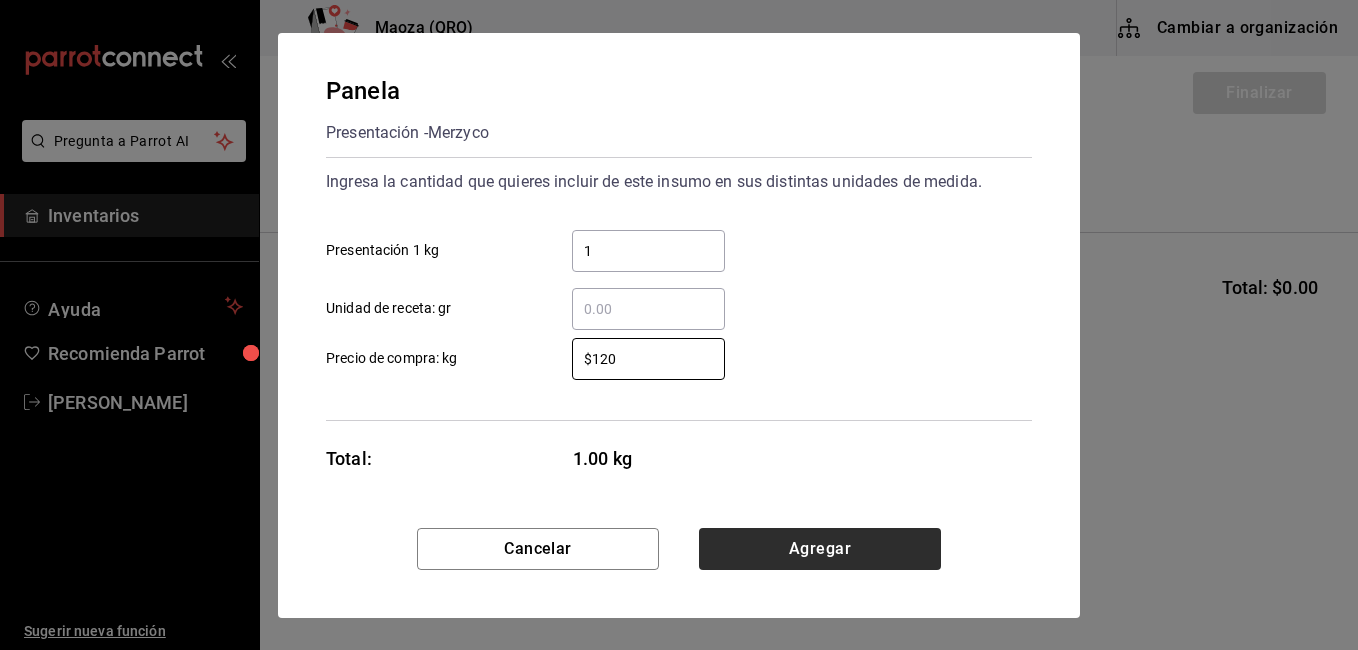 type on "$120" 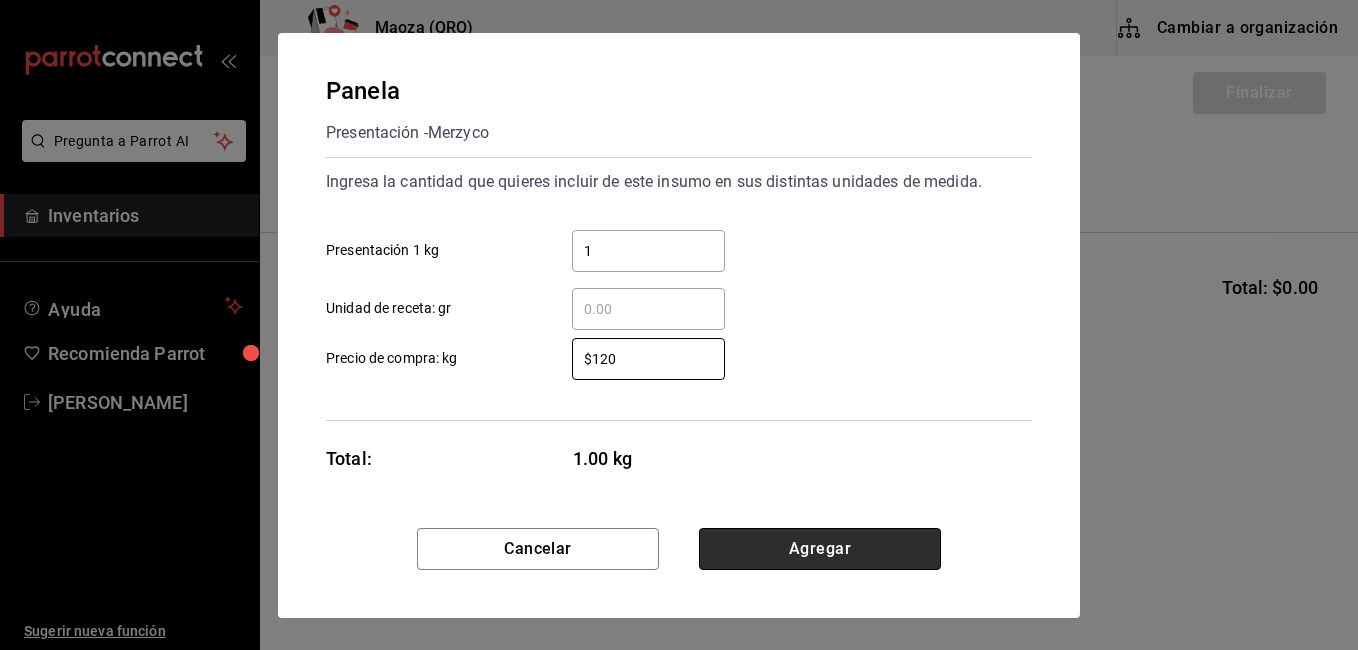 click on "Agregar" at bounding box center [820, 549] 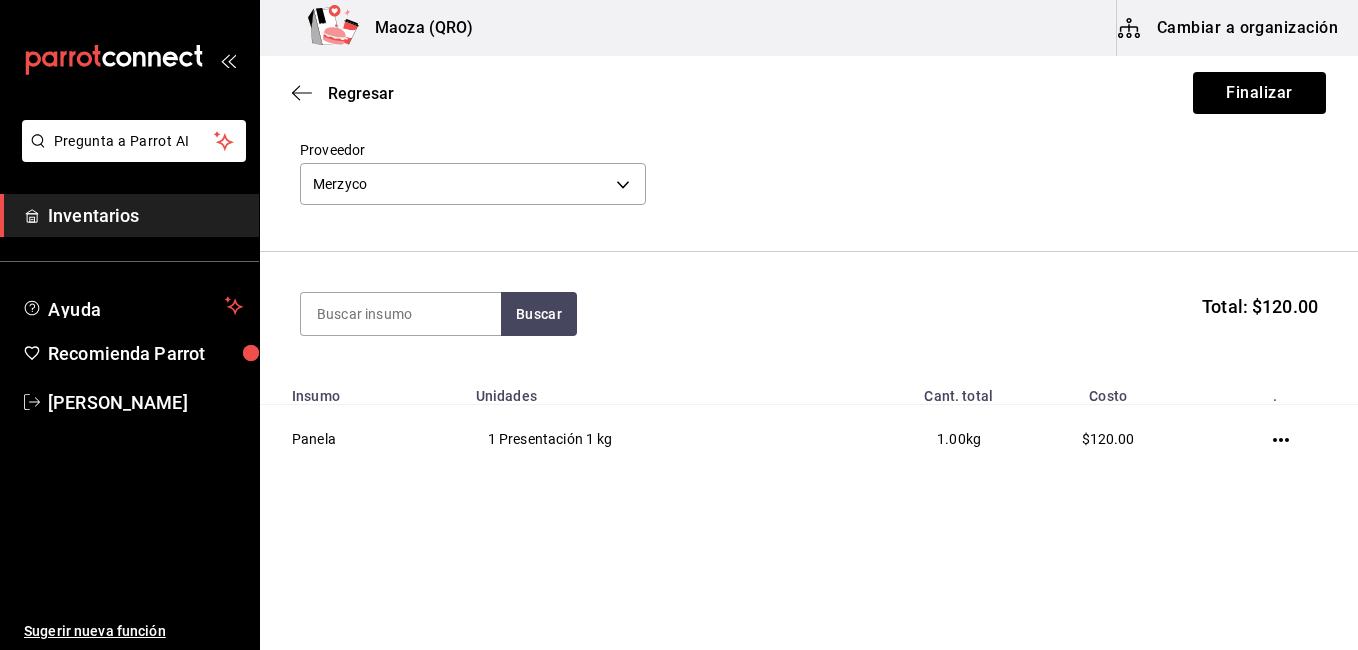 scroll, scrollTop: 82, scrollLeft: 0, axis: vertical 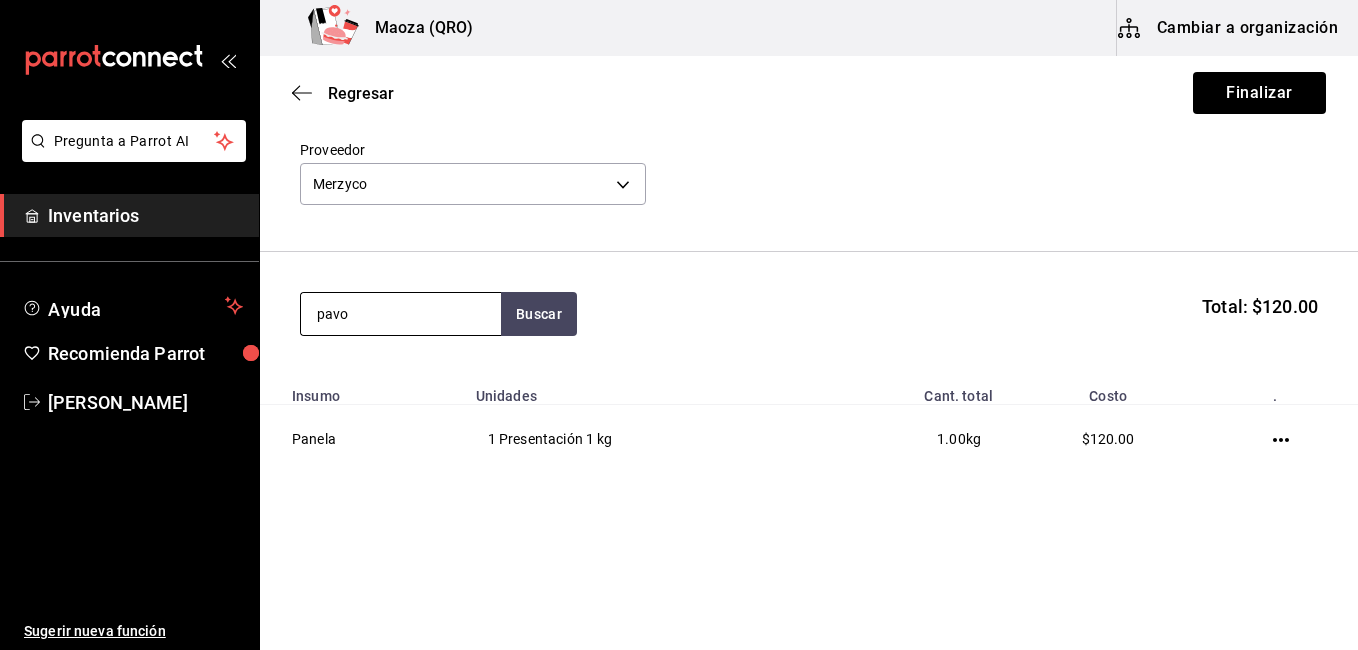 type on "pavo" 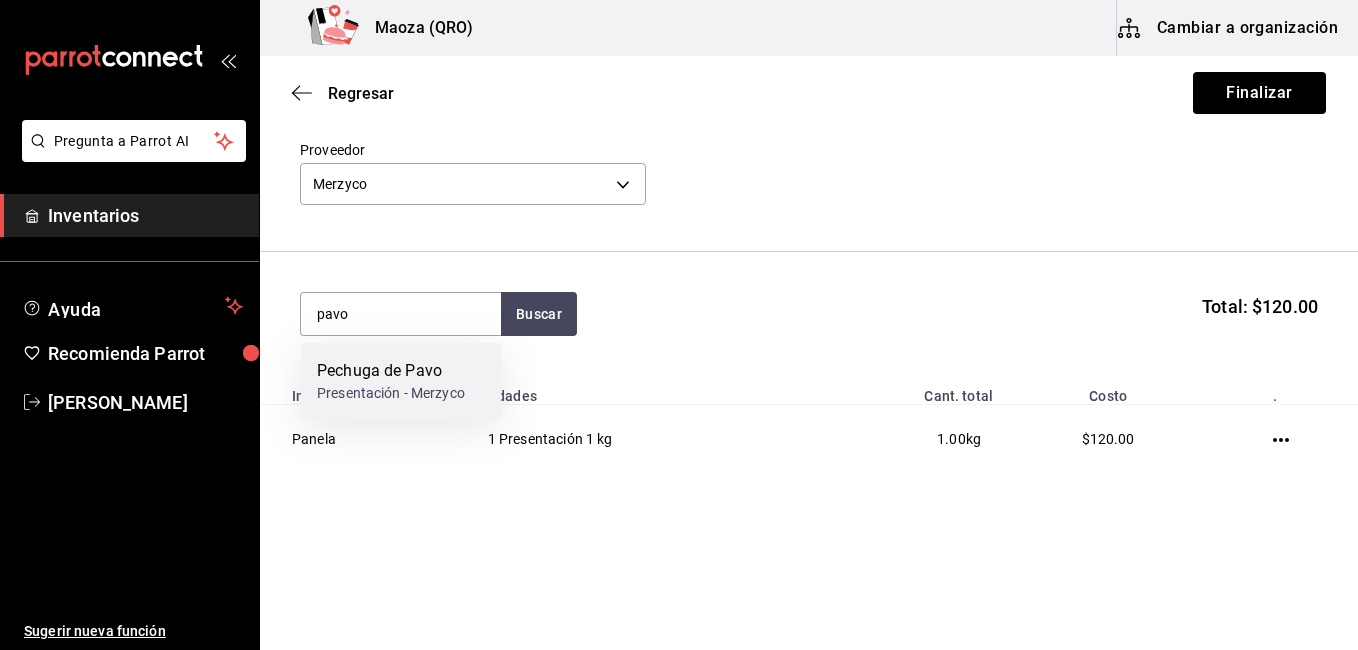 click on "Pechuga de Pavo" at bounding box center (391, 371) 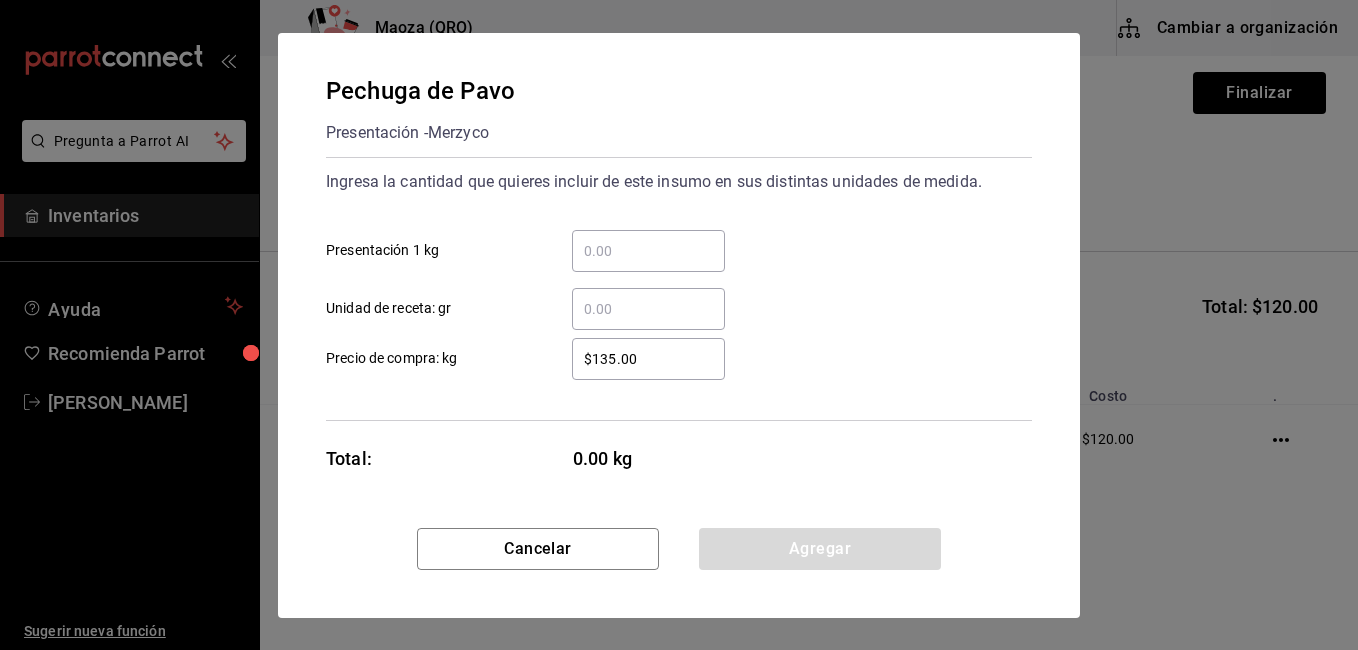 click on "​ Presentación 1 kg" at bounding box center (648, 251) 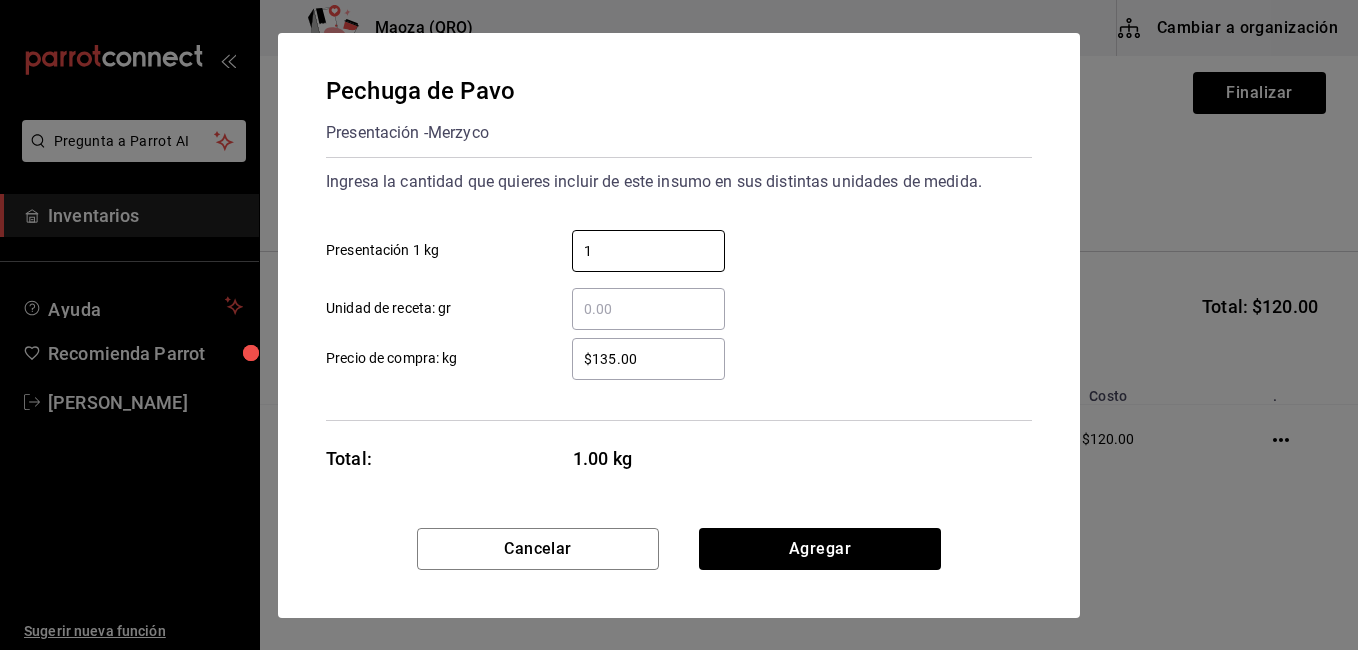 type on "1" 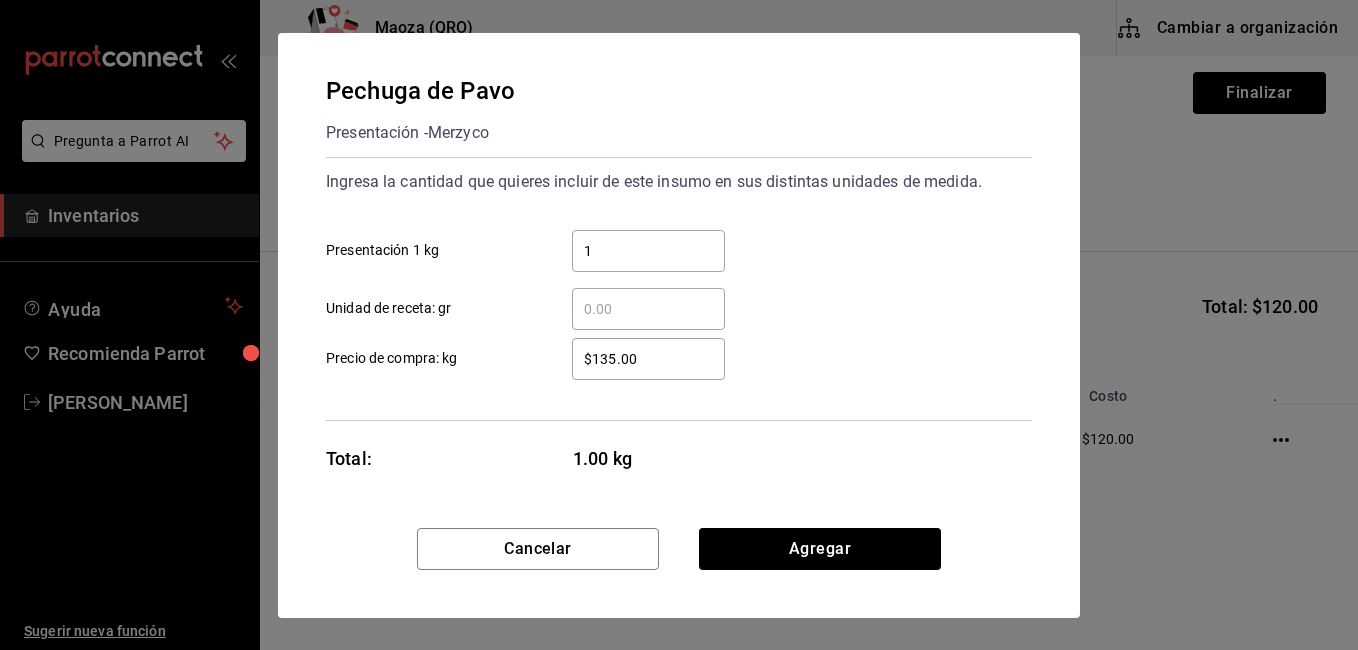 click on "$135.00 ​" at bounding box center (648, 359) 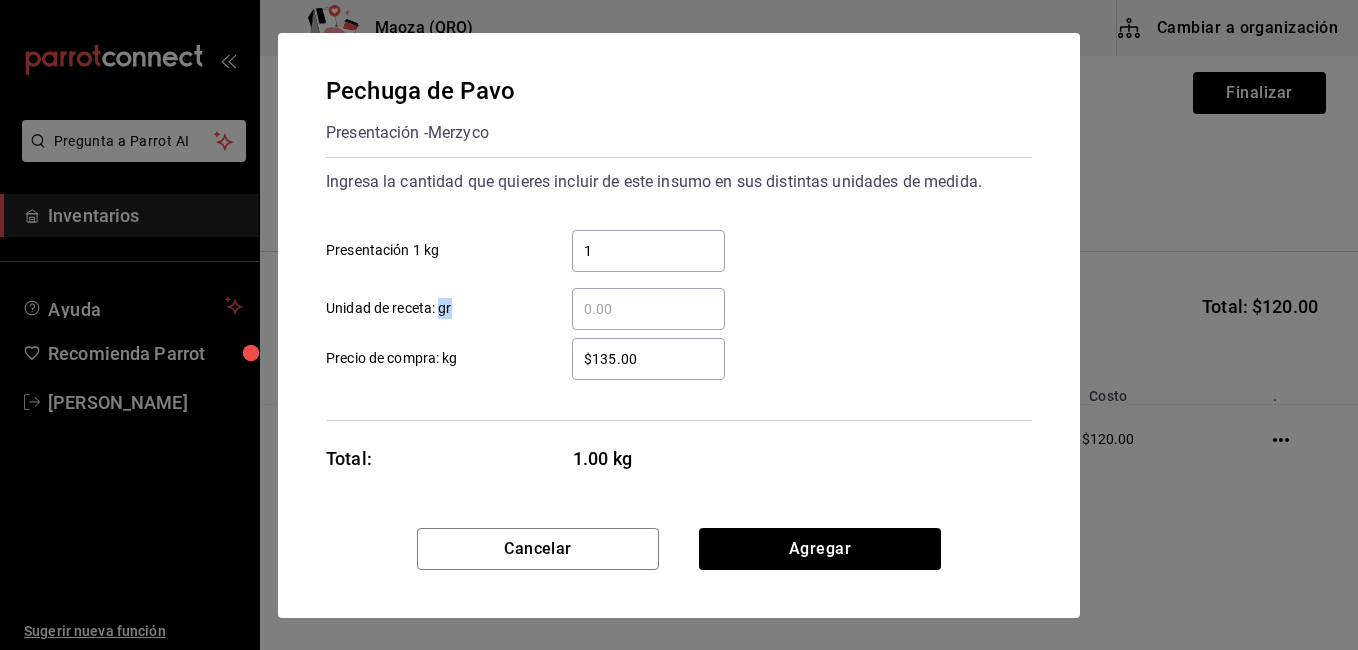 click on "$135.00 ​" at bounding box center (648, 359) 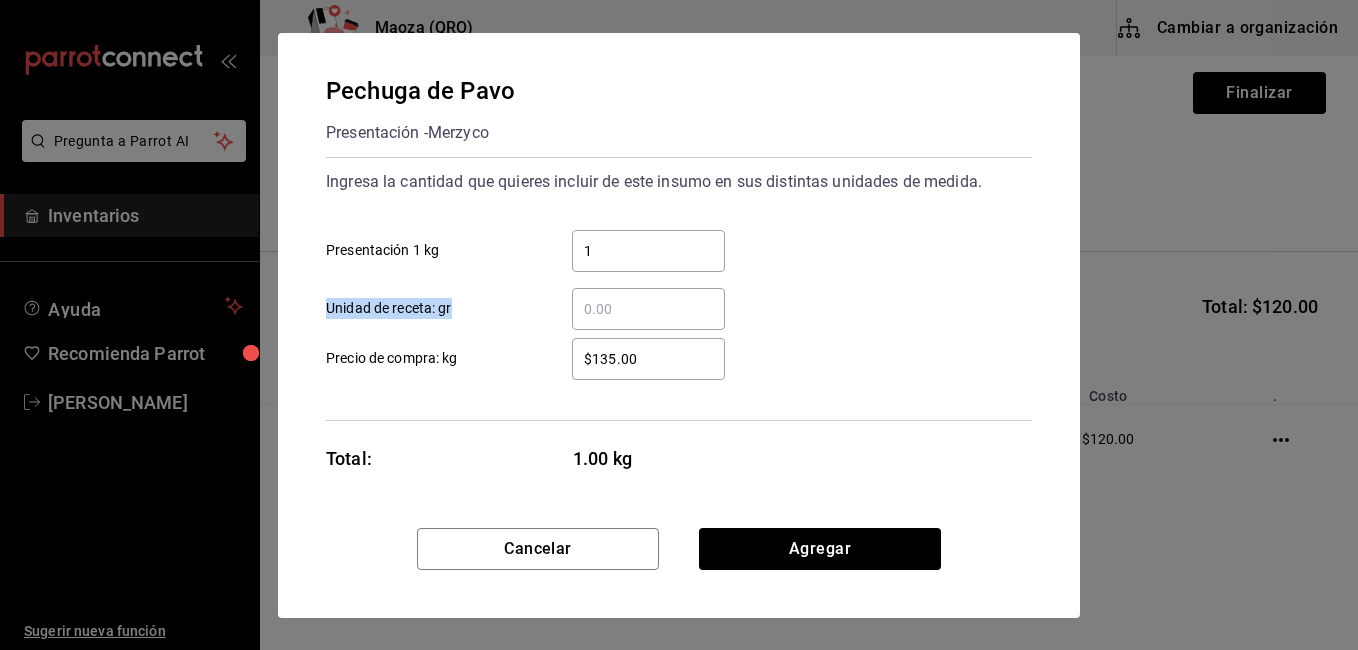 click on "$135.00 ​" at bounding box center (648, 359) 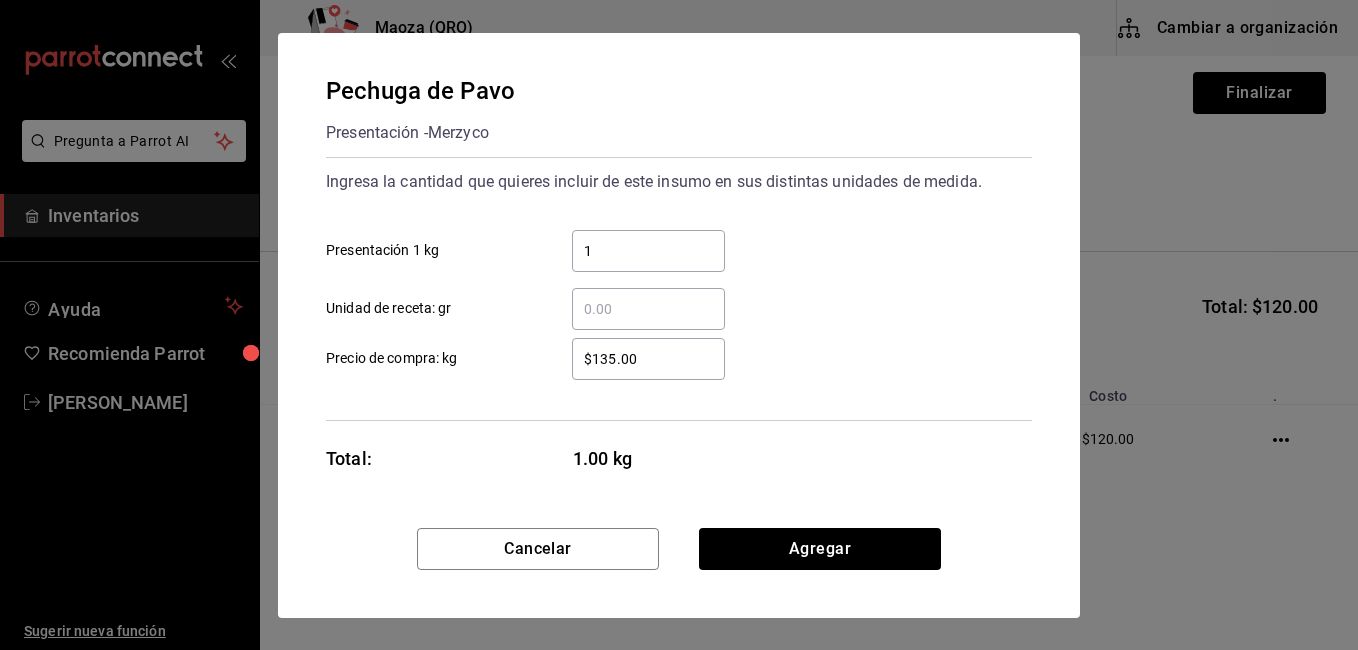 click on "$135.00" at bounding box center (648, 359) 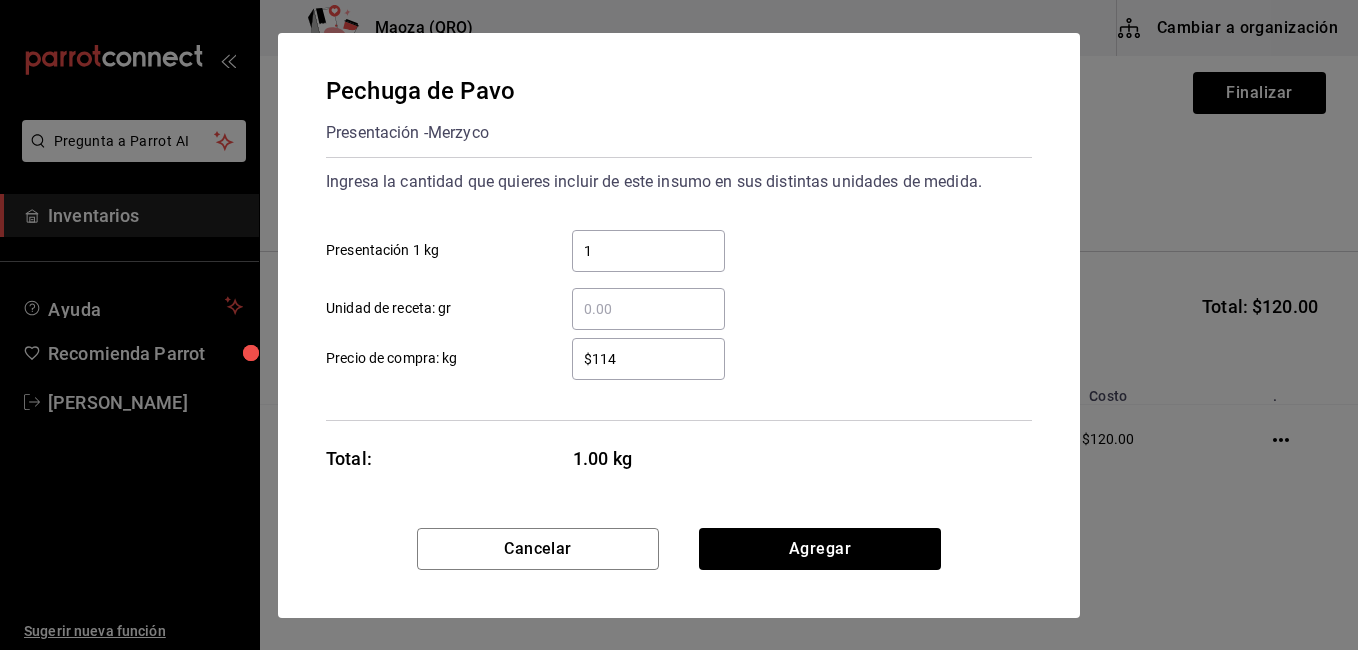 type on "$114" 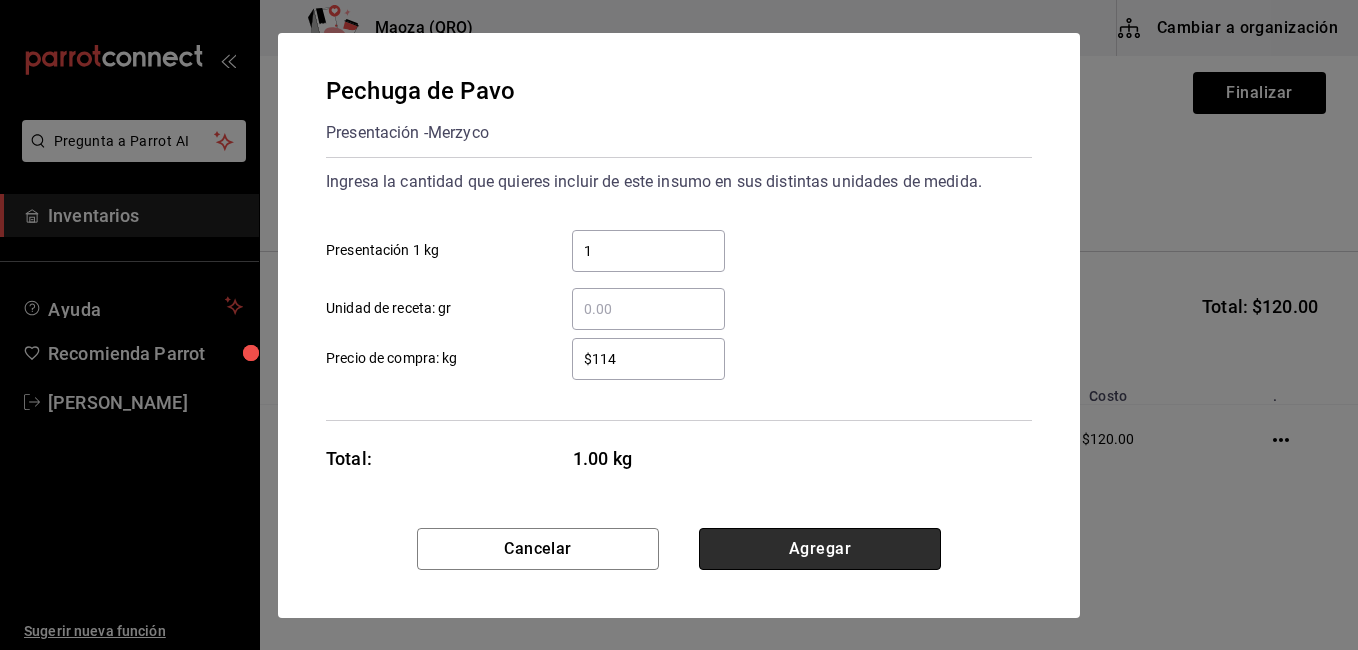 click on "Agregar" at bounding box center [820, 549] 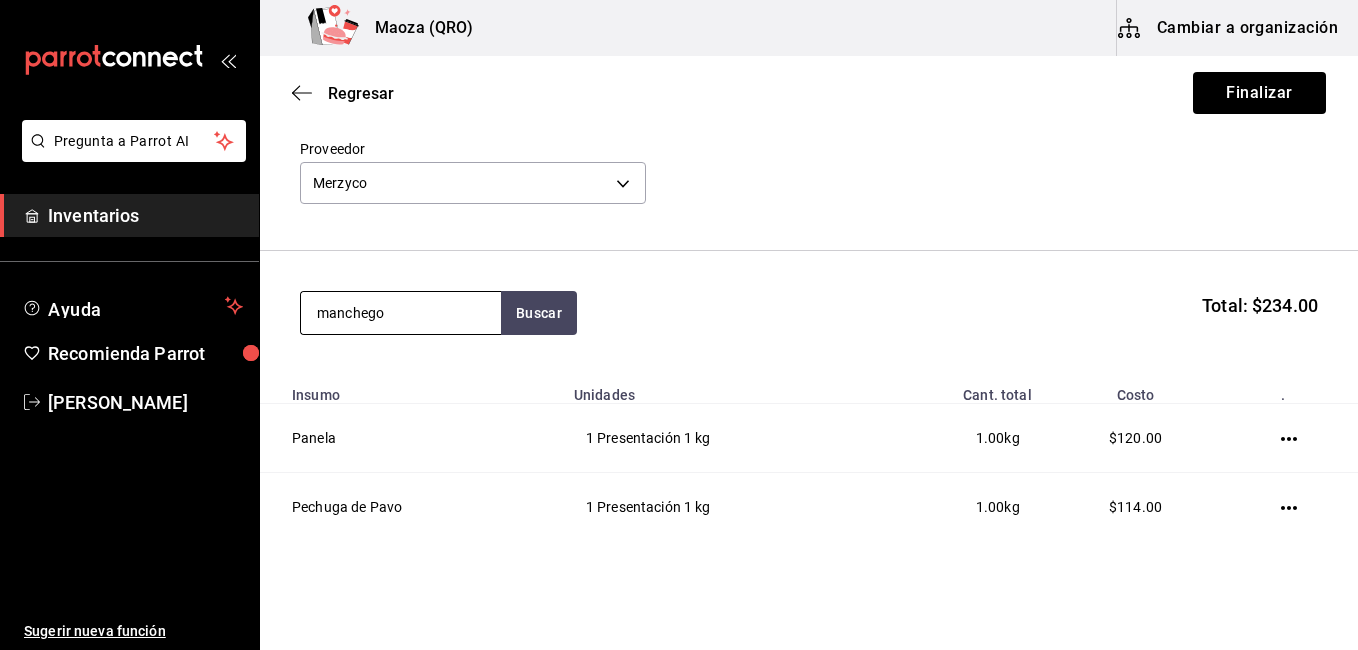type on "manchego" 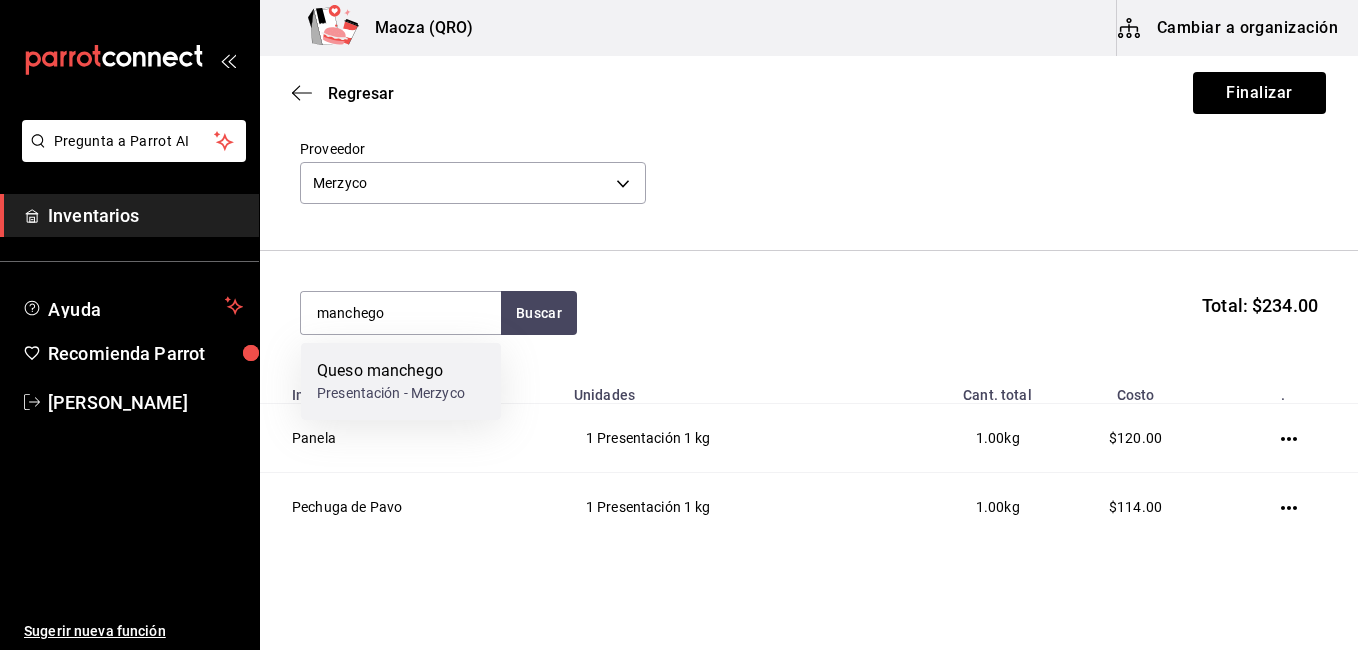 click on "Queso manchego Presentación - Merzyco" at bounding box center (401, 381) 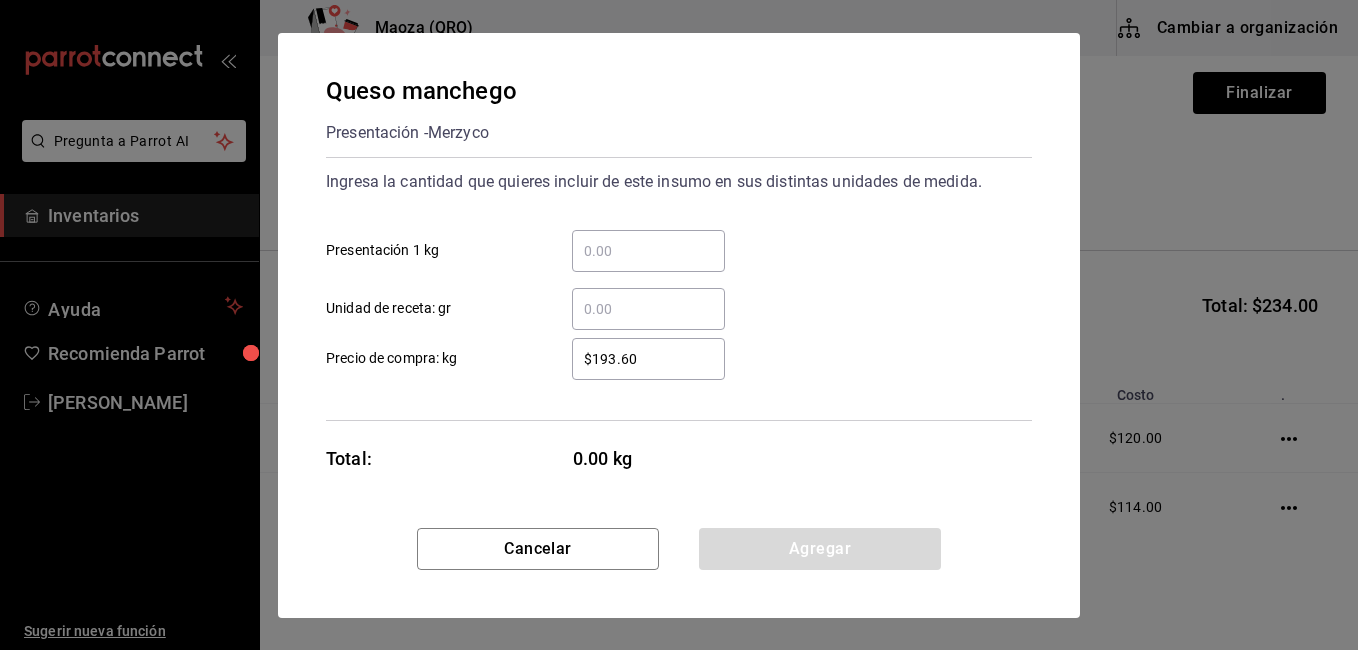 click on "​ Presentación 1 kg" at bounding box center (648, 251) 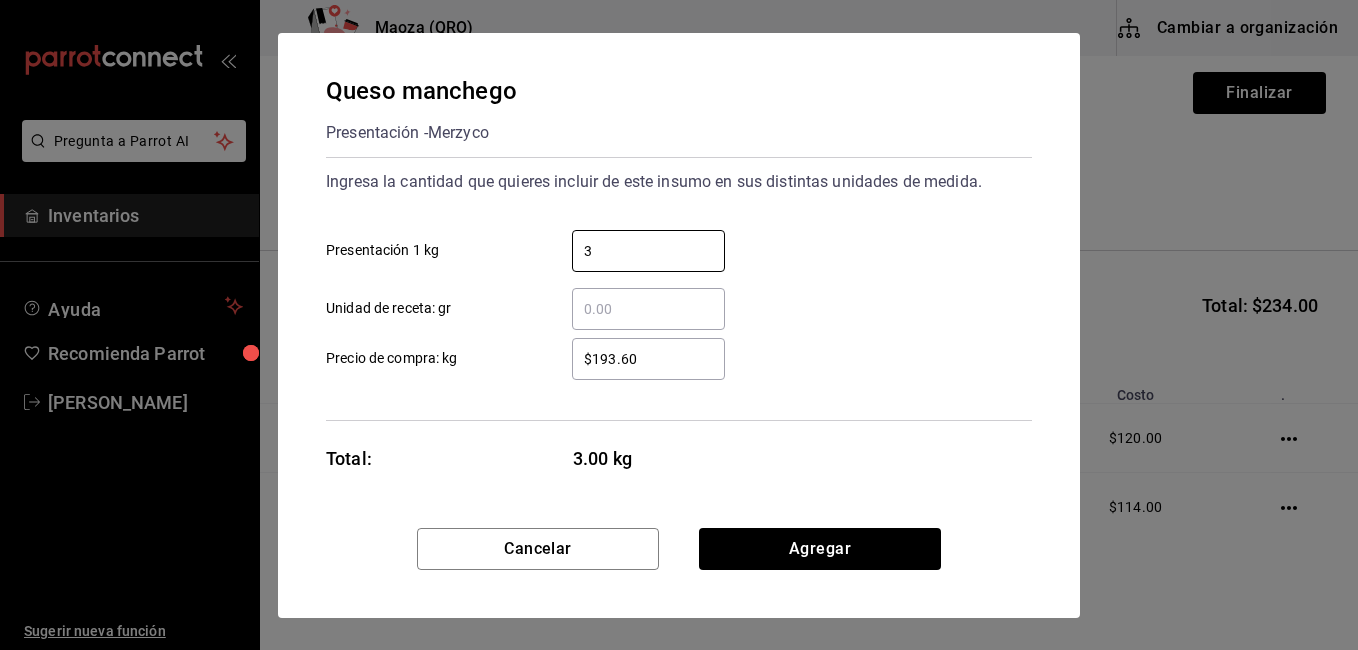 type on "3" 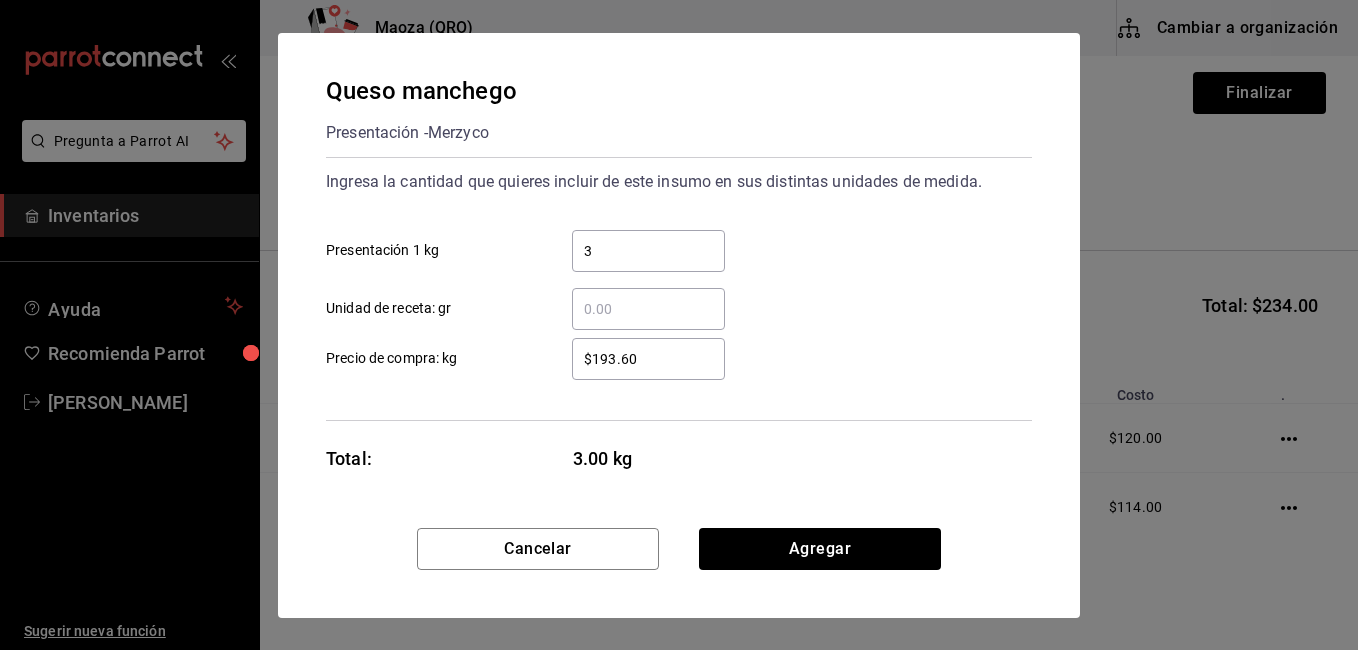 click on "$193.60" at bounding box center (648, 359) 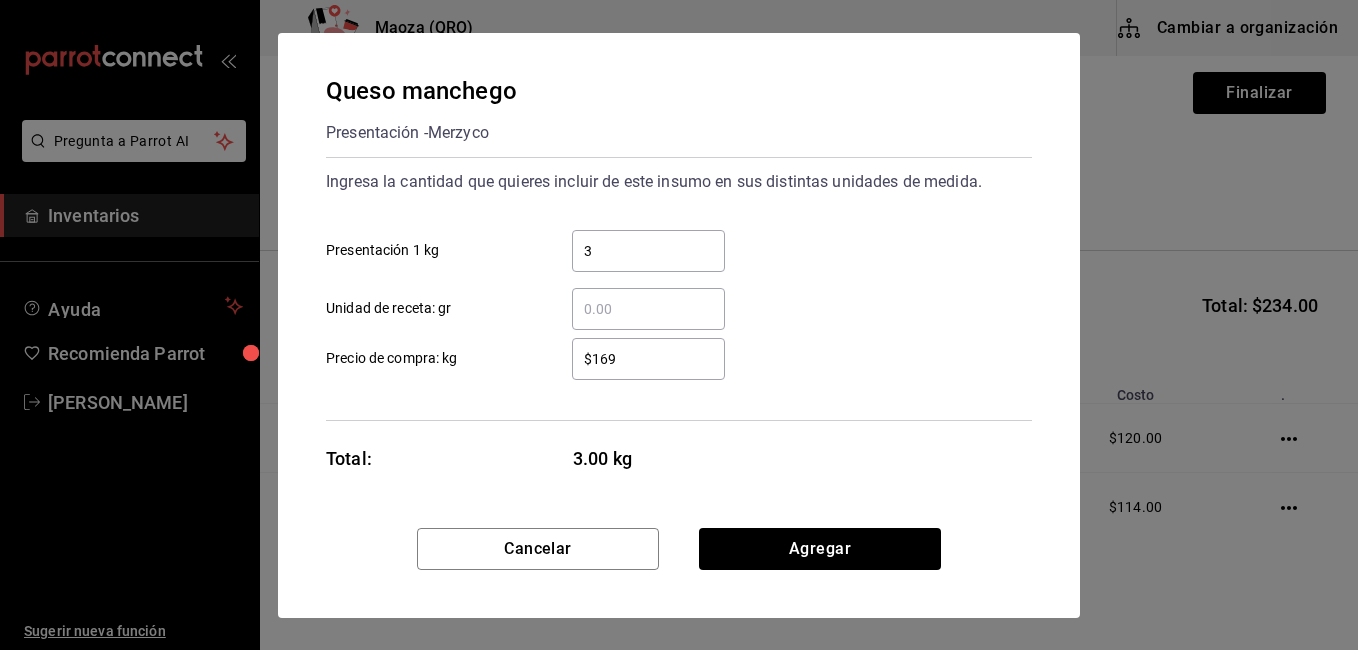 type on "$169" 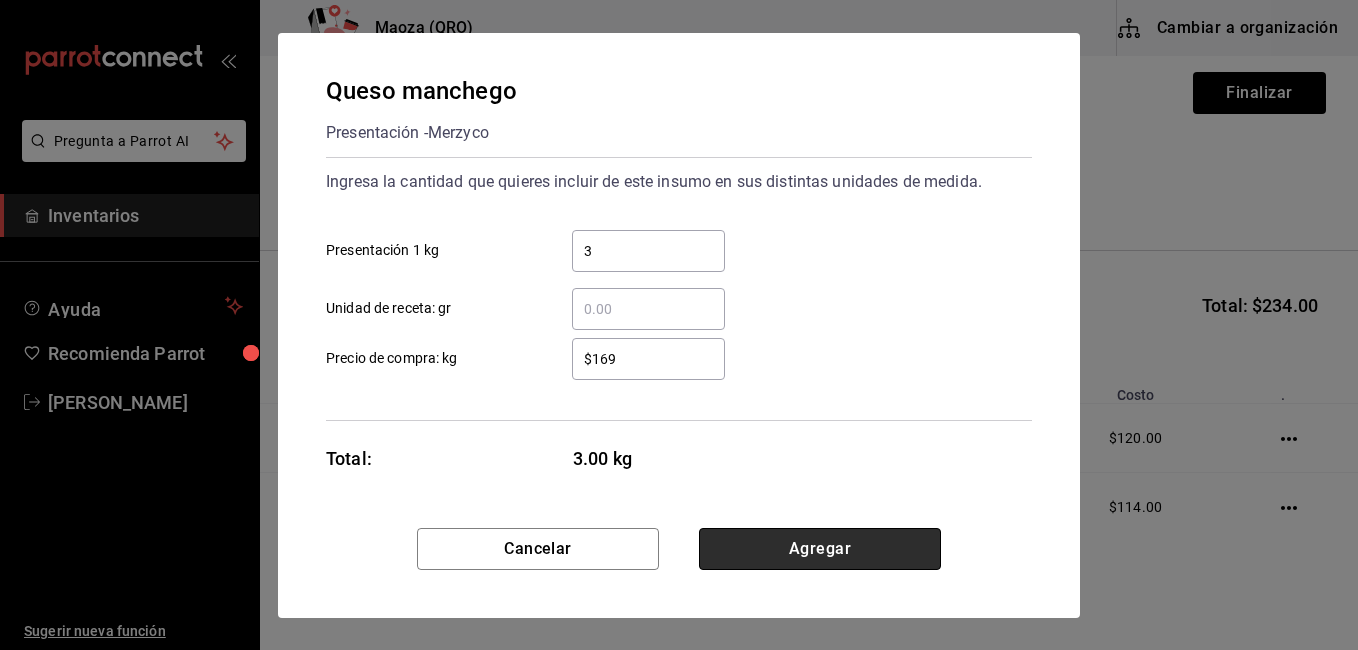 click on "Agregar" at bounding box center (820, 549) 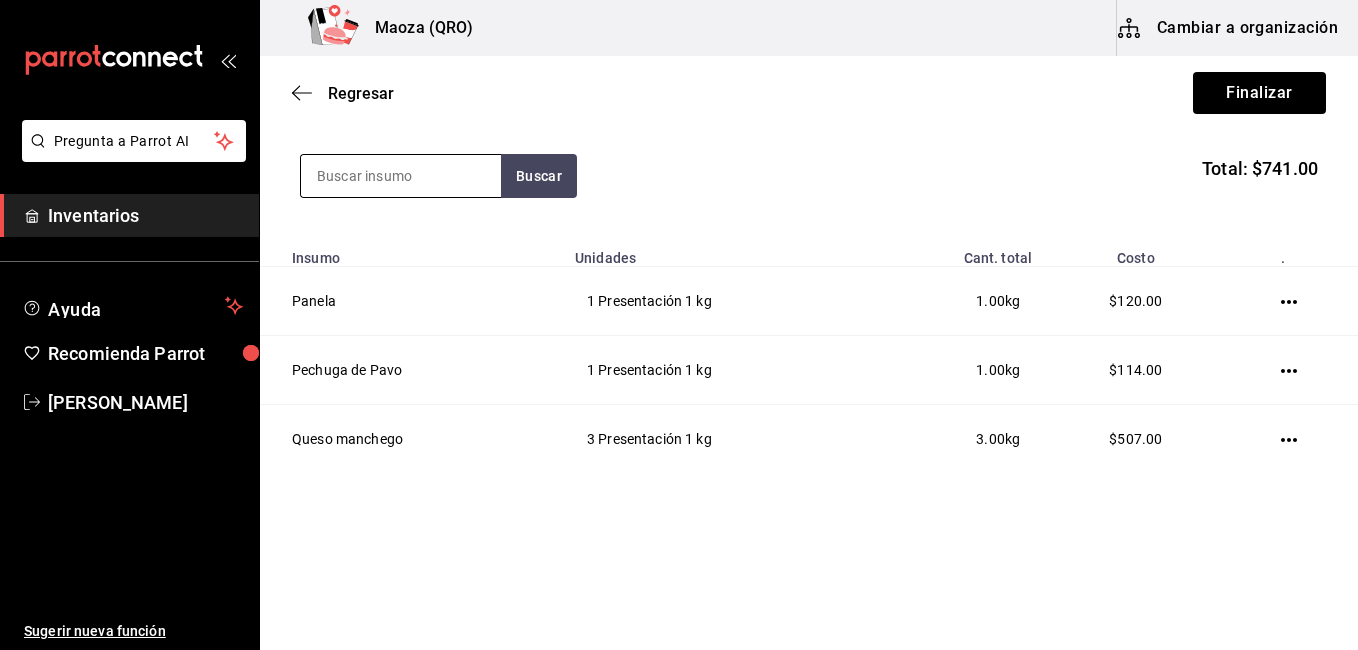 scroll, scrollTop: 120, scrollLeft: 0, axis: vertical 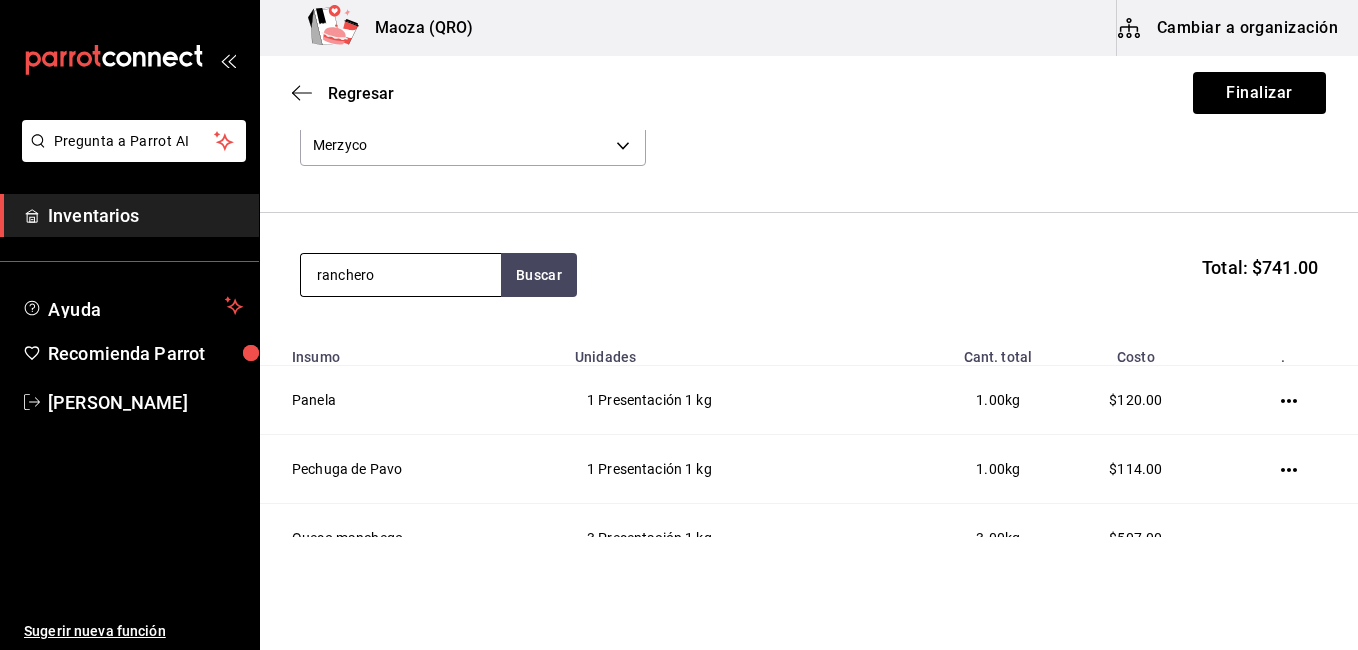type on "ranchero" 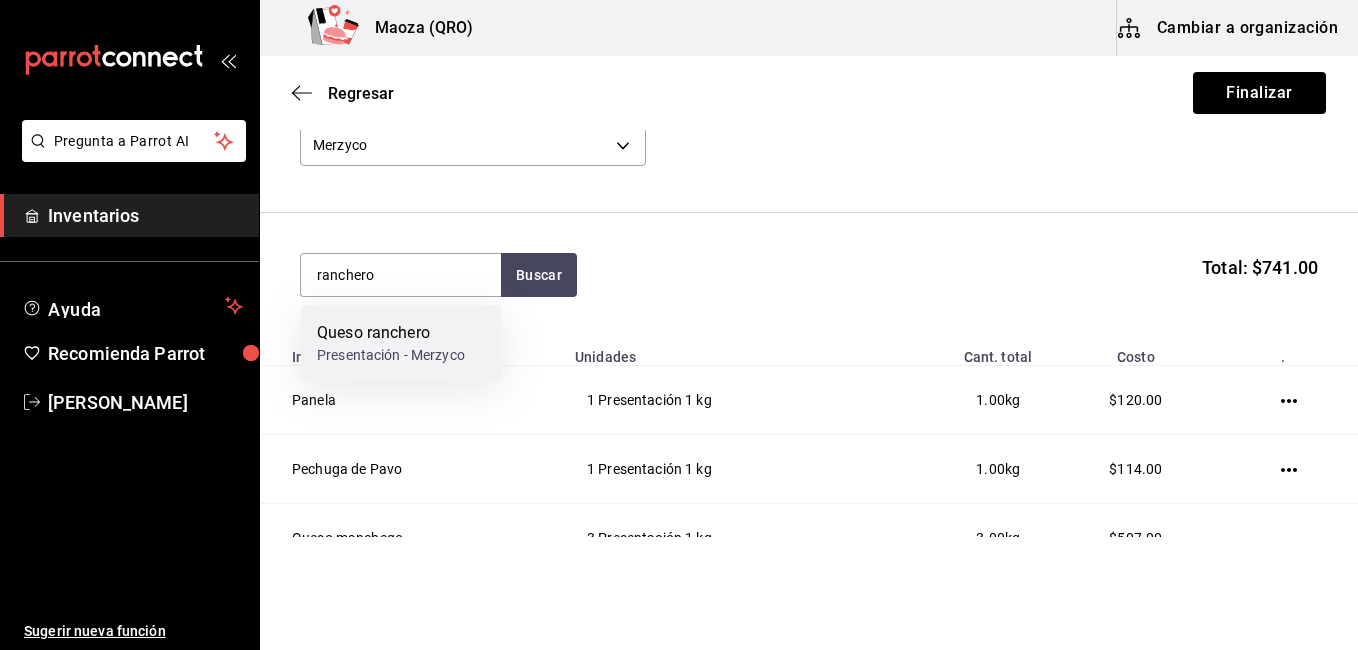 click on "Queso ranchero" at bounding box center (391, 333) 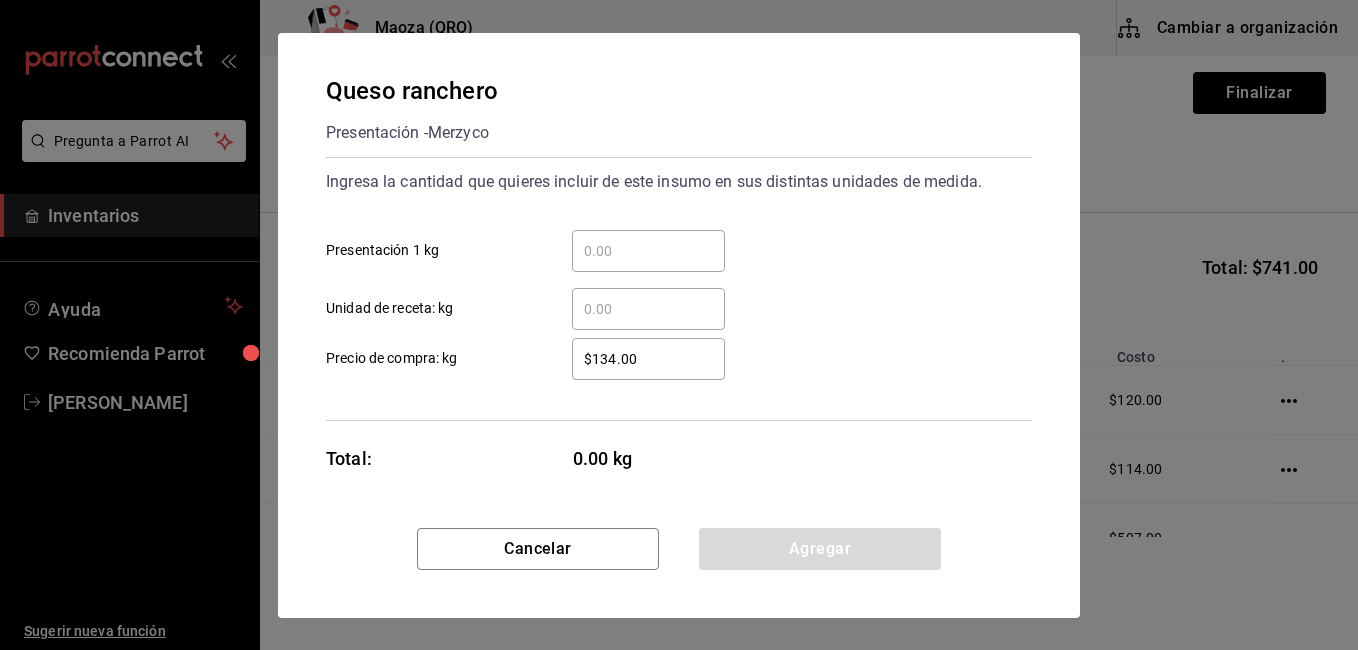 click on "​ Presentación 1 kg" at bounding box center [648, 251] 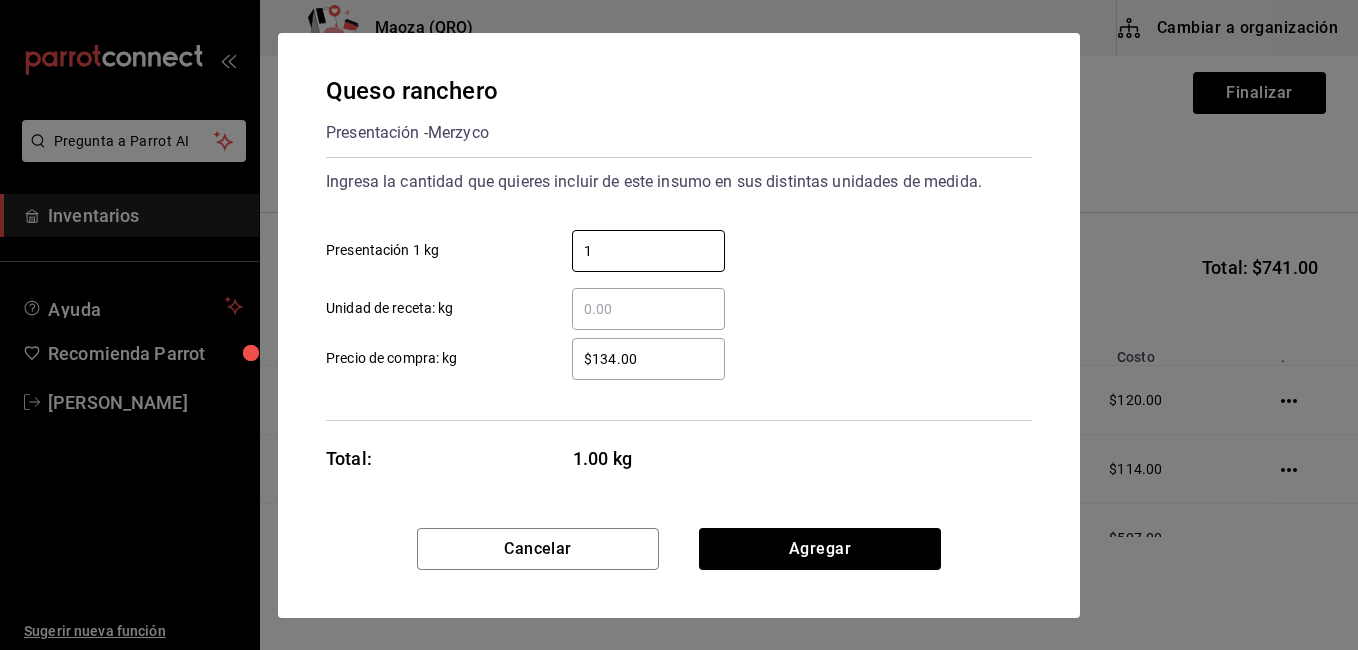 type on "1" 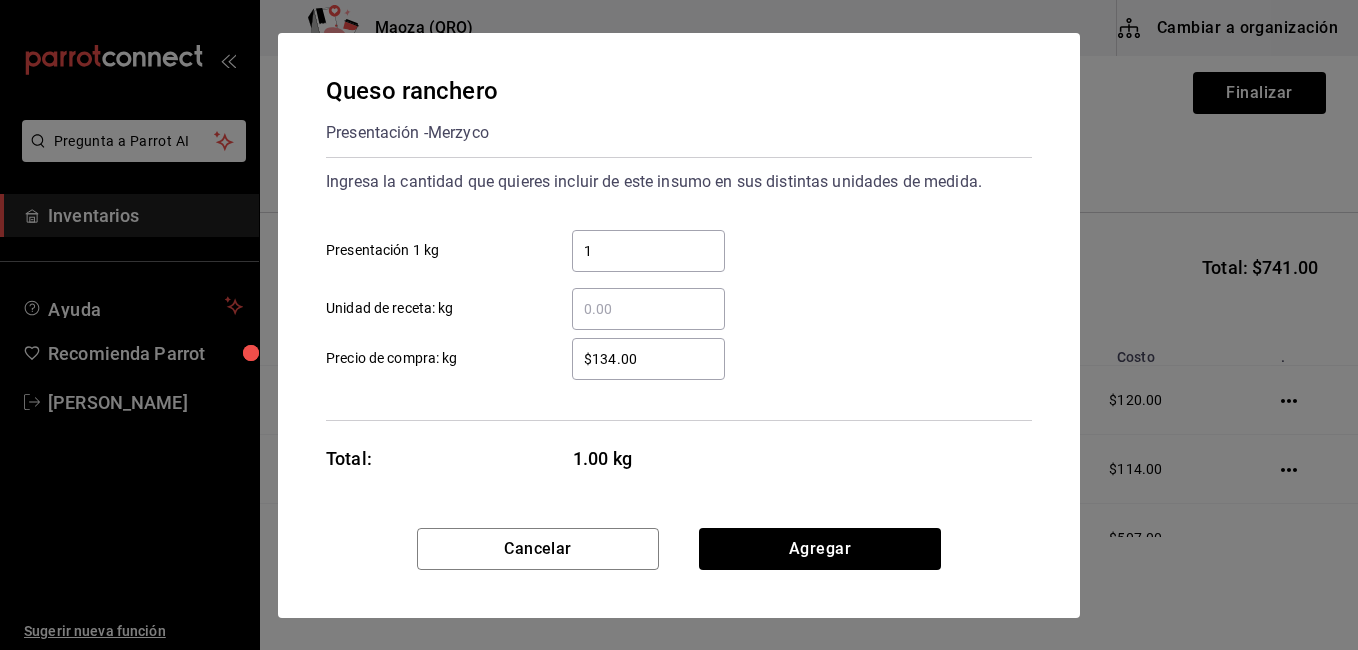 click on "$134.00" at bounding box center (648, 359) 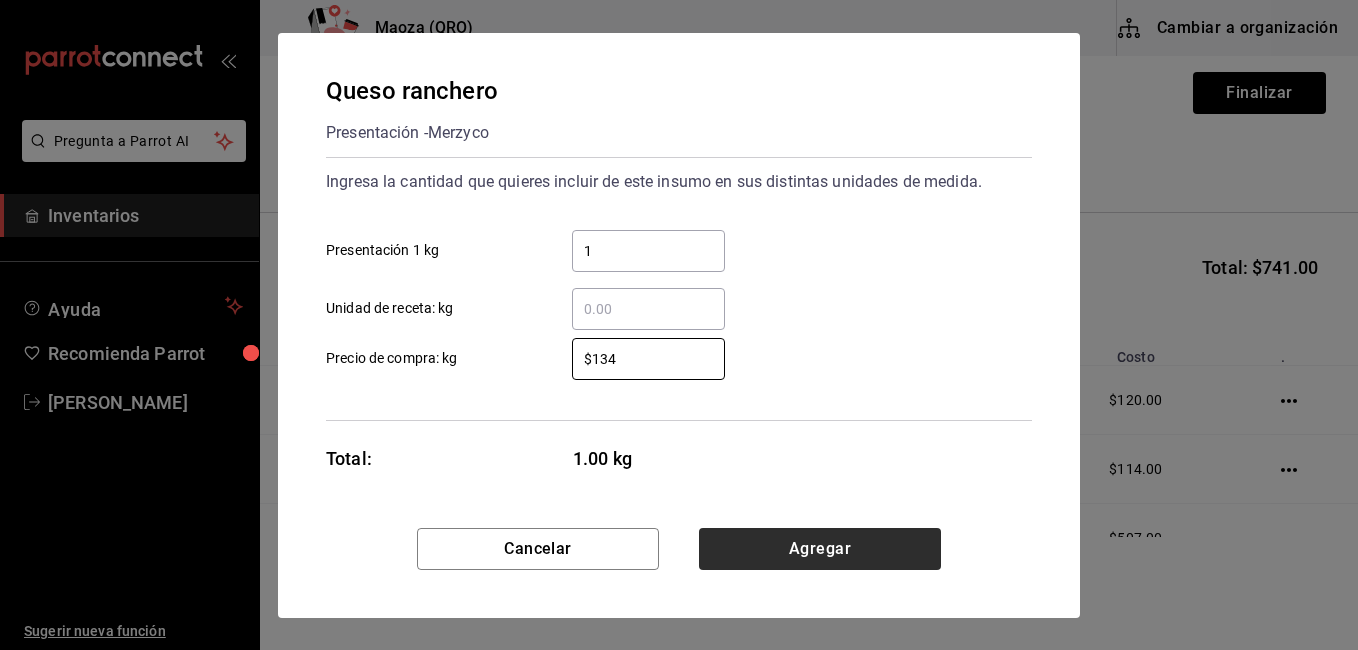 type on "$134" 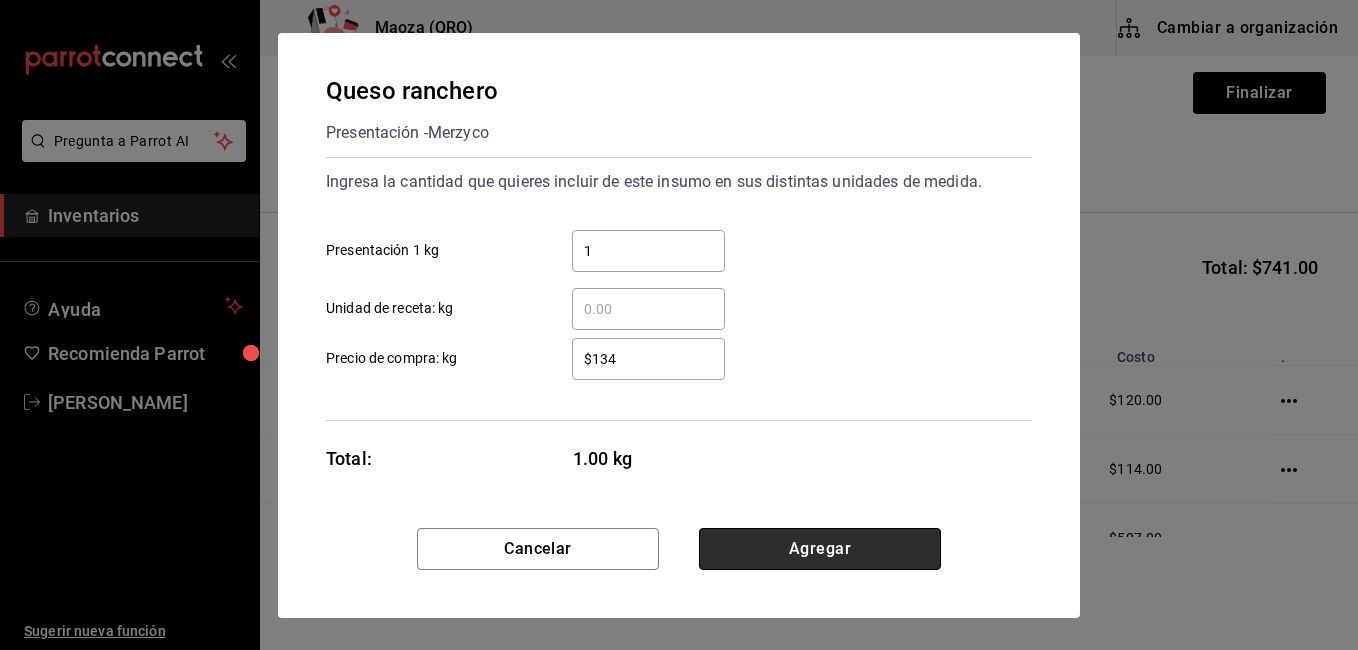 click on "Agregar" at bounding box center (820, 549) 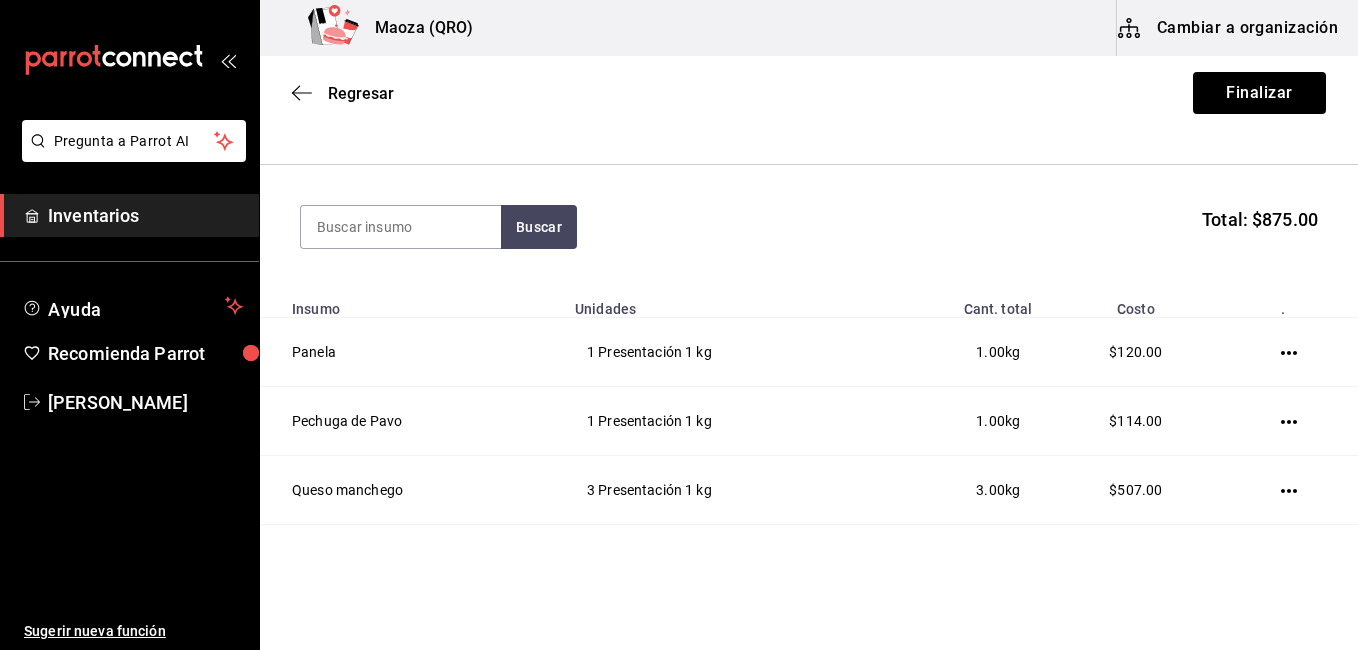 scroll, scrollTop: 0, scrollLeft: 0, axis: both 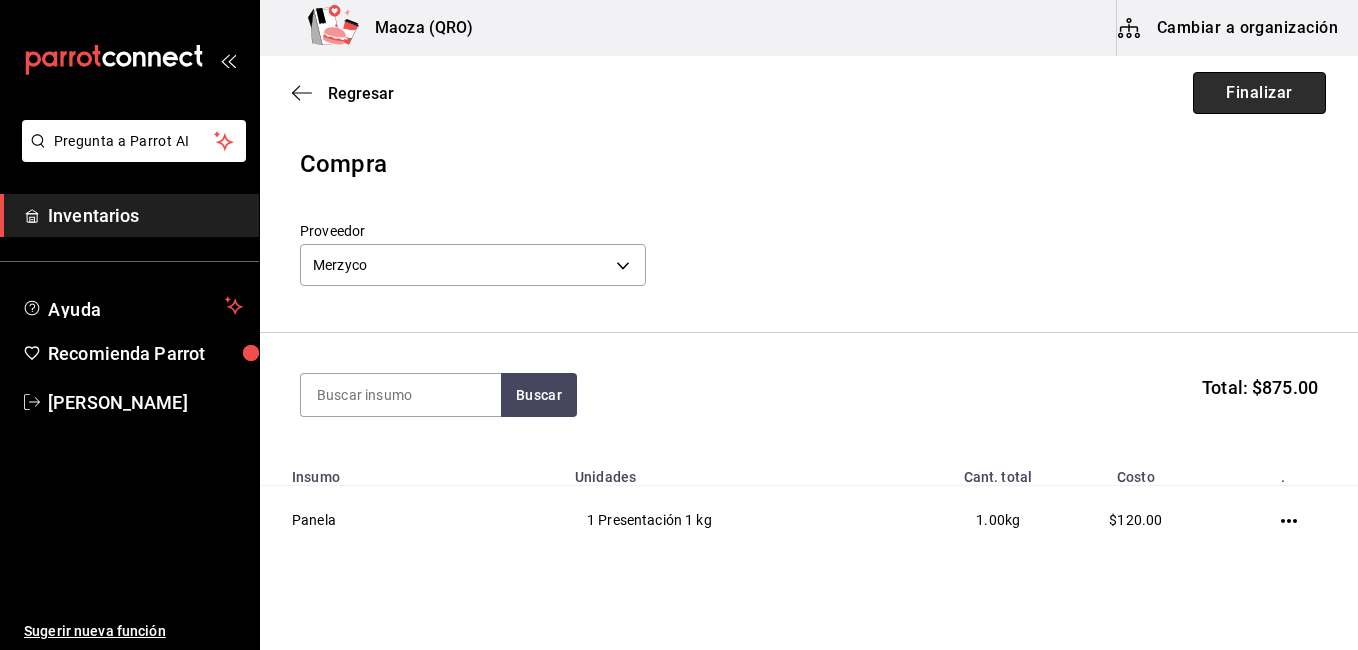 click on "Finalizar" at bounding box center (1259, 93) 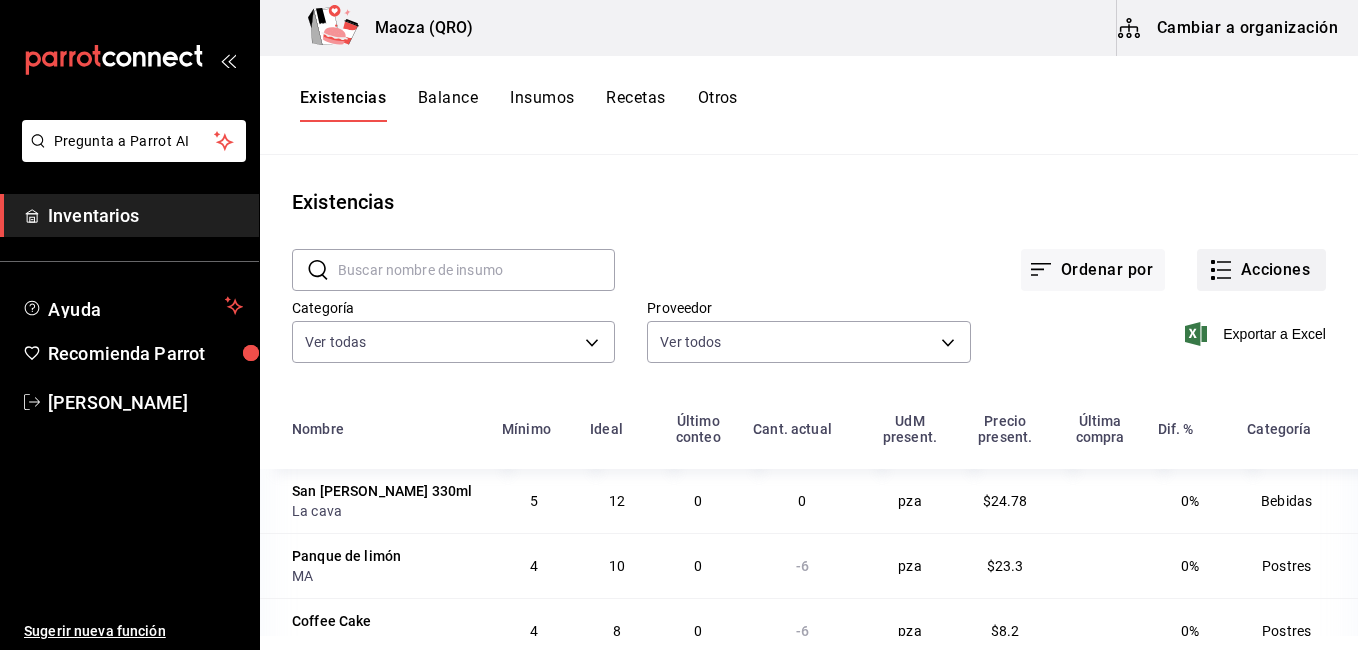 click on "Acciones" at bounding box center [1261, 270] 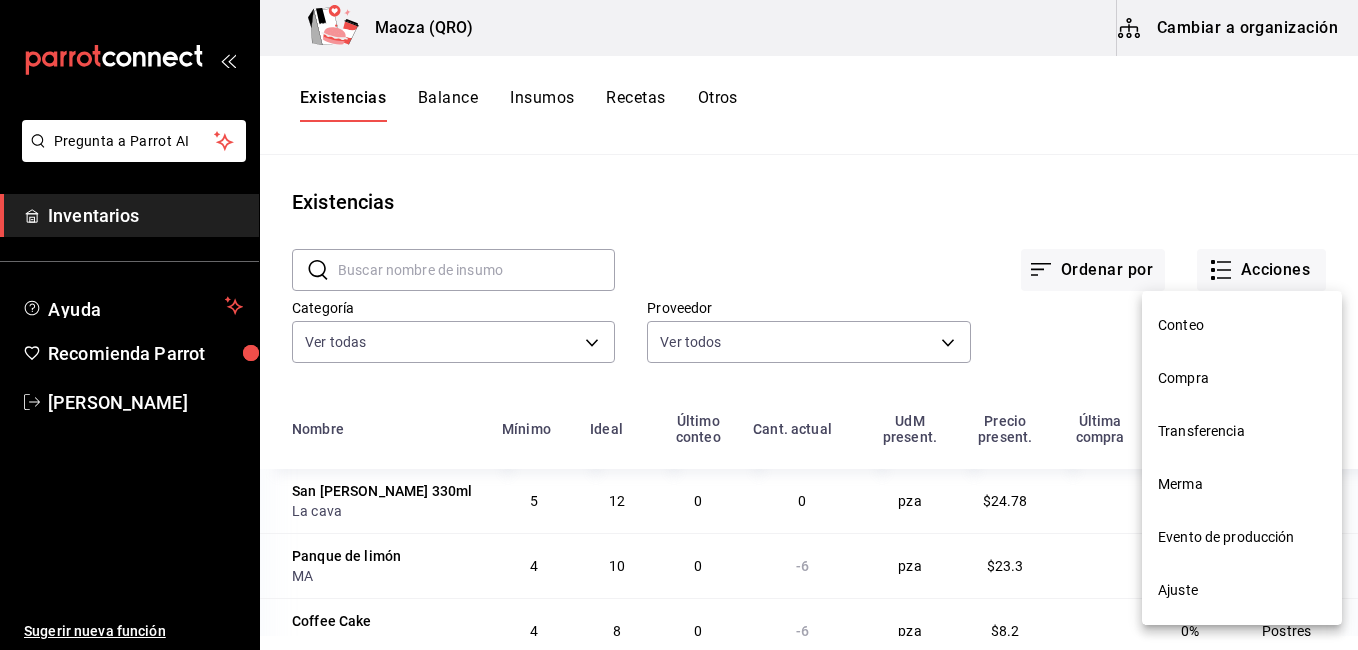 click on "Compra" at bounding box center (1242, 378) 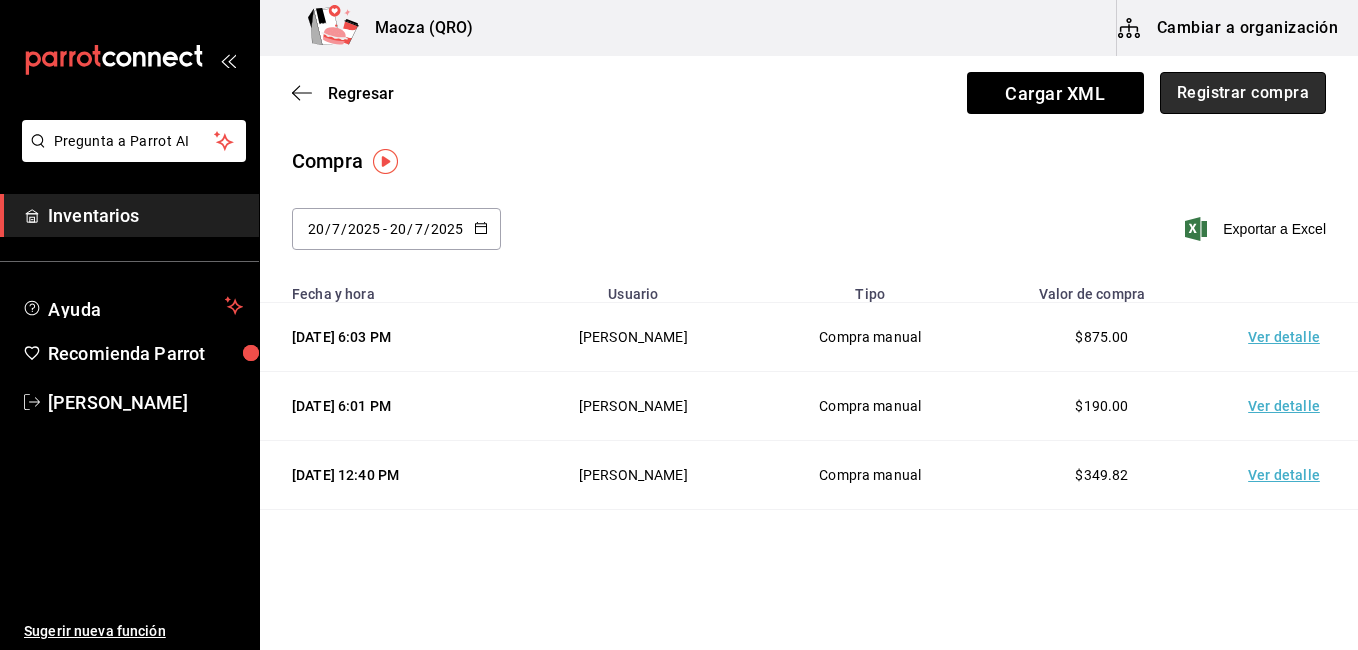 click on "Registrar compra" at bounding box center (1243, 93) 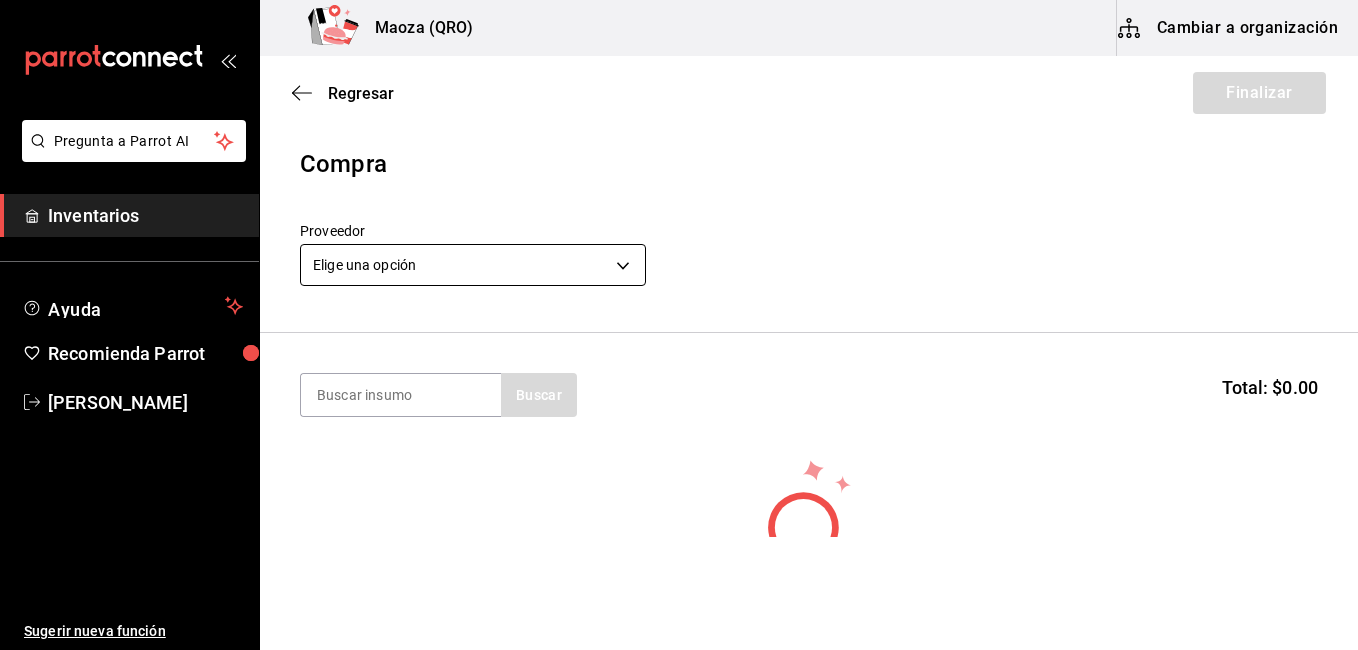 click on "Pregunta a Parrot AI Inventarios   Ayuda Recomienda Parrot   [PERSON_NAME]   Sugerir nueva función   [PERSON_NAME] (QRO) Cambiar a organización Regresar Finalizar Compra Proveedor Elige una opción default Buscar Total: $0.00 No hay insumos a mostrar. Busca un insumo para agregarlo a la lista Pregunta a Parrot AI Inventarios   Ayuda Recomienda Parrot   [PERSON_NAME]   Sugerir nueva función   GANA 1 MES GRATIS EN TU SUSCRIPCIÓN AQUÍ ¿Recuerdas cómo empezó tu restaurante?
[DATE] puedes ayudar a un colega a tener el mismo cambio que tú viviste.
Recomienda Parrot directamente desde tu Portal Administrador.
Es fácil y rápido.
🎁 Por cada restaurante que se una, ganas 1 mes gratis. Ver video tutorial Ir a video Editar Eliminar Visitar centro de ayuda [PHONE_NUMBER] [EMAIL_ADDRESS][DOMAIN_NAME] Visitar centro de ayuda [PHONE_NUMBER] [EMAIL_ADDRESS][DOMAIN_NAME]" at bounding box center (679, 268) 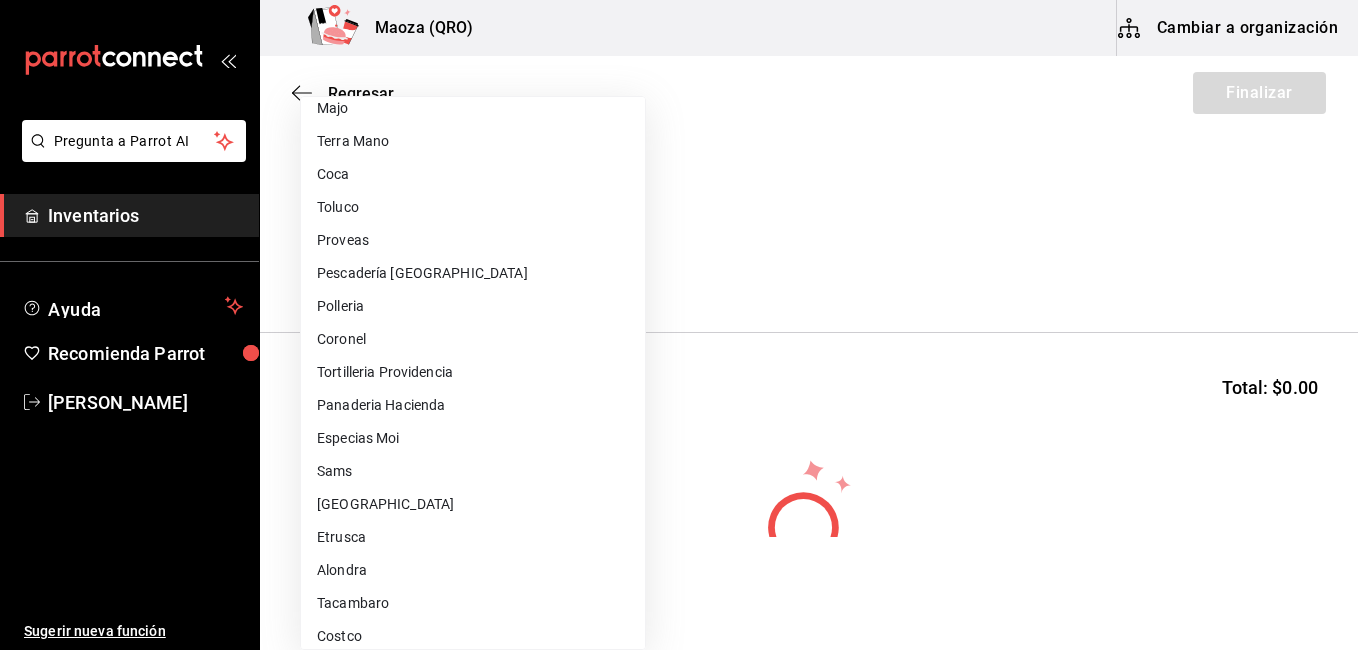 scroll, scrollTop: 883, scrollLeft: 0, axis: vertical 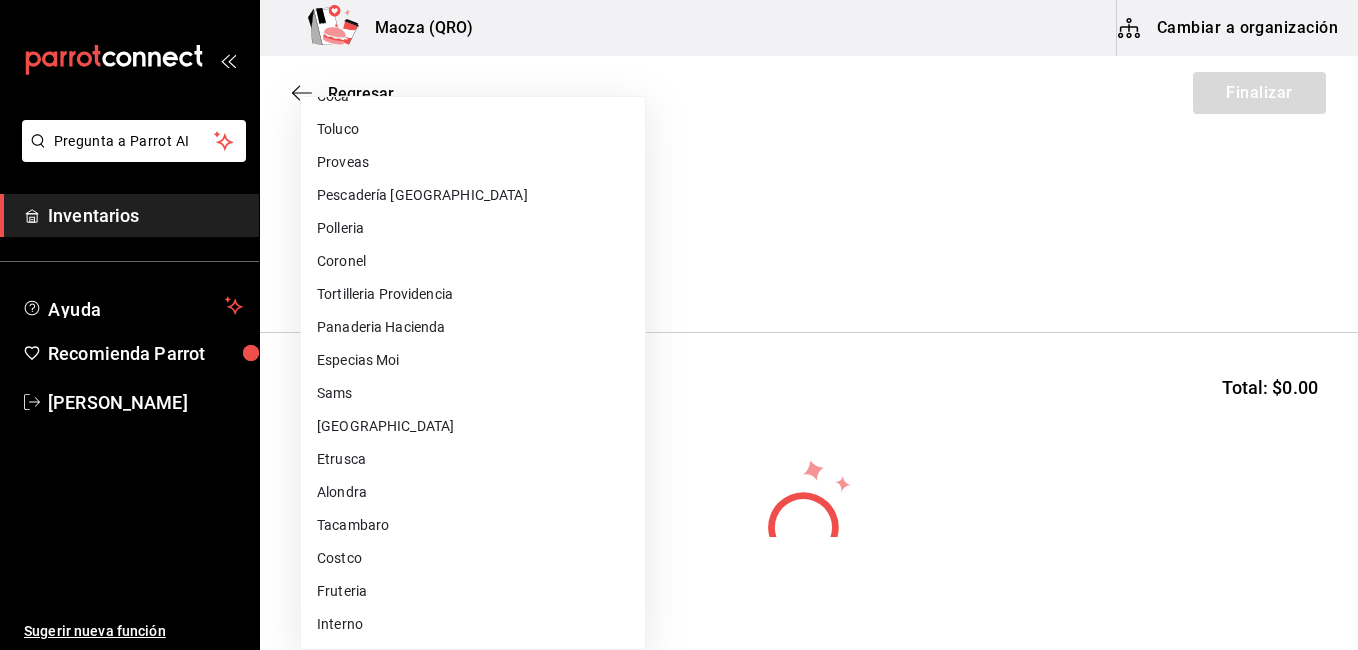 click on "Interno" at bounding box center [473, 624] 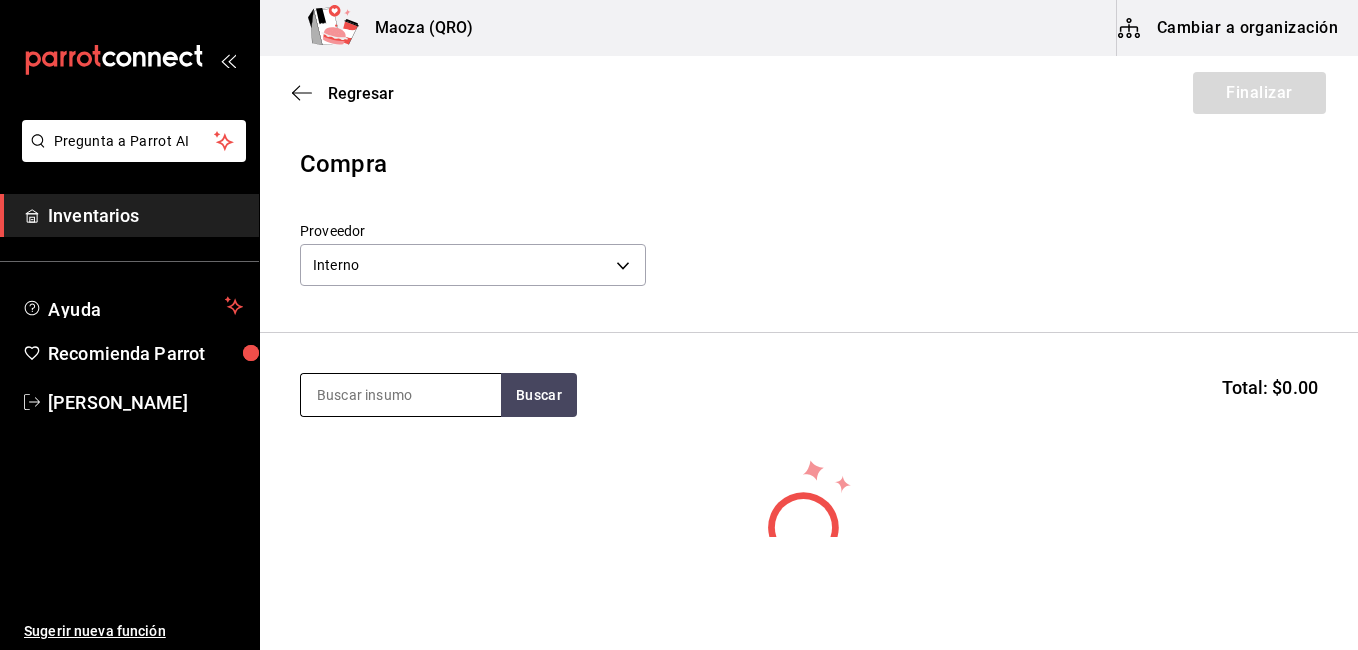 click at bounding box center (401, 395) 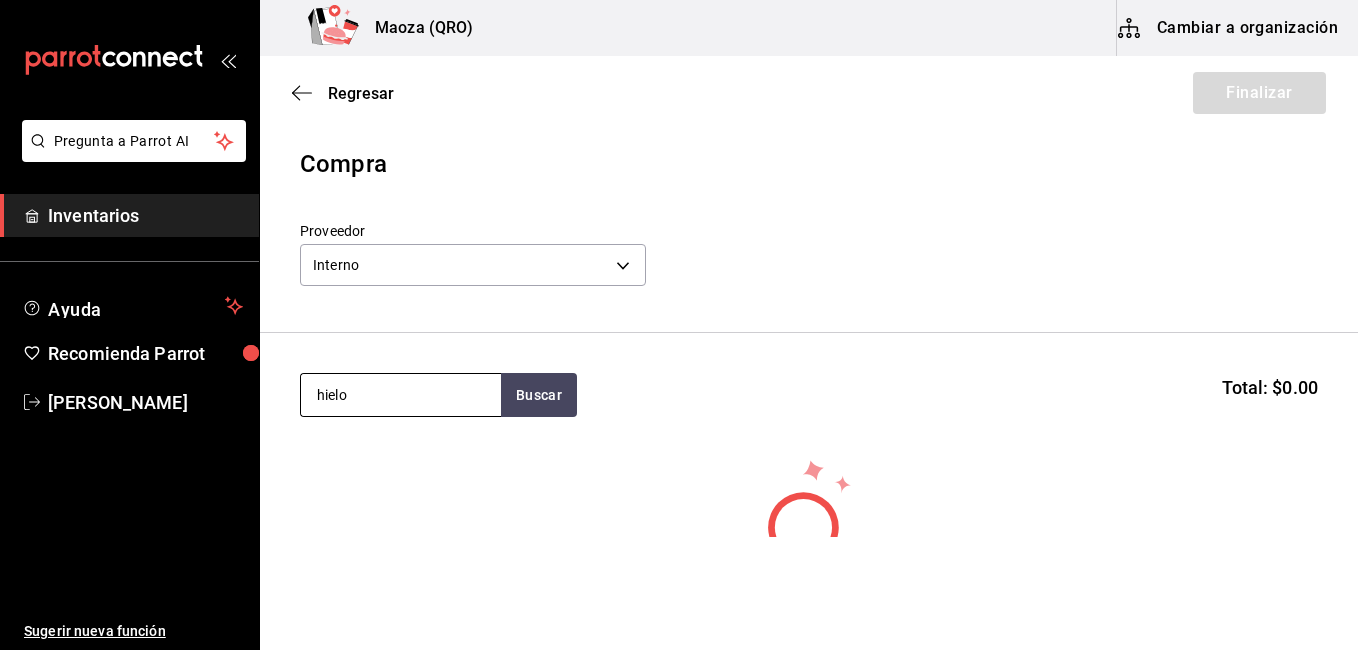 type on "hielo" 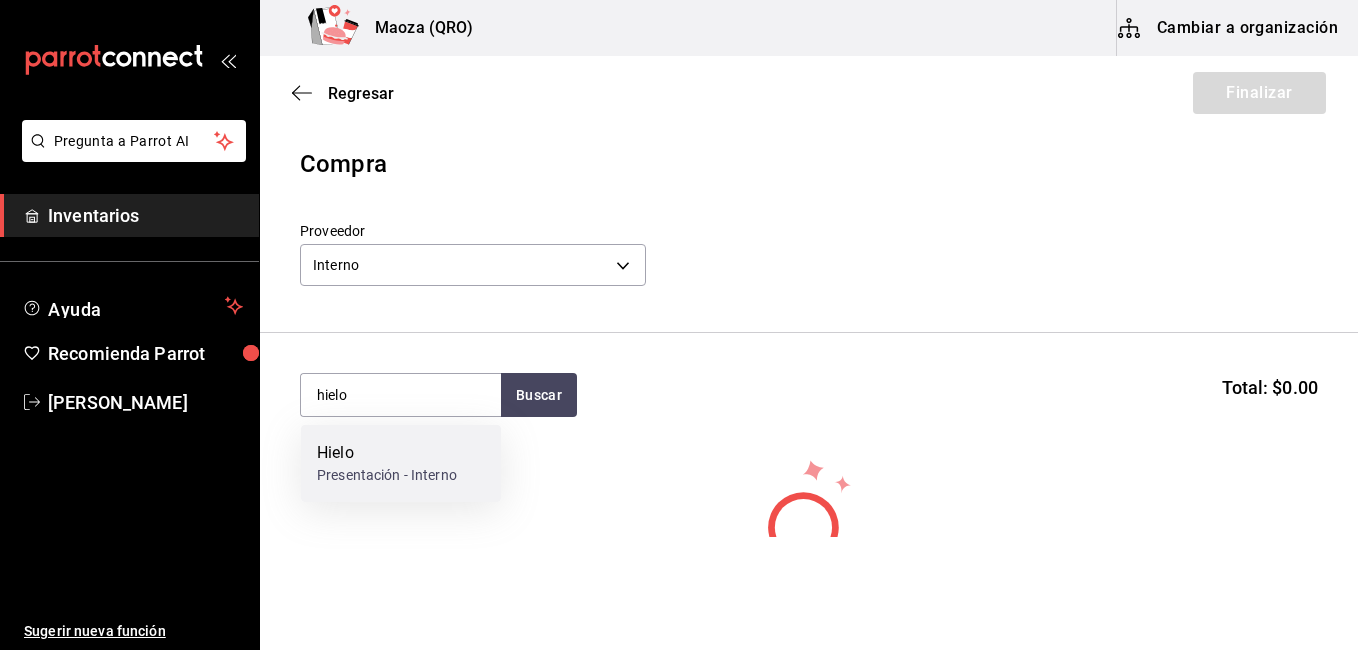 click on "Hielo" at bounding box center (387, 453) 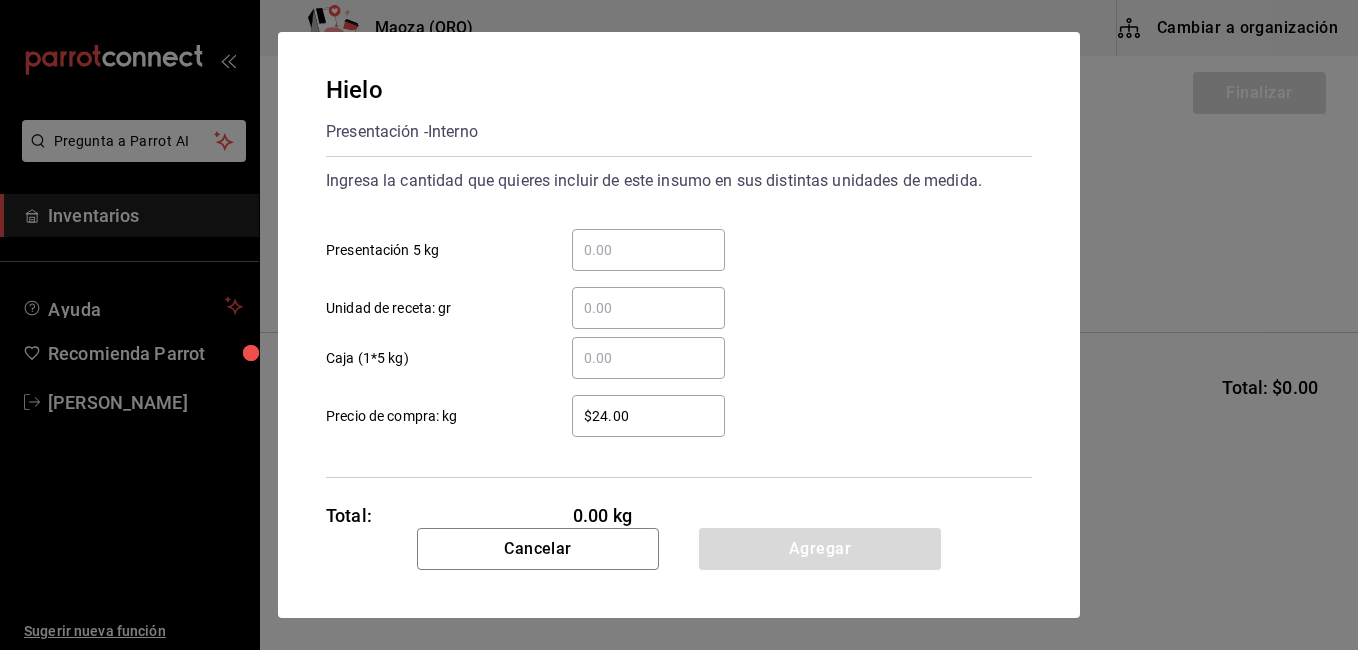 click on "​ Presentación 5 kg" at bounding box center [648, 250] 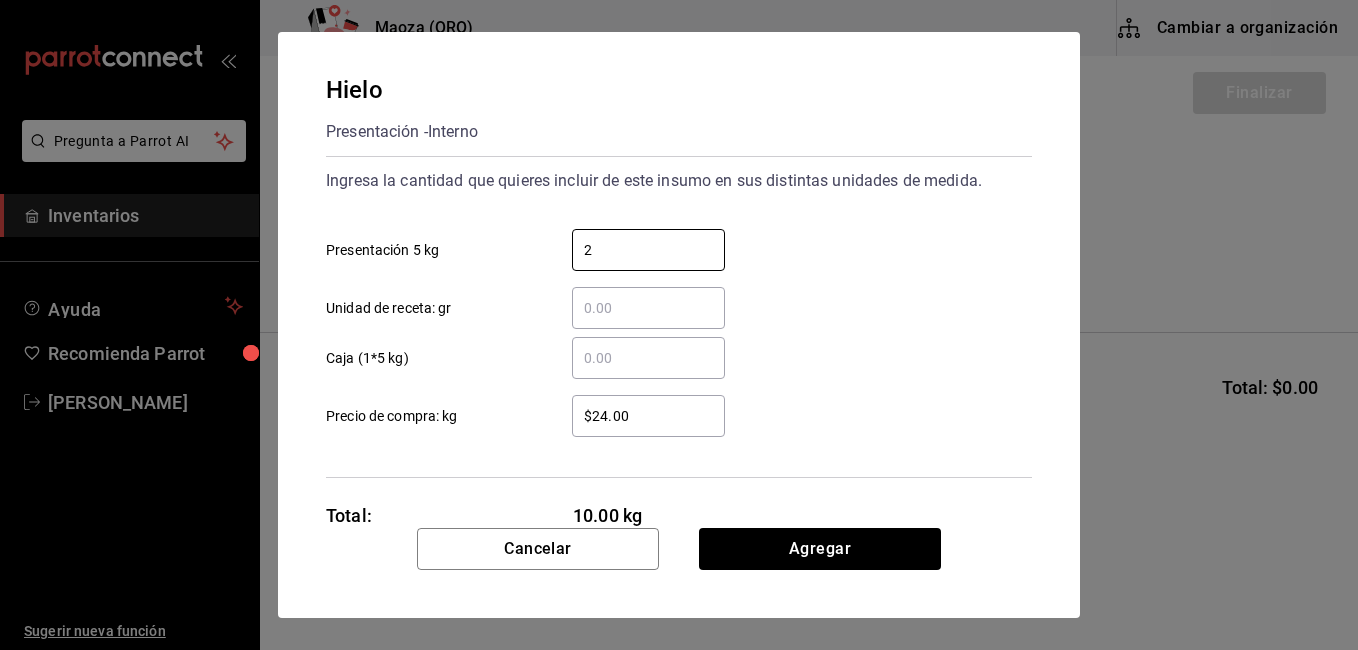 type on "2" 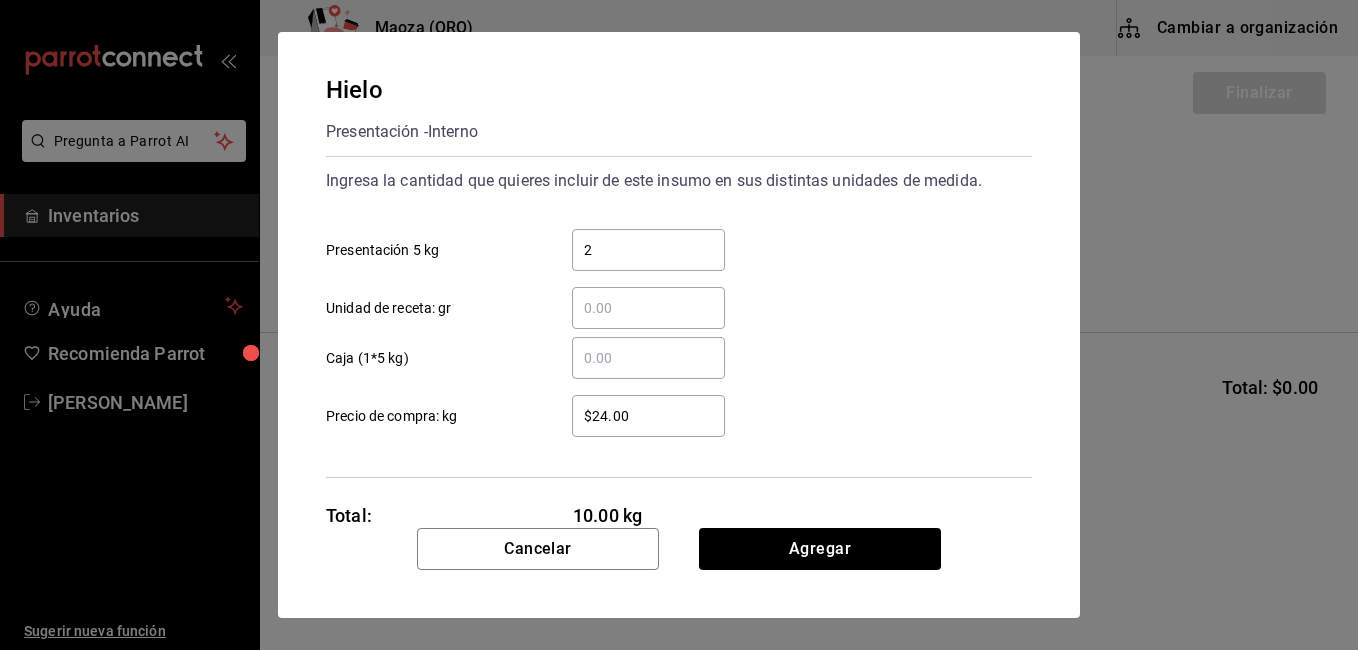 click on "$24.00" at bounding box center (648, 416) 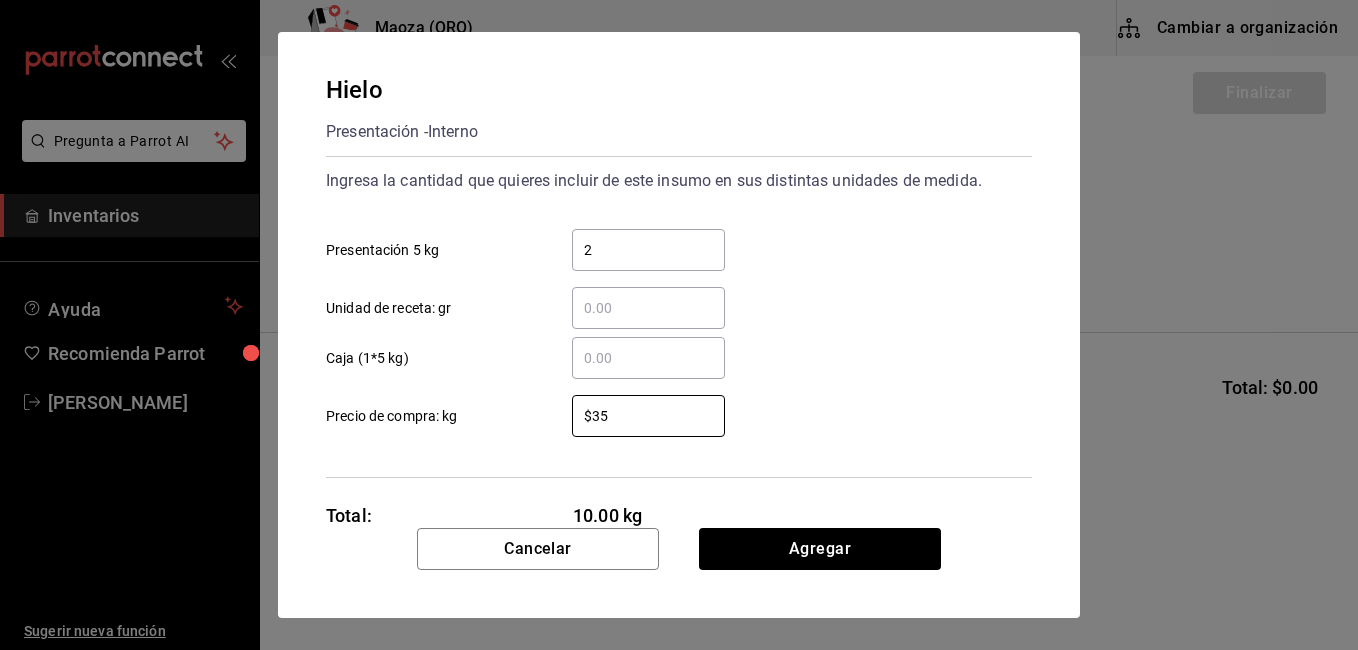 type on "$35" 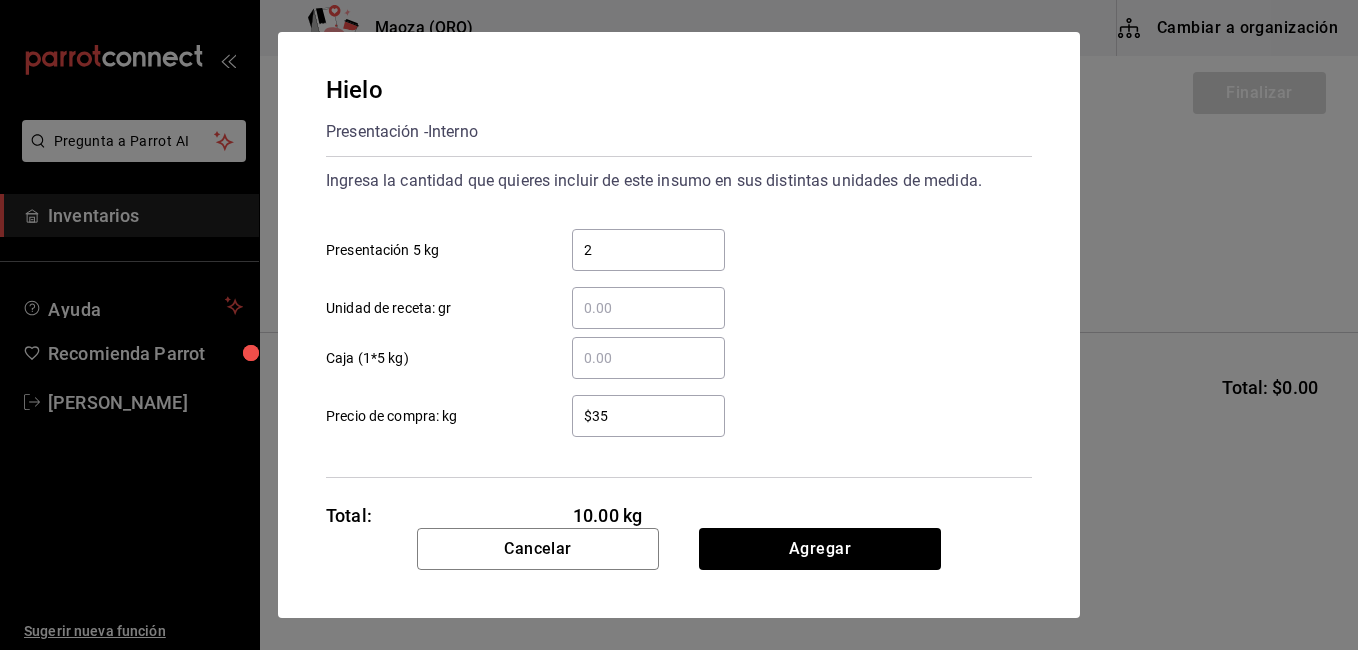 click on "Hielo   Presentación -  Interno Ingresa la cantidad que quieres incluir de este insumo en sus distintas unidades de medida. 2 ​ Presentación 5 kg ​ Unidad de receta: gr ​ Caja (1*5 kg) $35 ​ Precio de compra: kg Total: 10.00 kg" at bounding box center [679, 280] 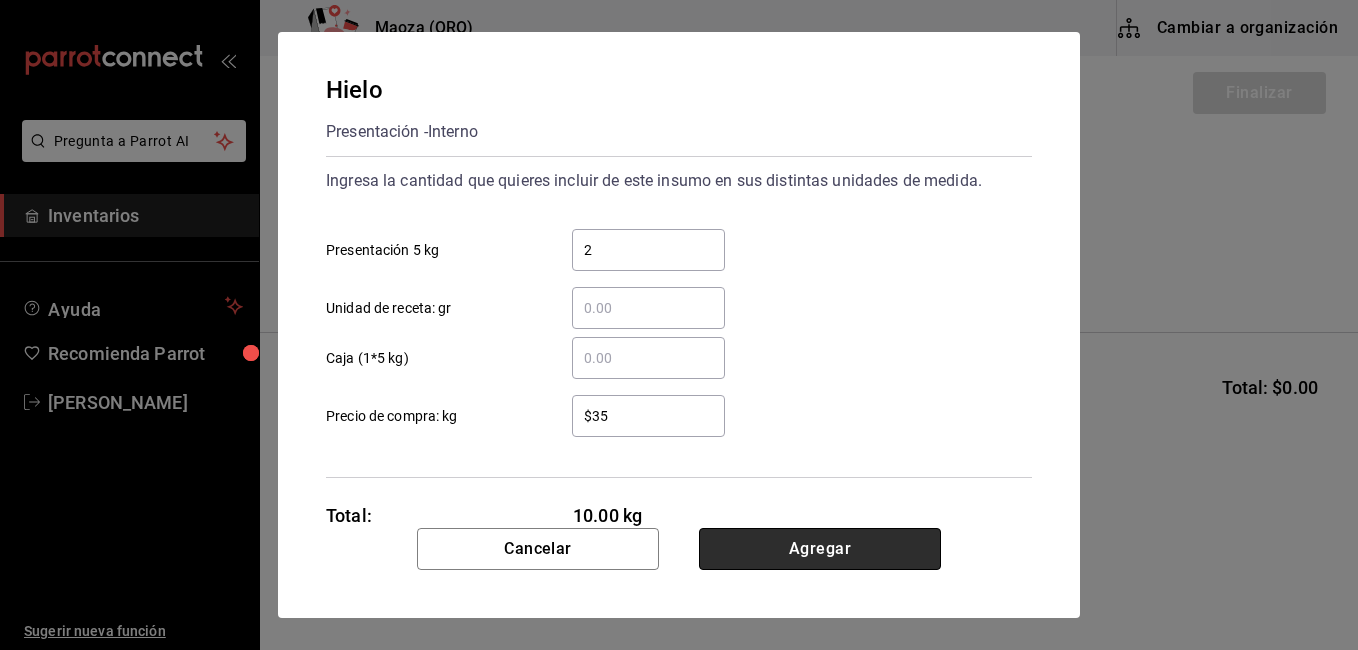 click on "Agregar" at bounding box center (820, 549) 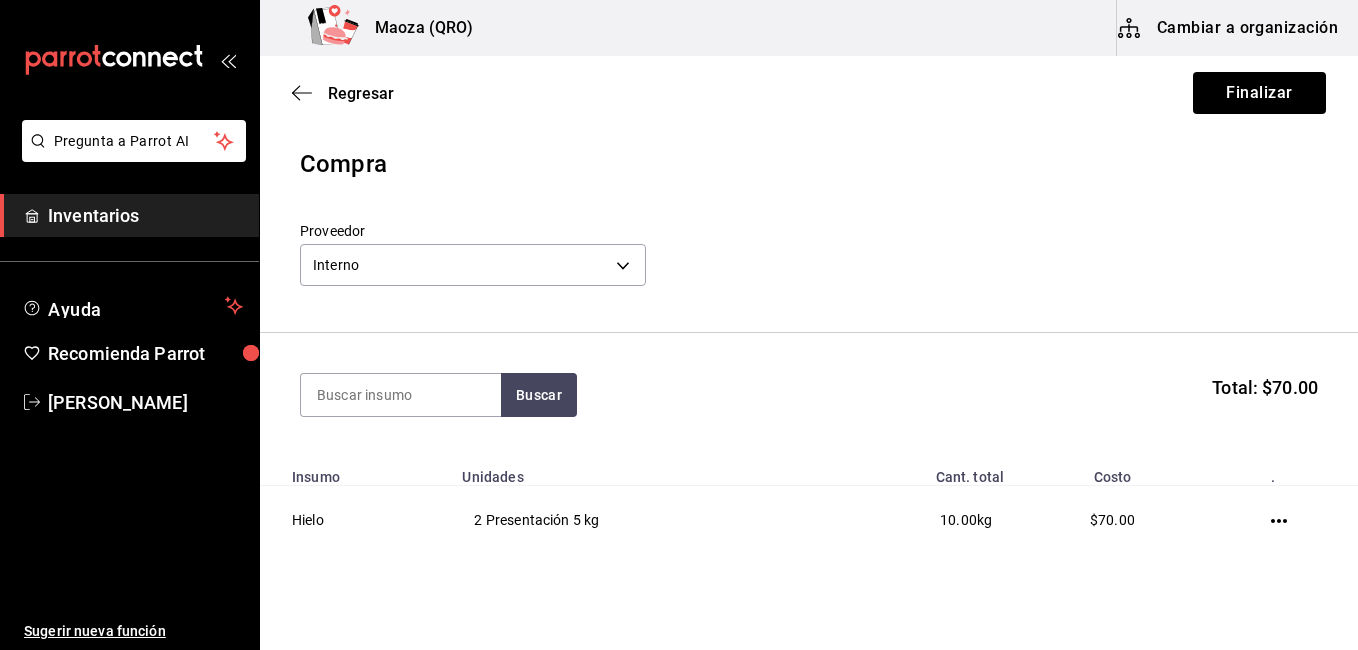 scroll, scrollTop: 82, scrollLeft: 0, axis: vertical 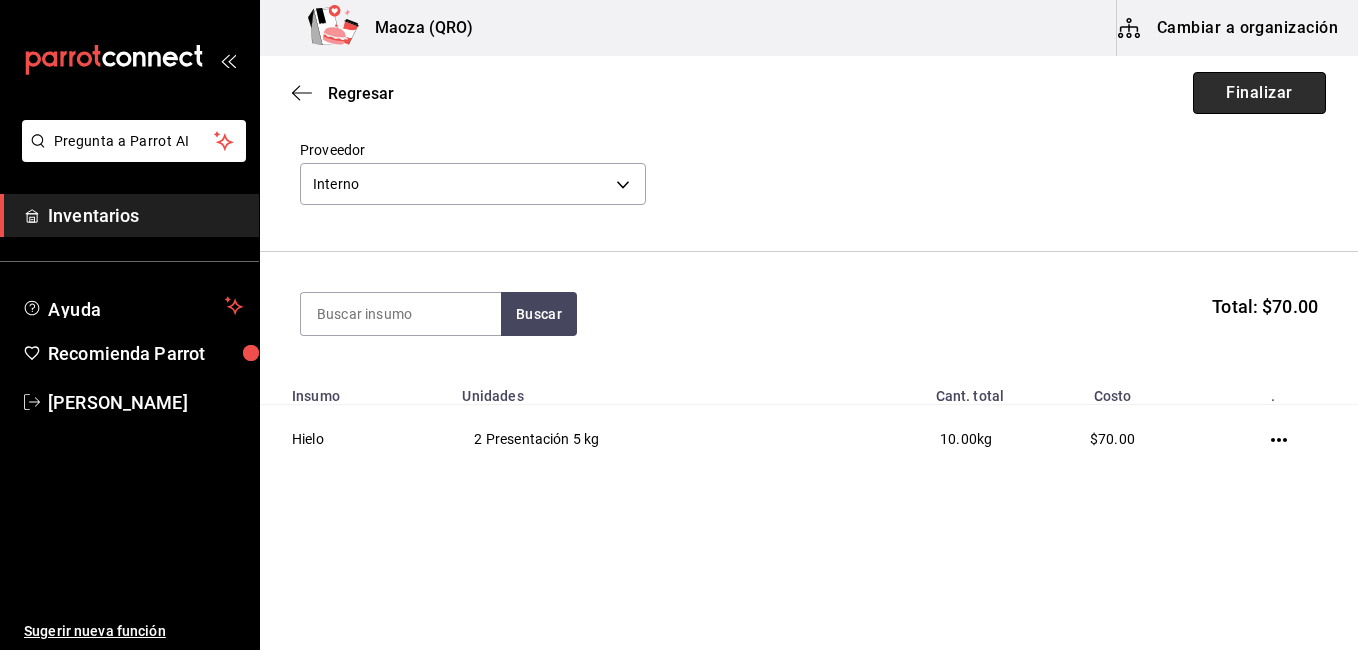 click on "Finalizar" at bounding box center (1259, 93) 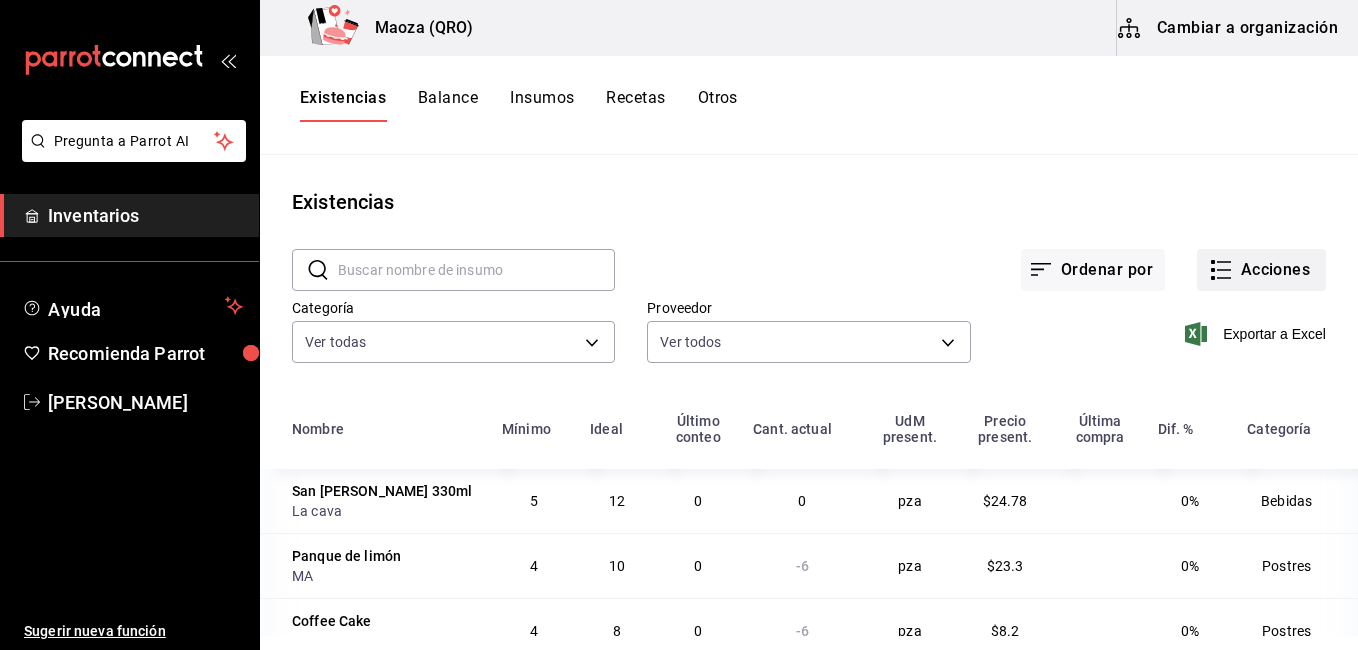 click 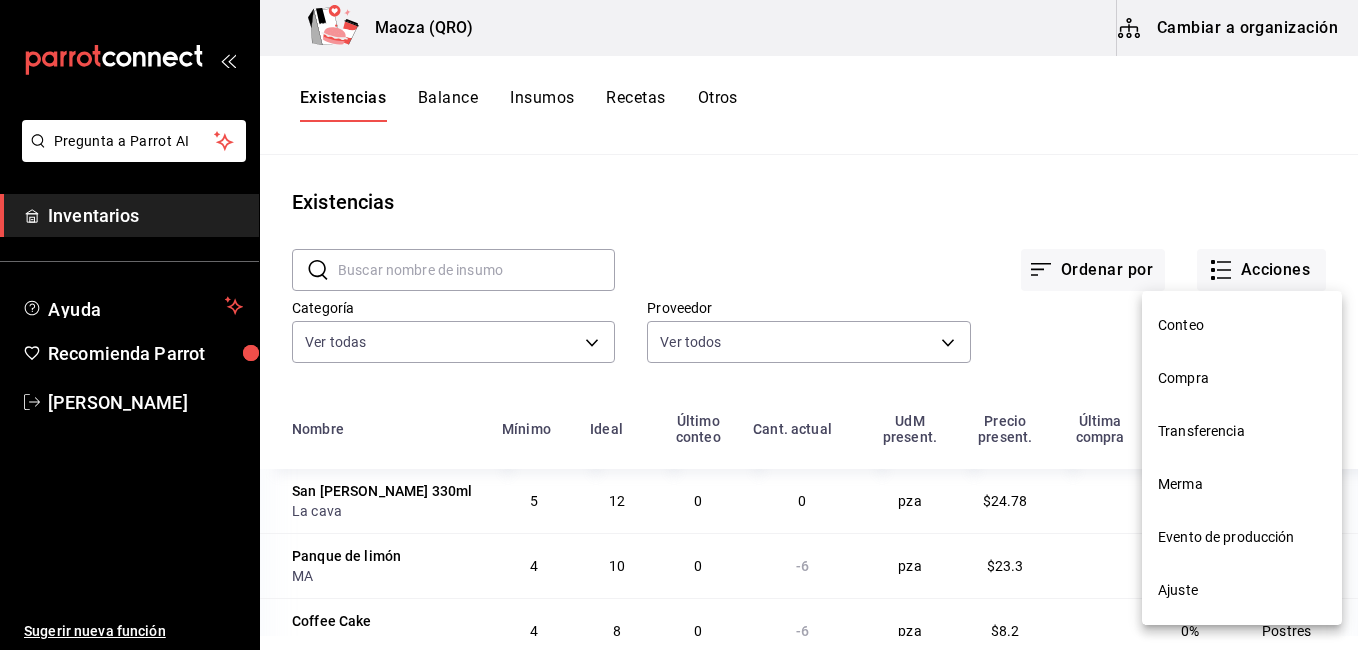 click on "Compra" at bounding box center (1242, 378) 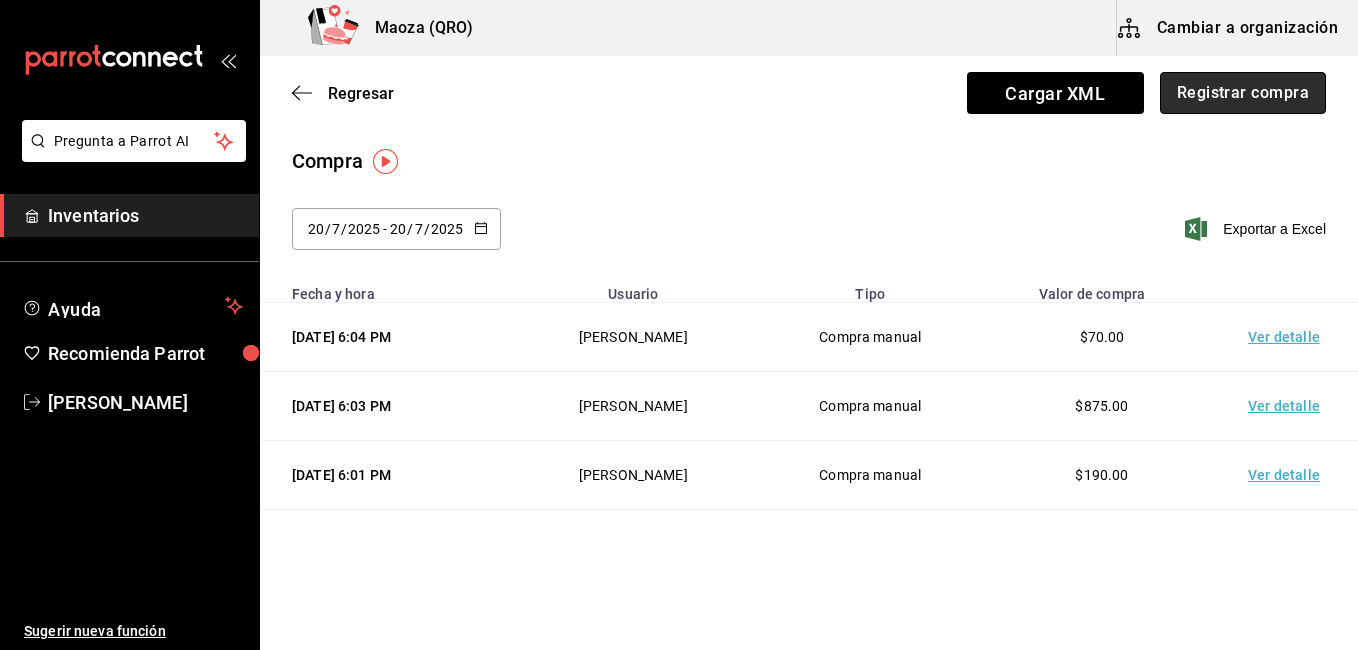 click on "Registrar compra" at bounding box center [1243, 93] 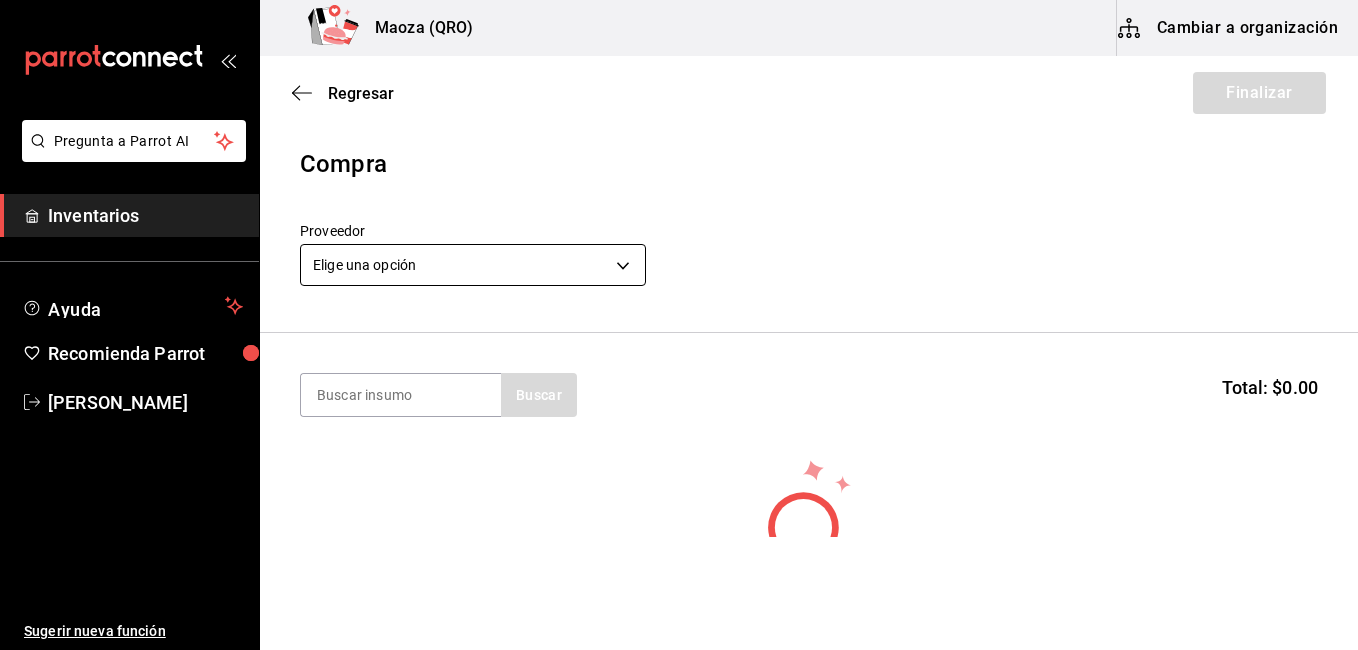 click on "Pregunta a Parrot AI Inventarios   Ayuda Recomienda Parrot   [PERSON_NAME]   Sugerir nueva función   [PERSON_NAME] (QRO) Cambiar a organización Regresar Finalizar Compra Proveedor Elige una opción default Buscar Total: $0.00 No hay insumos a mostrar. Busca un insumo para agregarlo a la lista Pregunta a Parrot AI Inventarios   Ayuda Recomienda Parrot   [PERSON_NAME]   Sugerir nueva función   GANA 1 MES GRATIS EN TU SUSCRIPCIÓN AQUÍ ¿Recuerdas cómo empezó tu restaurante?
[DATE] puedes ayudar a un colega a tener el mismo cambio que tú viviste.
Recomienda Parrot directamente desde tu Portal Administrador.
Es fácil y rápido.
🎁 Por cada restaurante que se una, ganas 1 mes gratis. Ver video tutorial Ir a video Editar Eliminar Visitar centro de ayuda [PHONE_NUMBER] [EMAIL_ADDRESS][DOMAIN_NAME] Visitar centro de ayuda [PHONE_NUMBER] [EMAIL_ADDRESS][DOMAIN_NAME]" at bounding box center (679, 268) 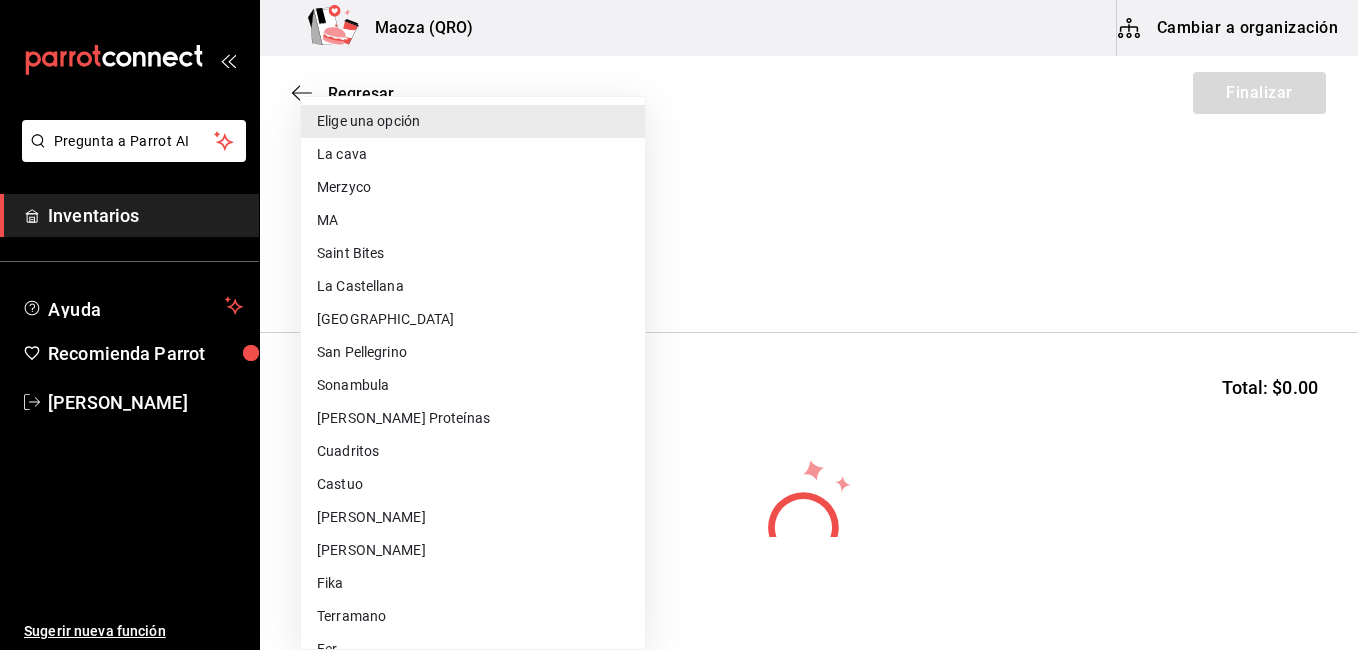 click on "La cava" at bounding box center [473, 154] 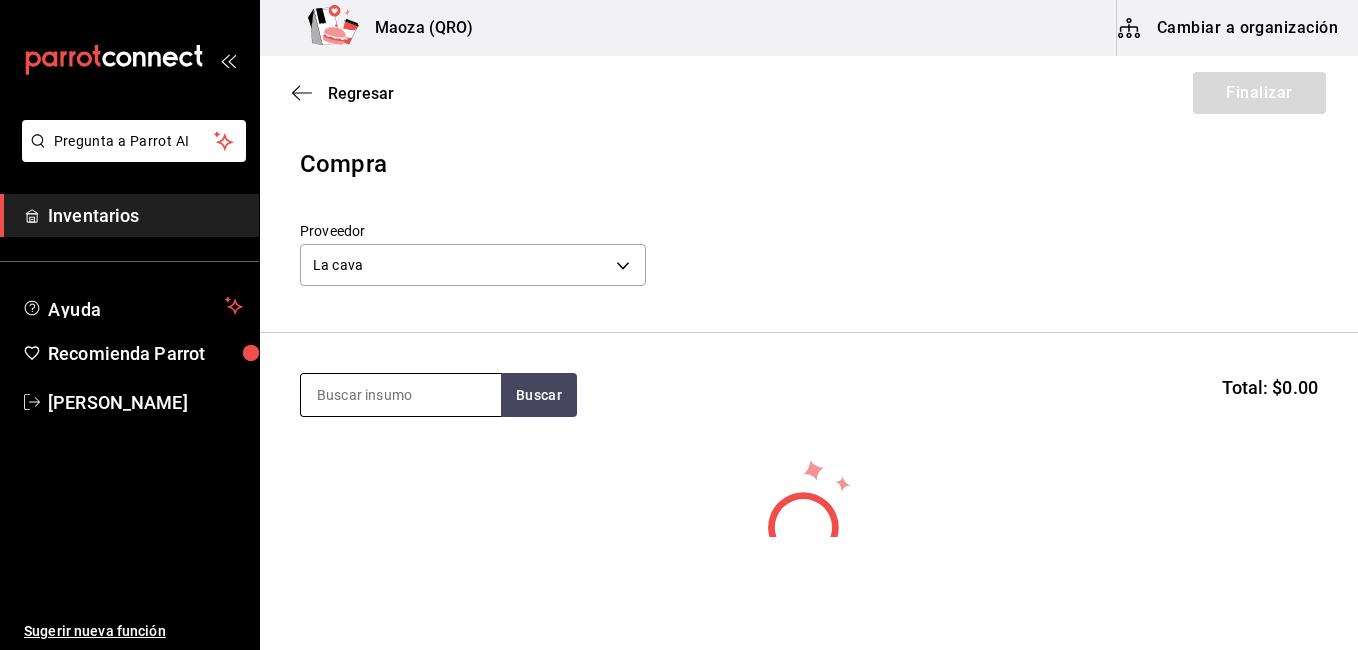 click at bounding box center [401, 395] 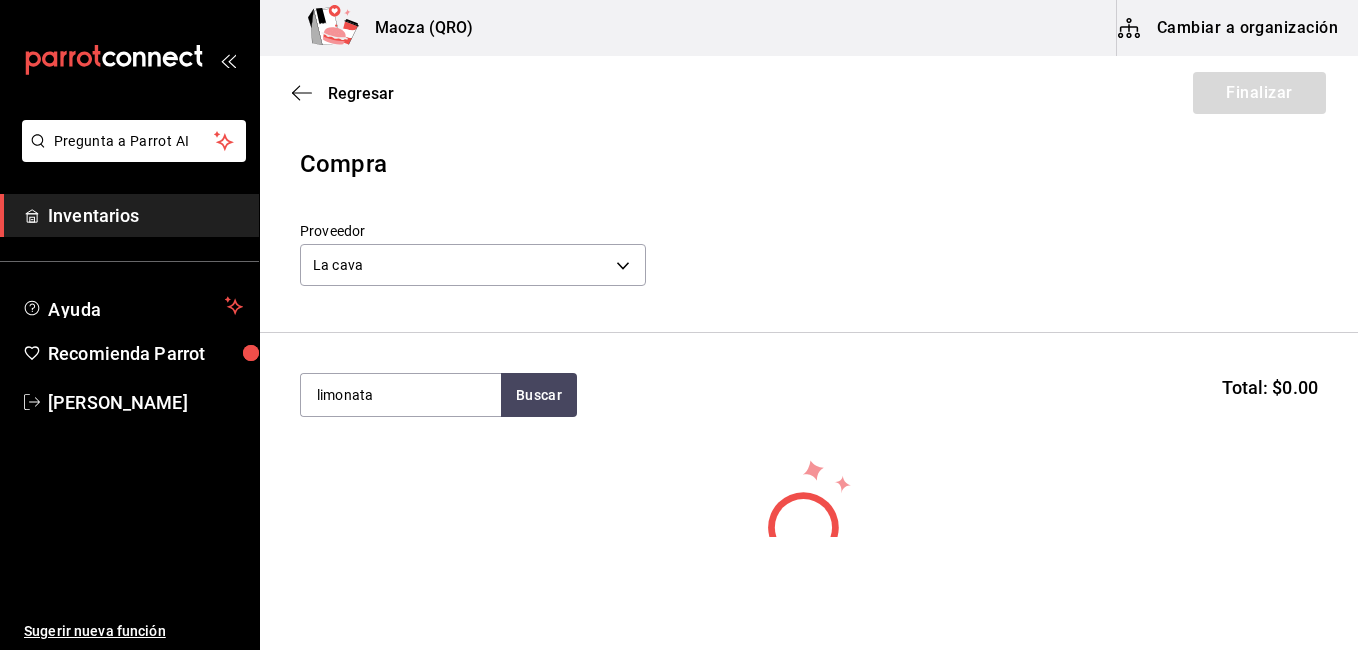 type on "limonata" 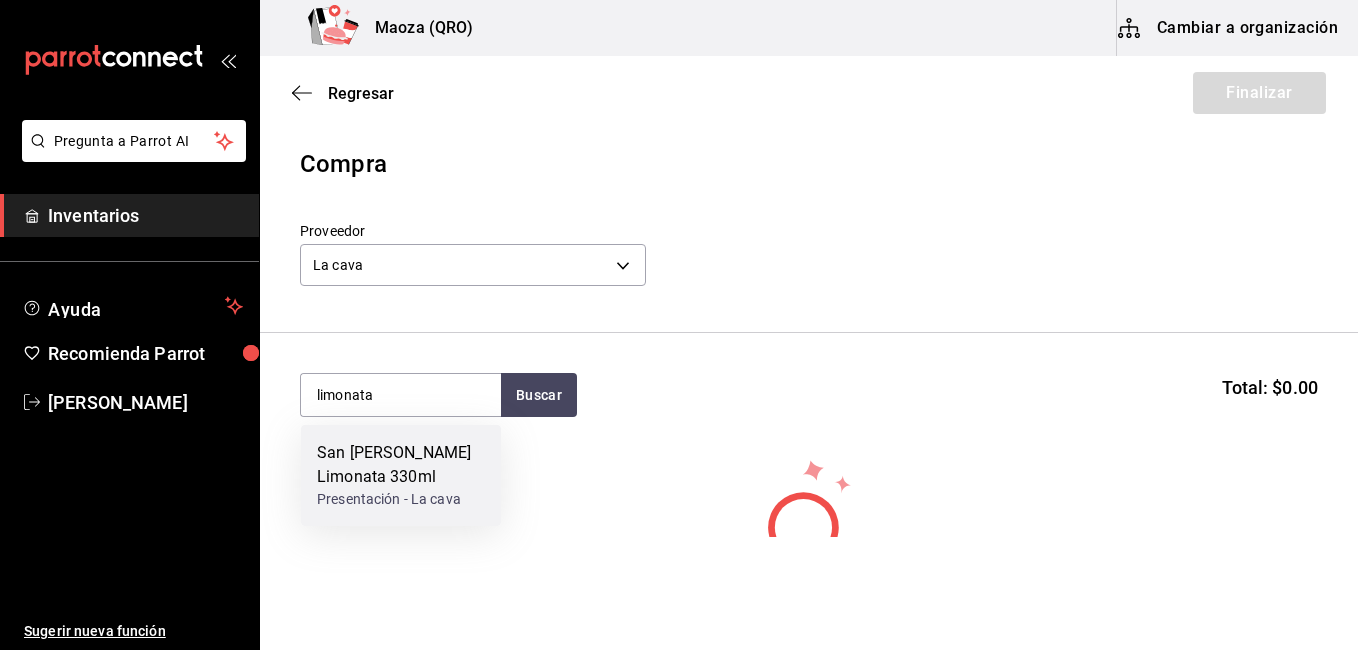 click on "San [PERSON_NAME] Limonata 330ml" at bounding box center [401, 465] 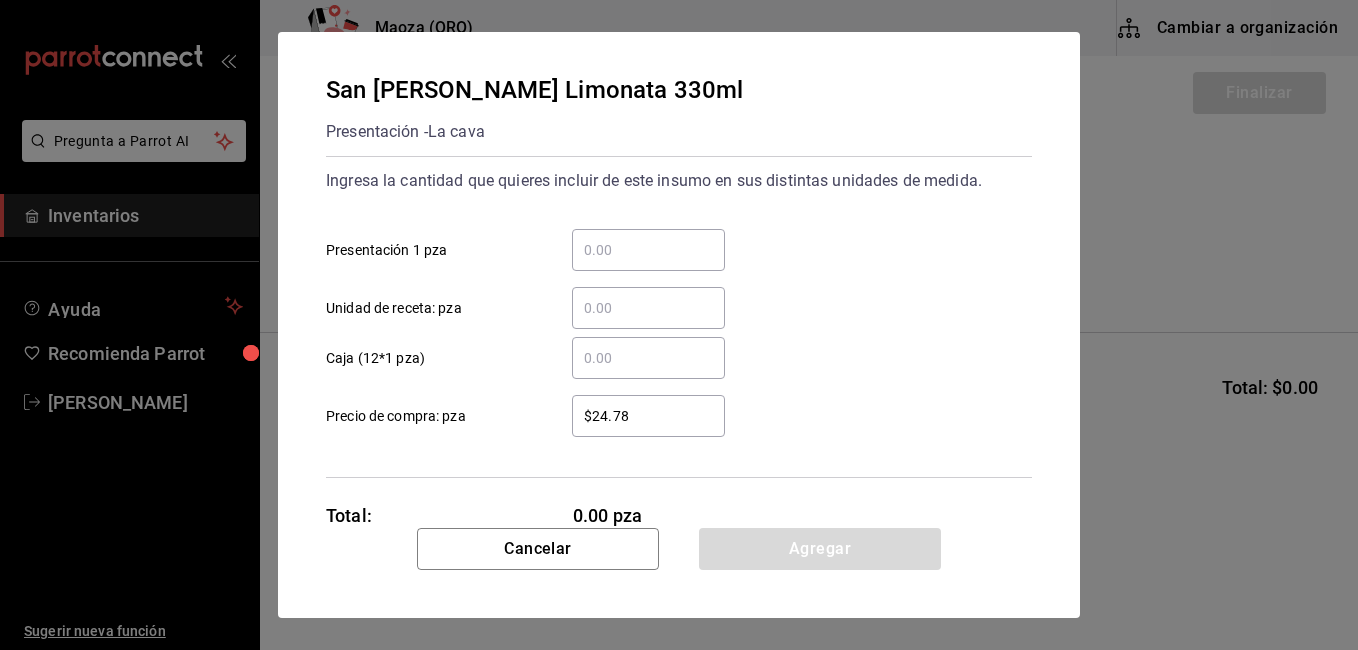 click on "​ Caja (12*1 pza)" at bounding box center [648, 358] 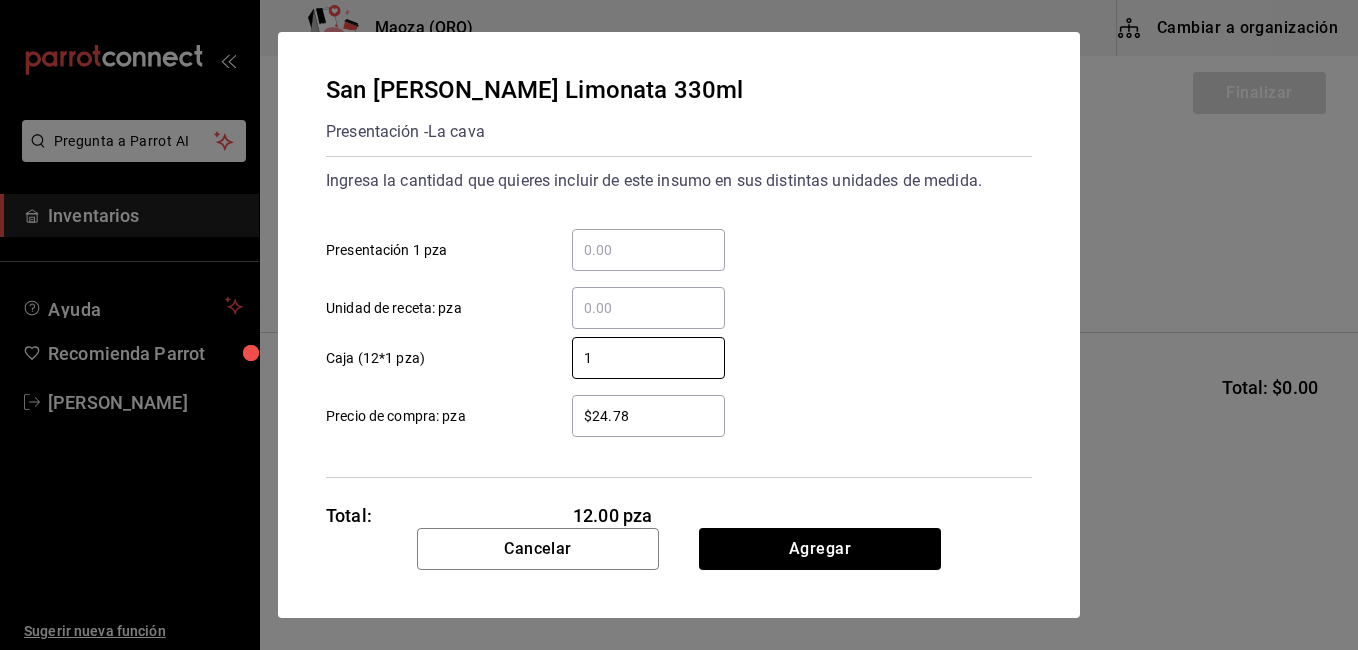 type on "1" 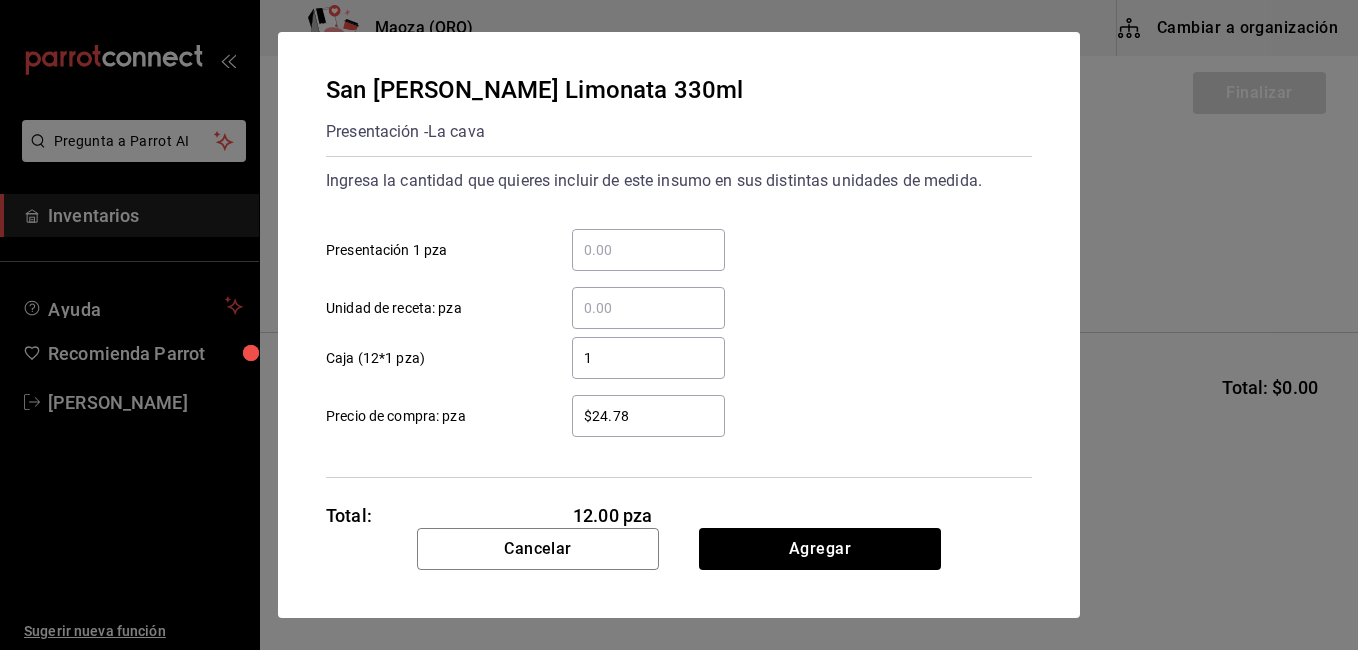 click on "$24.78" at bounding box center (648, 416) 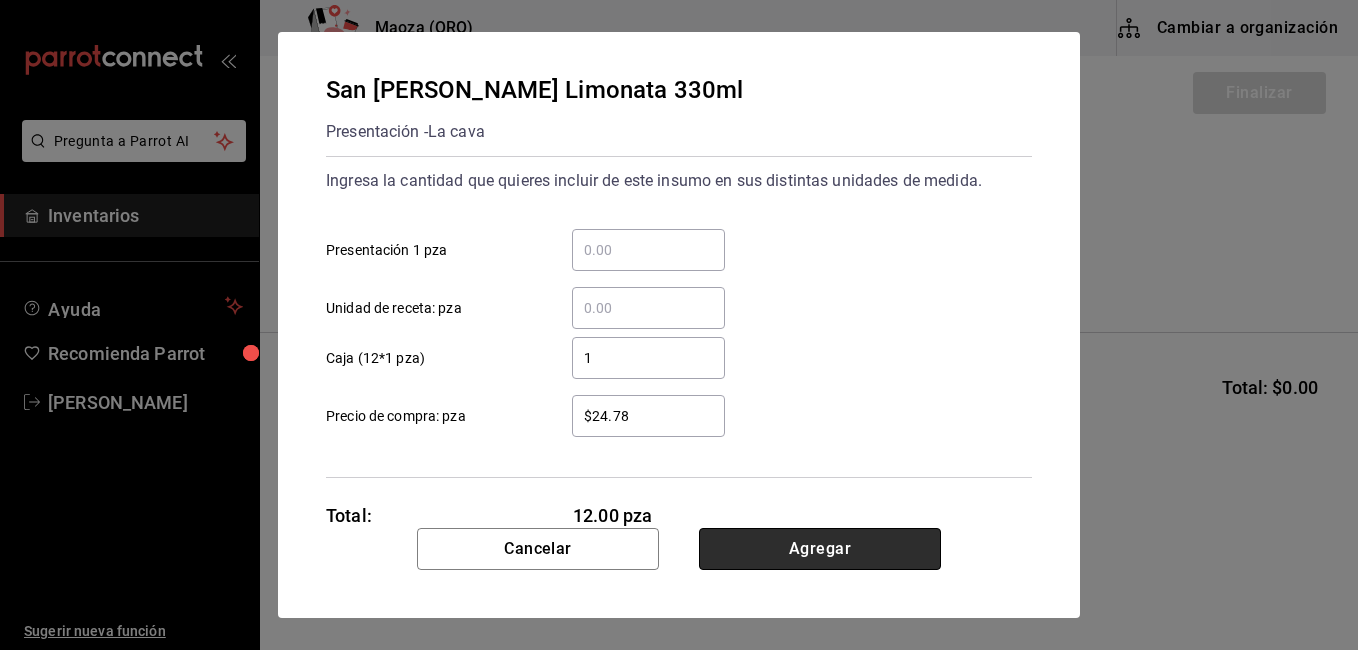 click on "Agregar" at bounding box center [820, 549] 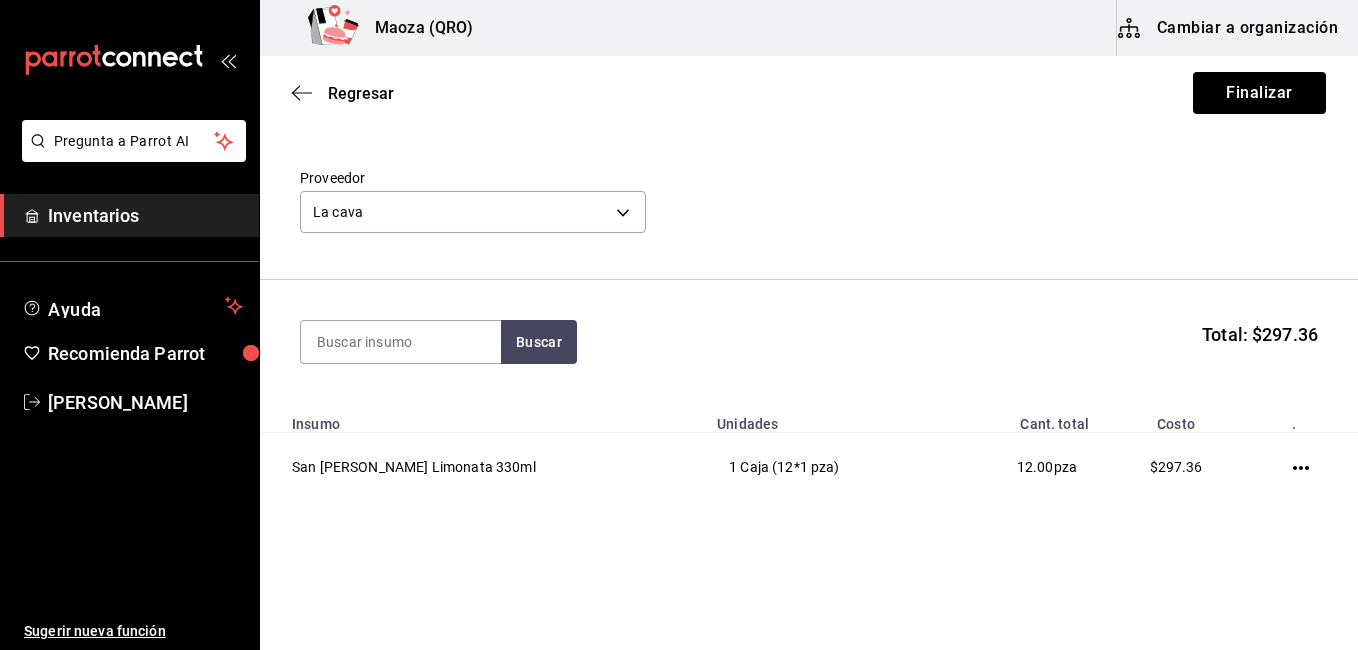 scroll, scrollTop: 82, scrollLeft: 0, axis: vertical 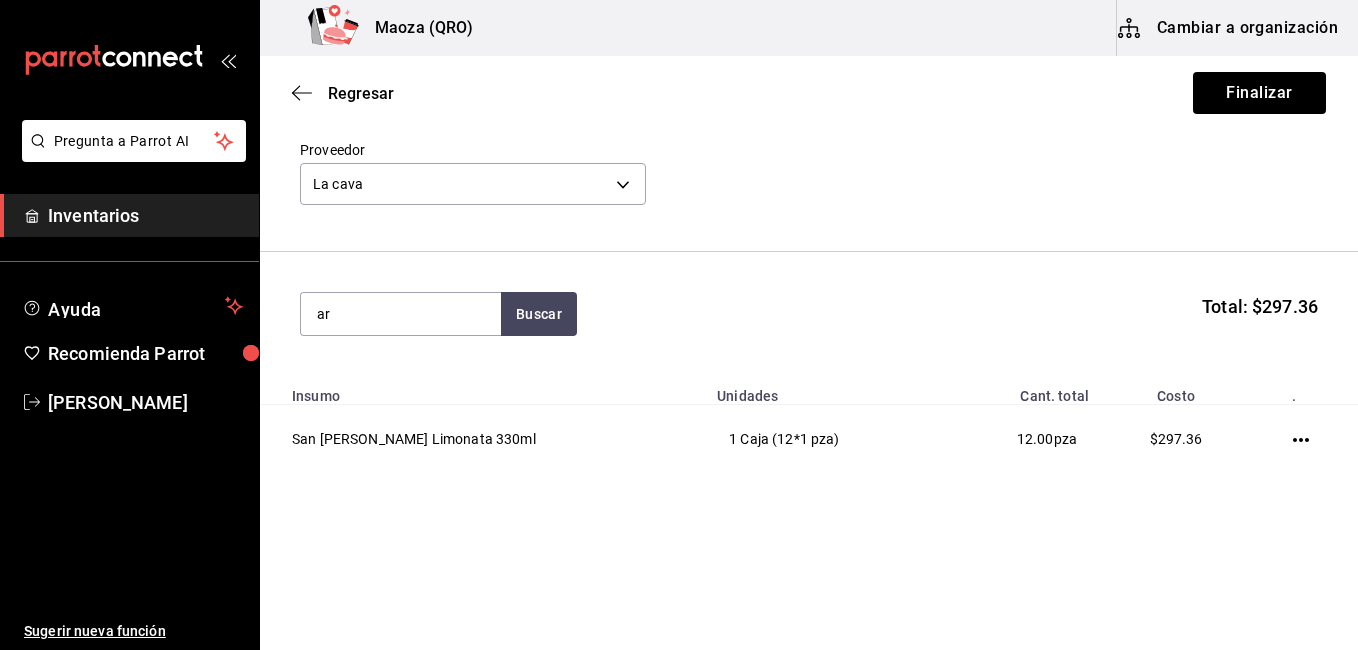 type on "a" 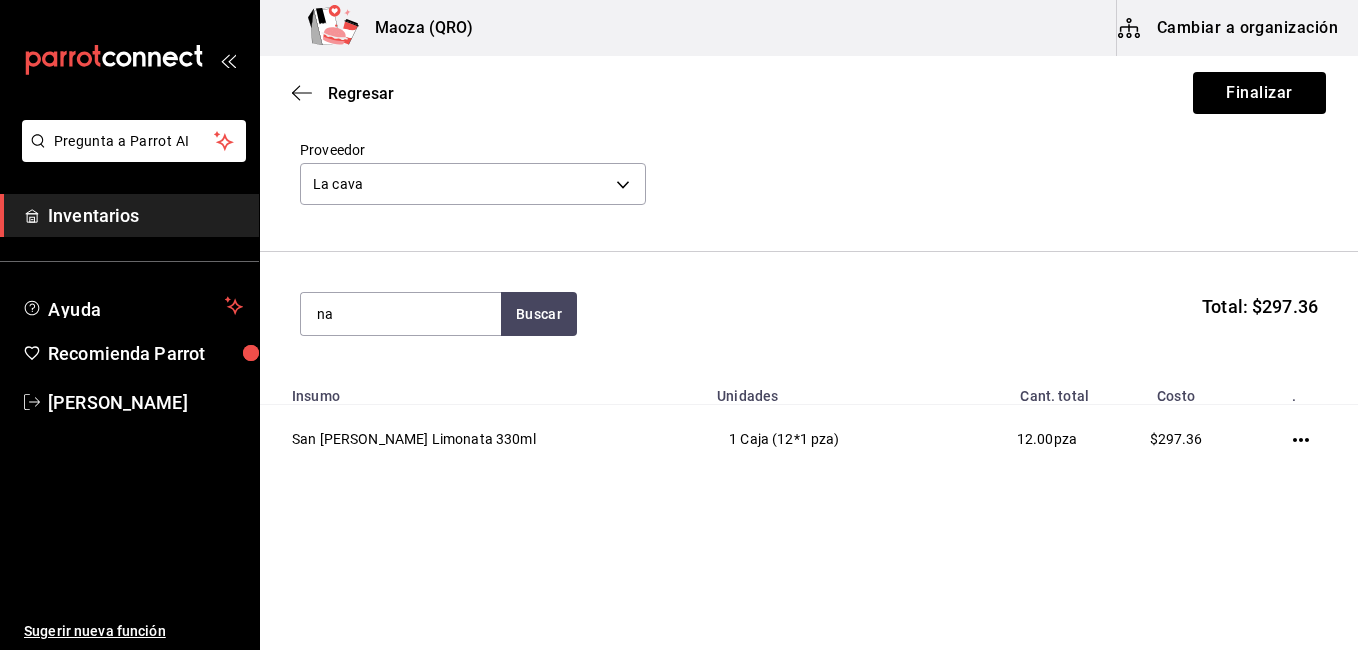 type on "n" 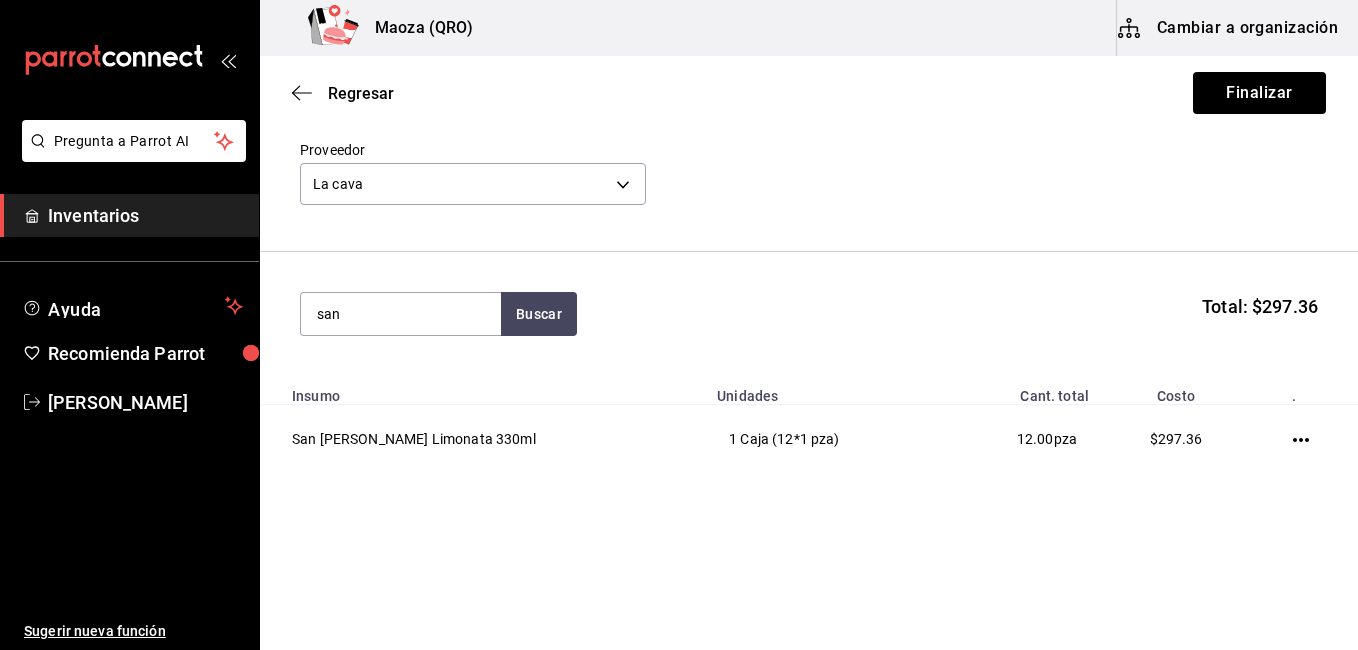 type on "san" 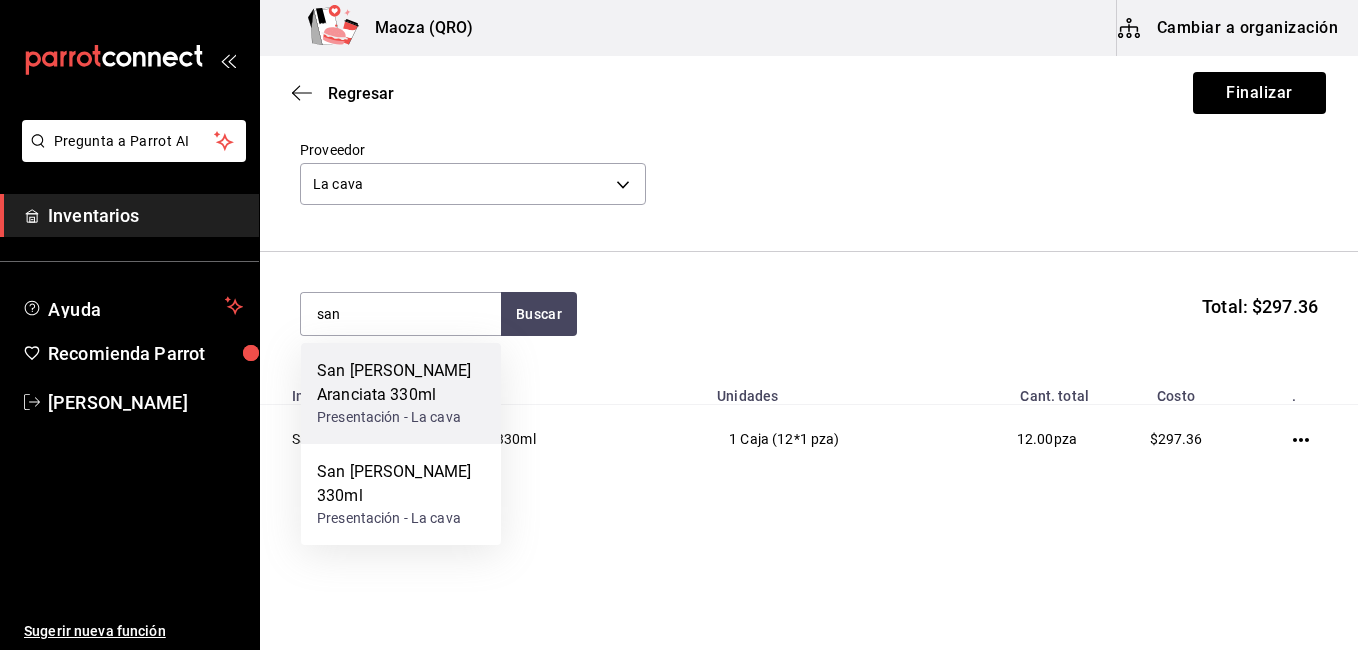 click on "Presentación - La cava" at bounding box center [401, 417] 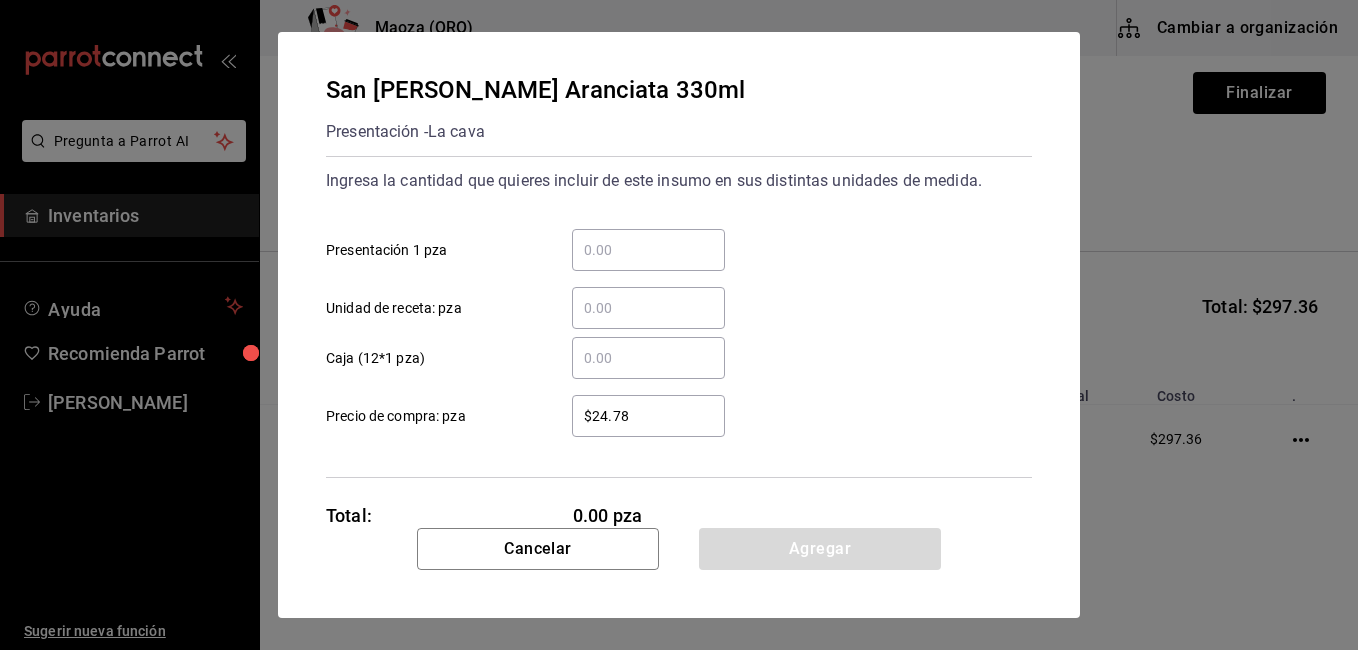 click on "​" at bounding box center [648, 358] 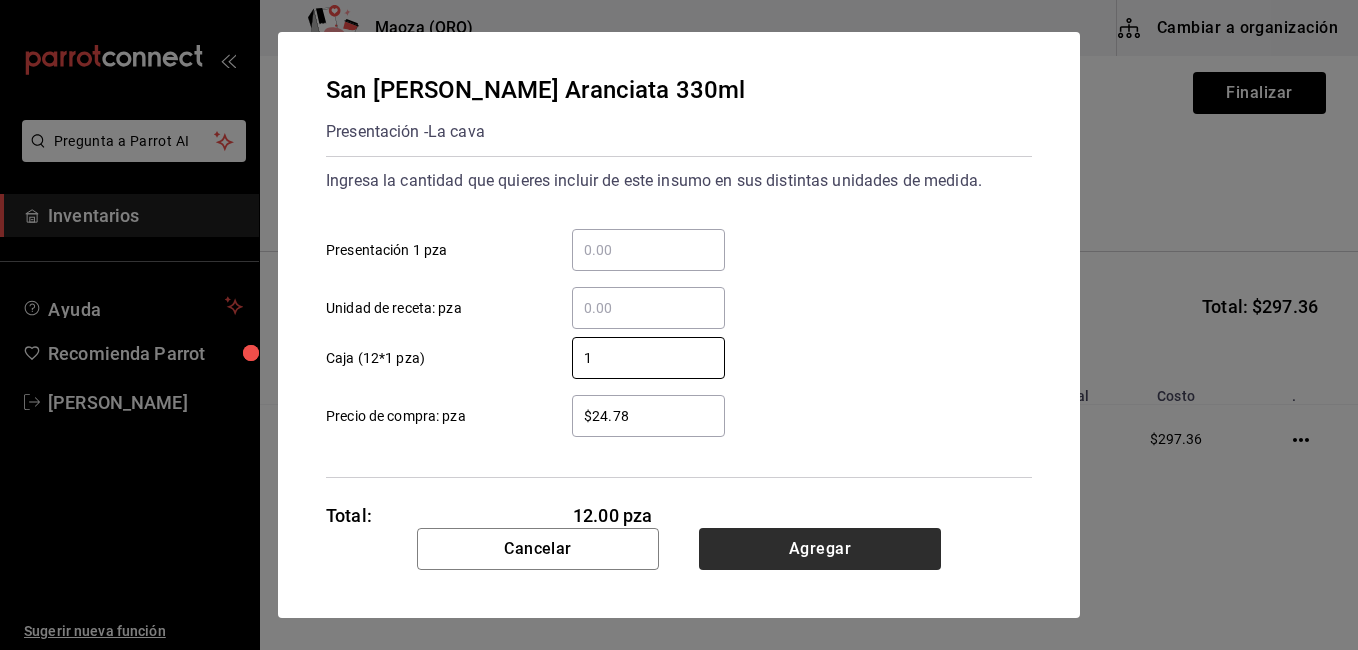 type on "1" 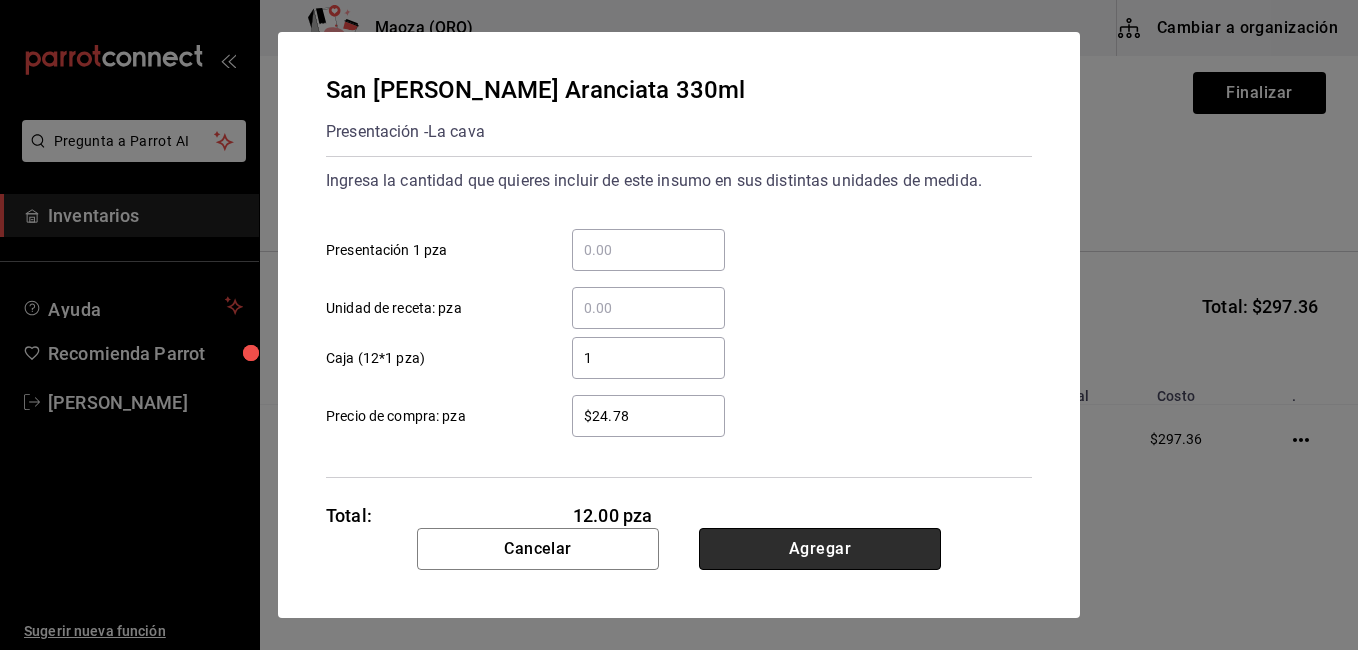 click on "Agregar" at bounding box center (820, 549) 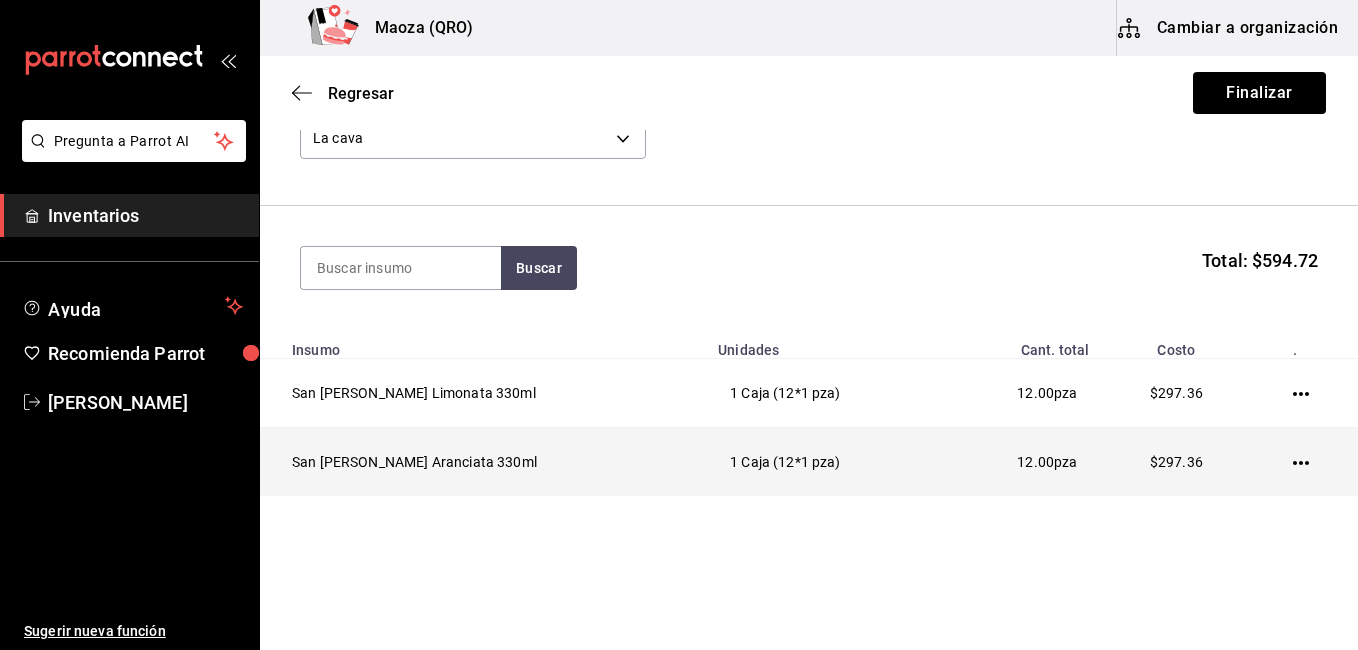 scroll, scrollTop: 151, scrollLeft: 0, axis: vertical 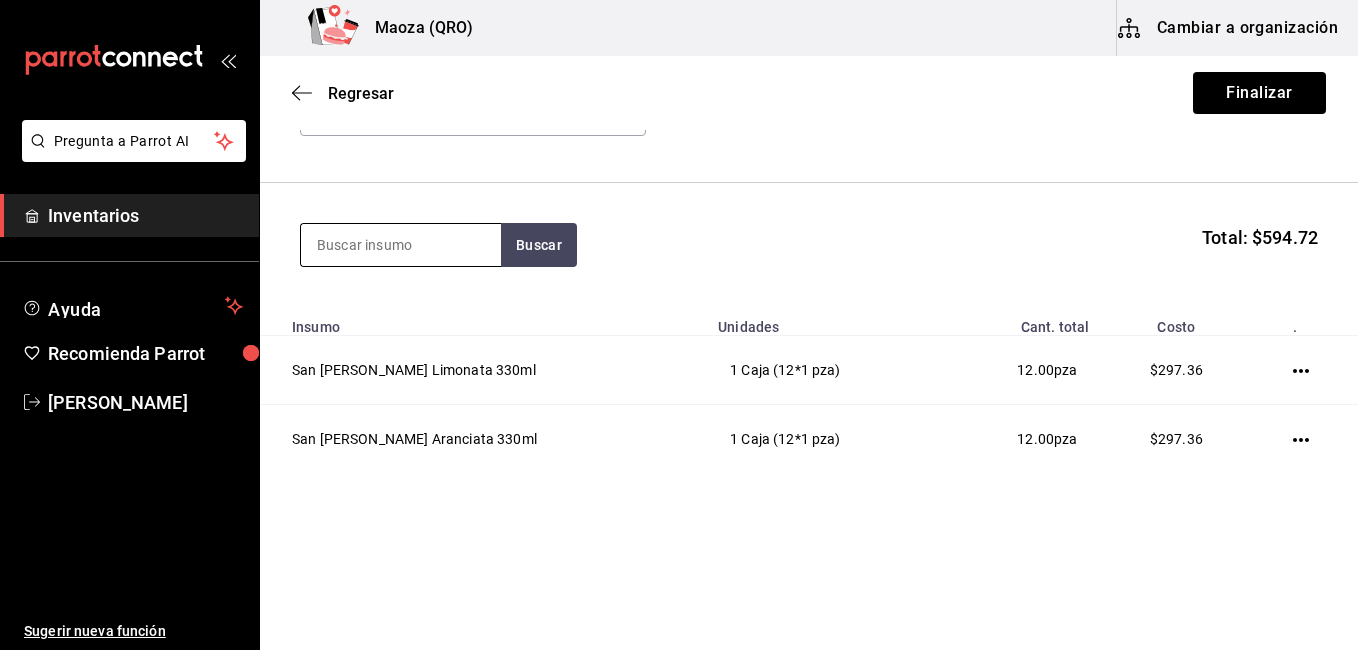 click at bounding box center (401, 245) 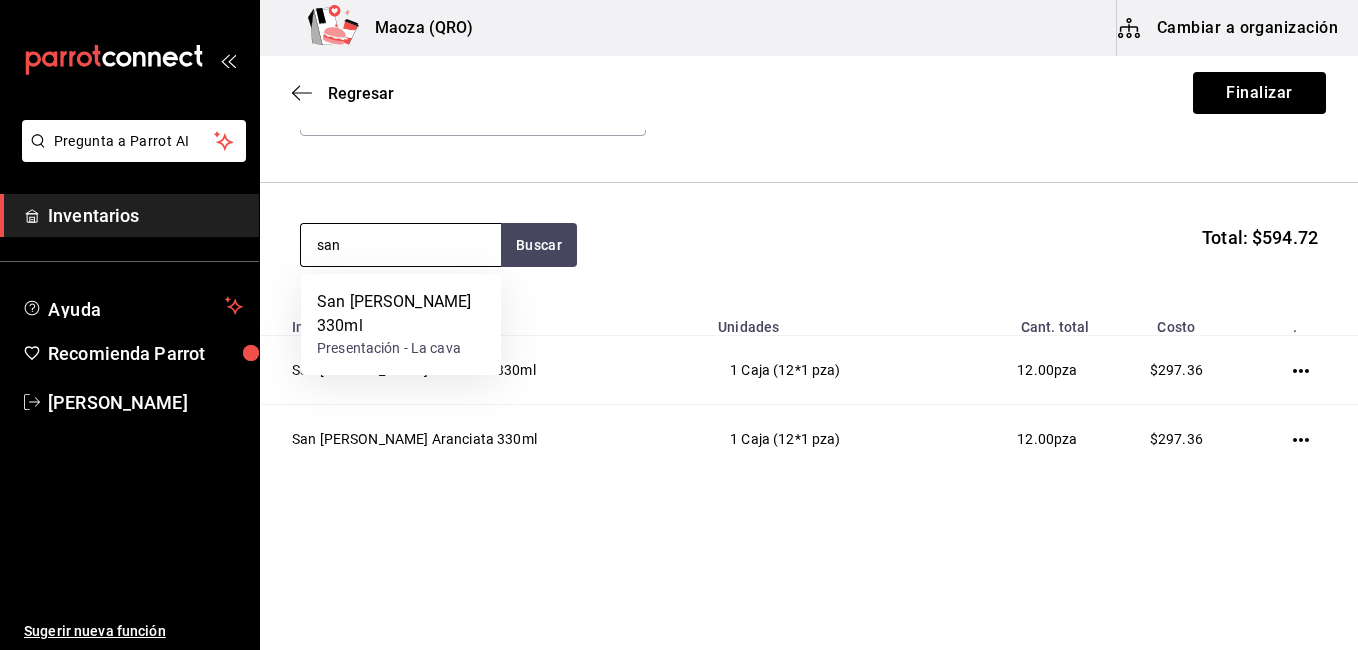 type on "san" 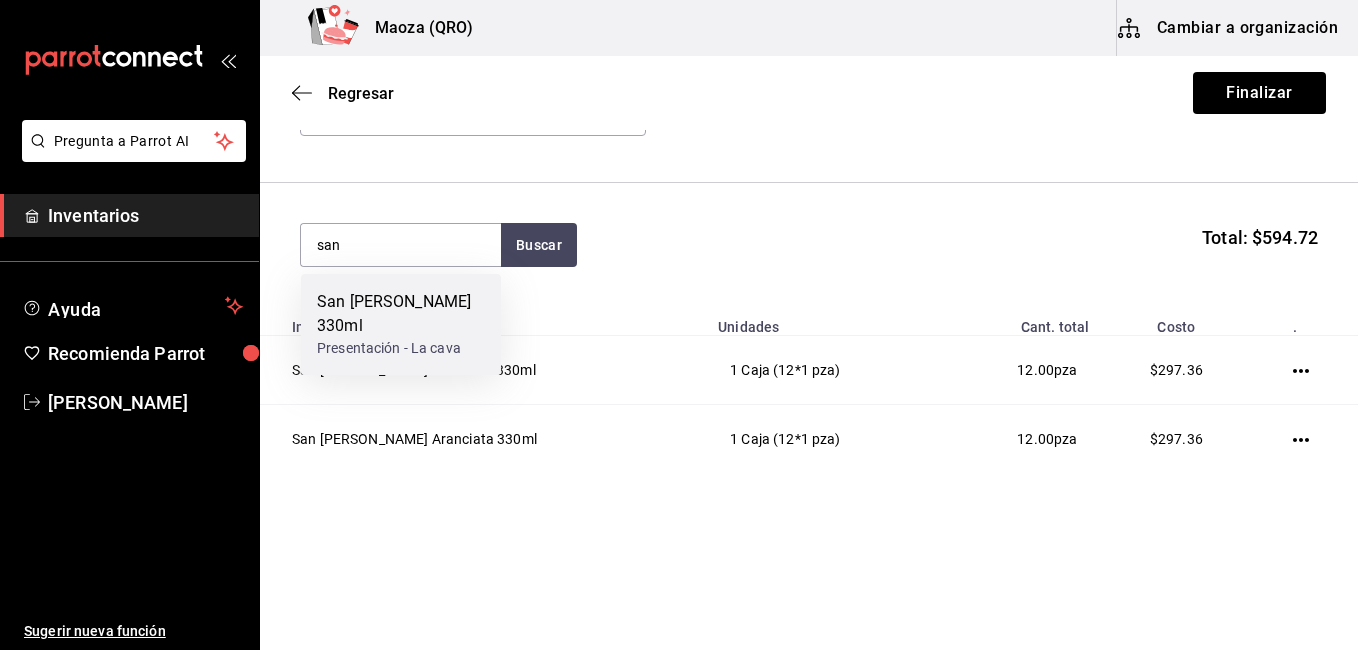 click on "San [PERSON_NAME] 330ml" at bounding box center (401, 314) 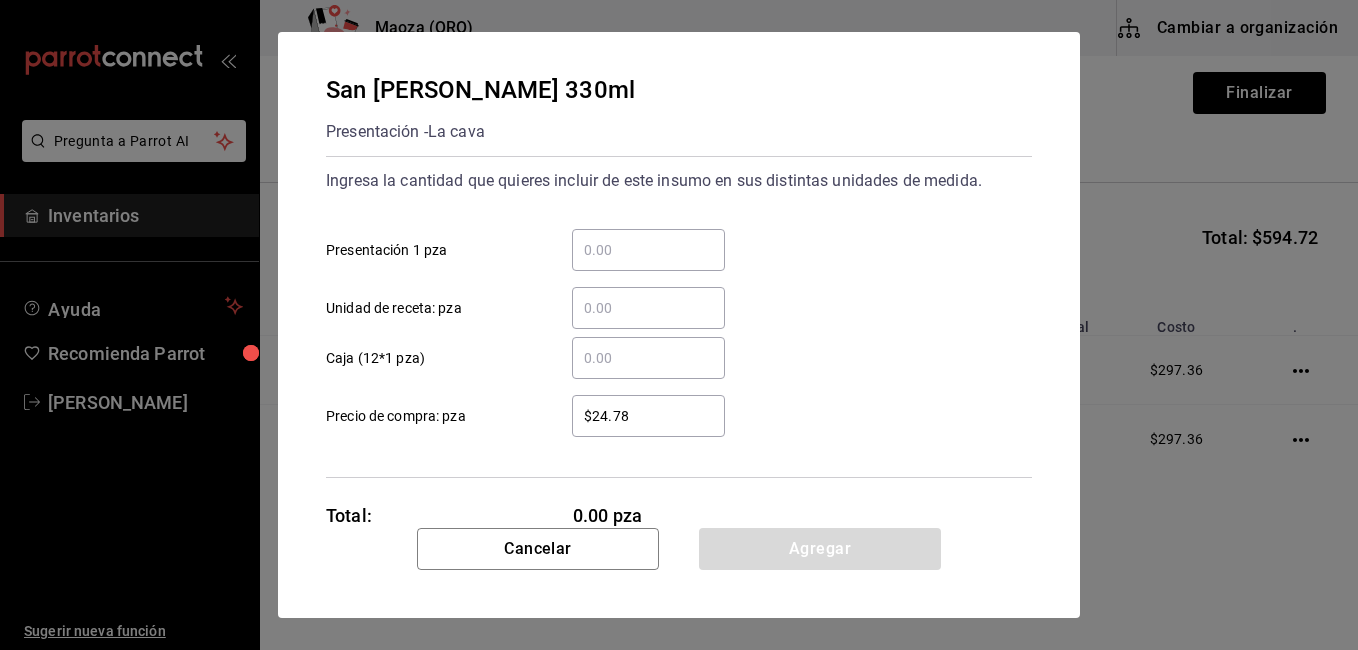 click on "​" at bounding box center (648, 358) 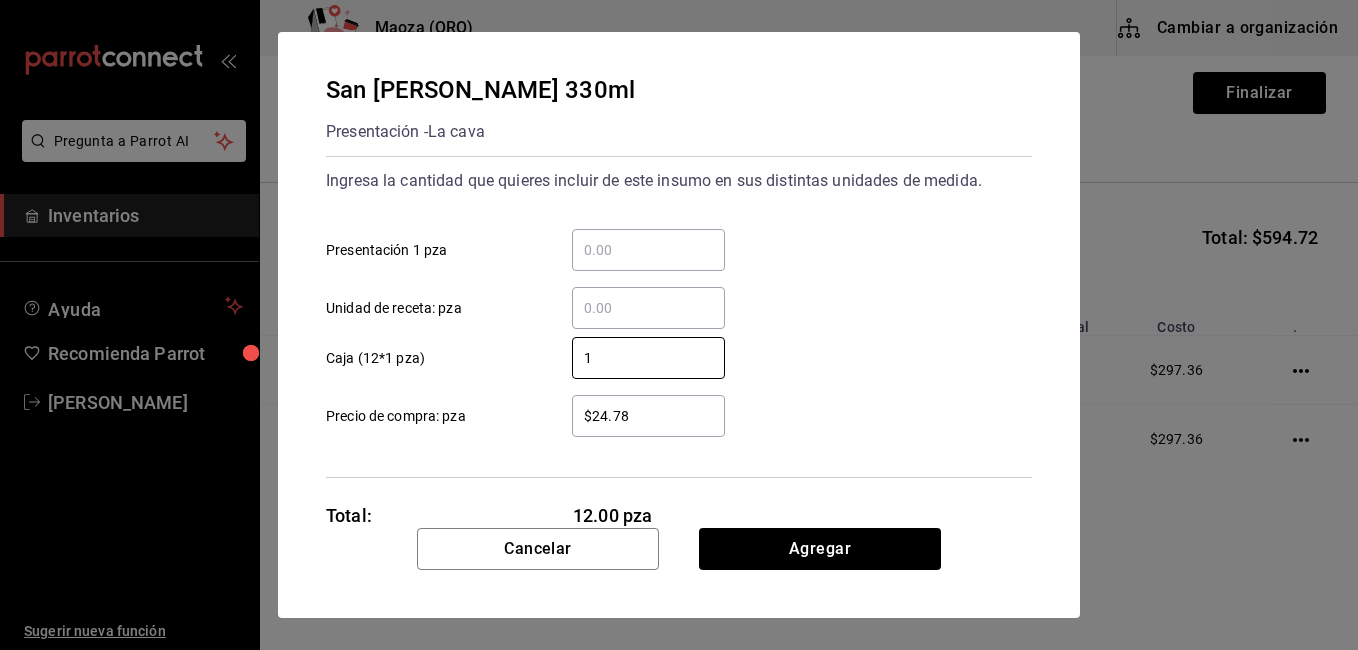 type on "1" 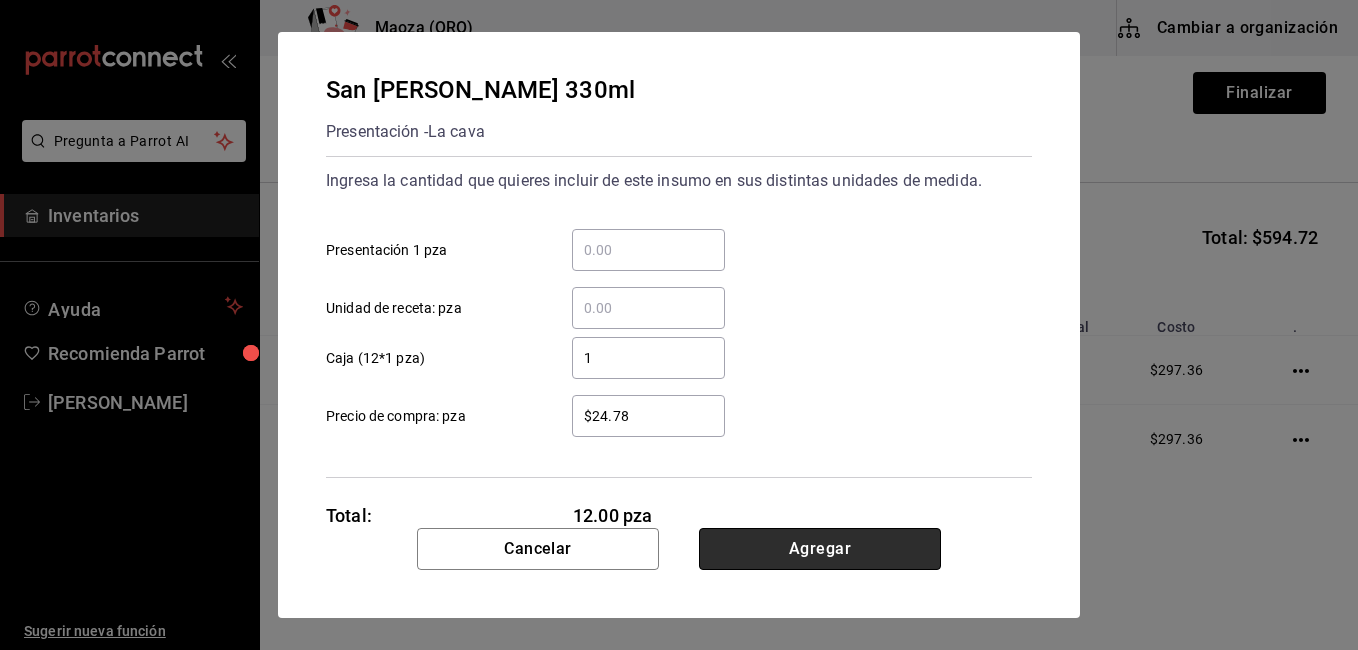 click on "Agregar" at bounding box center [820, 549] 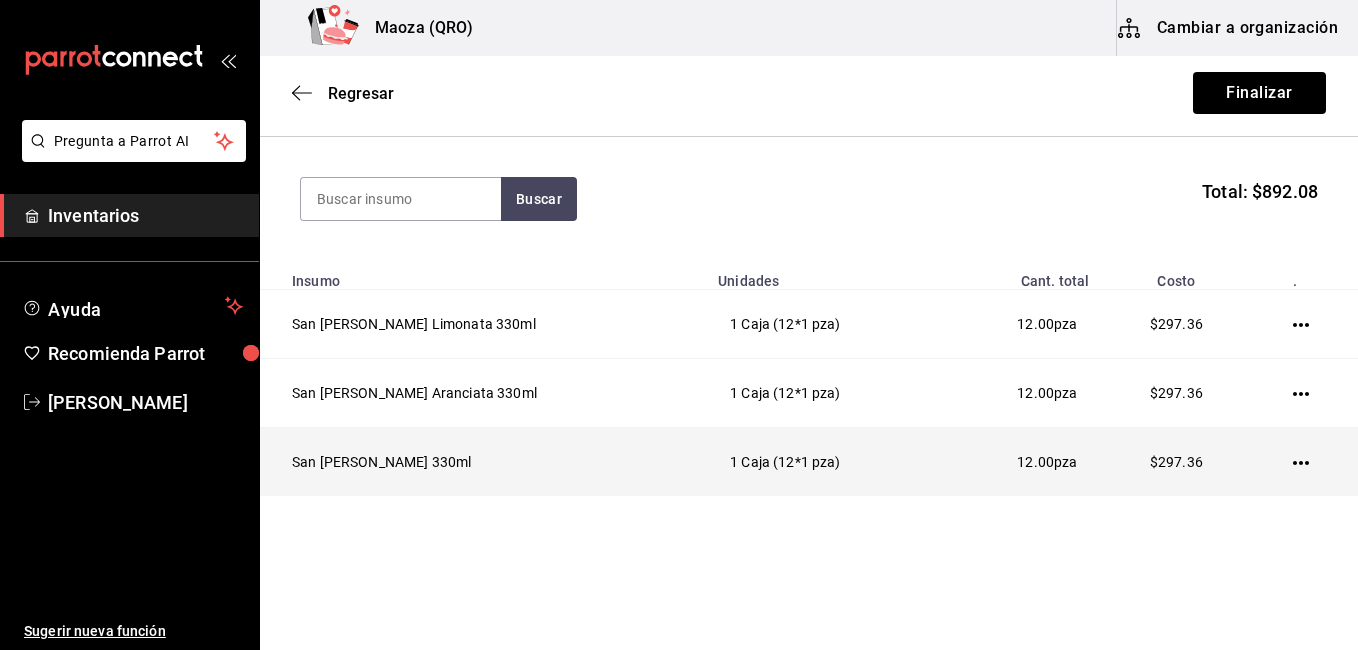 scroll, scrollTop: 220, scrollLeft: 0, axis: vertical 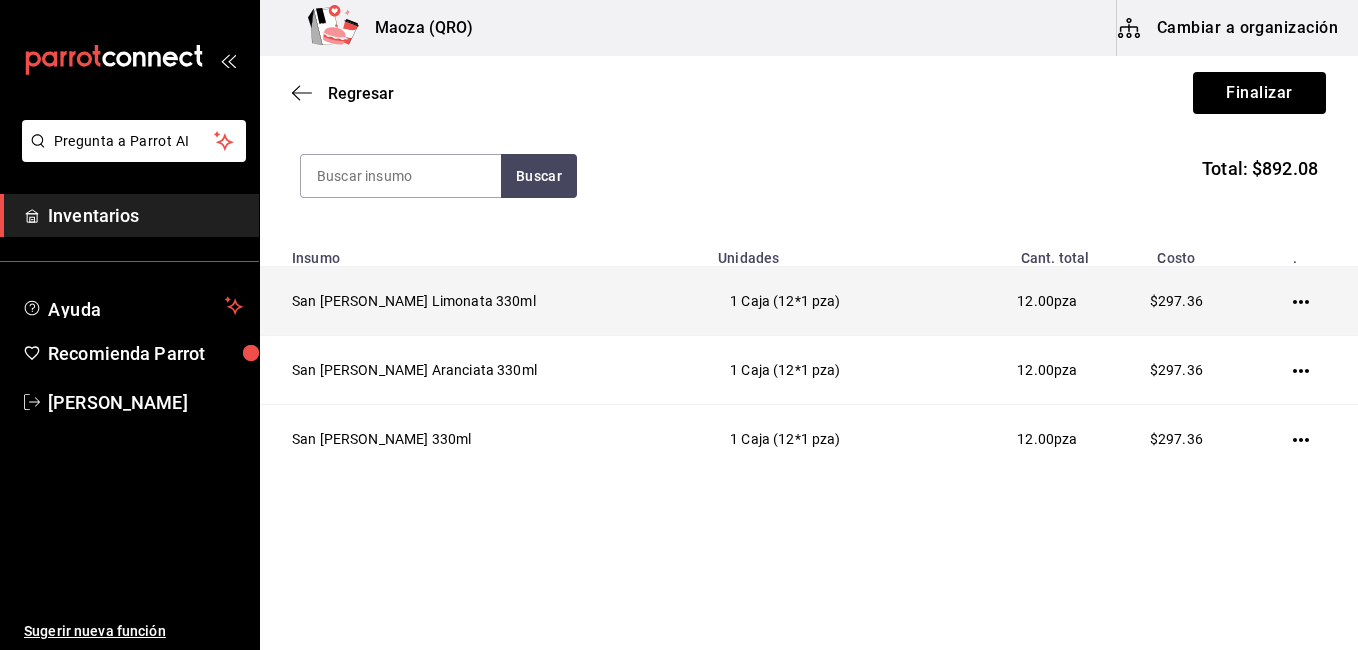 click at bounding box center (1304, 301) 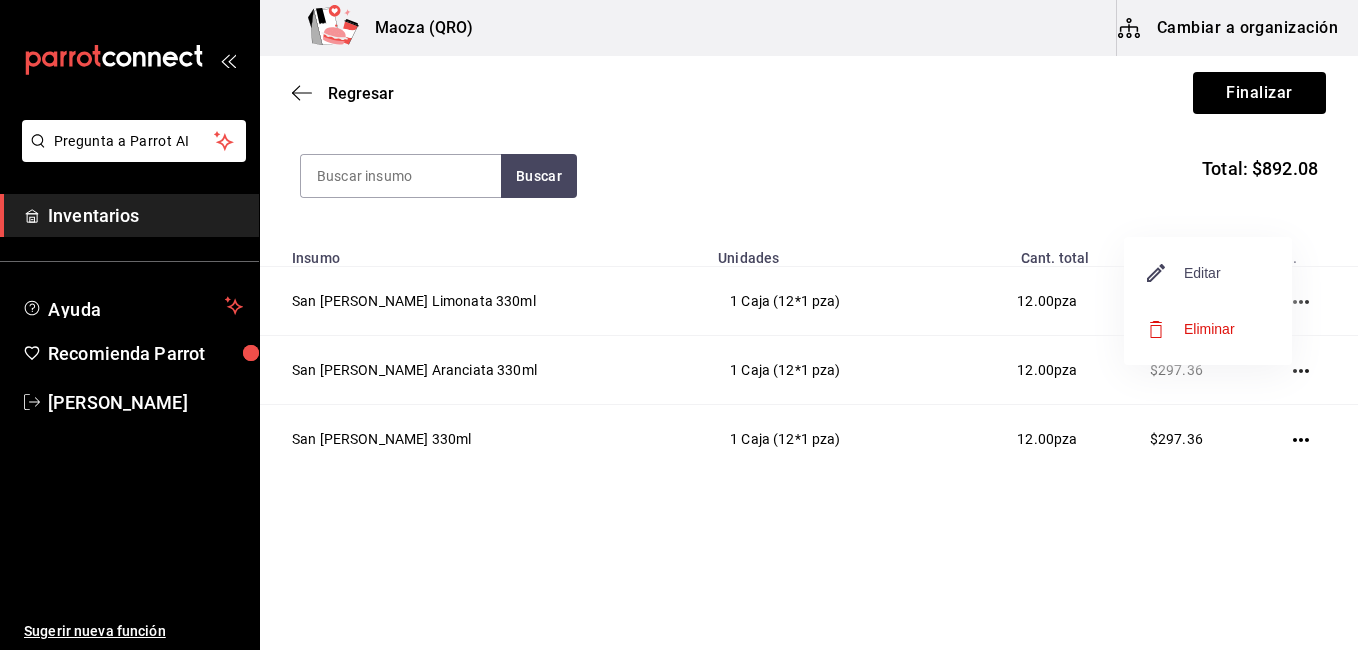click on "Editar" at bounding box center [1184, 273] 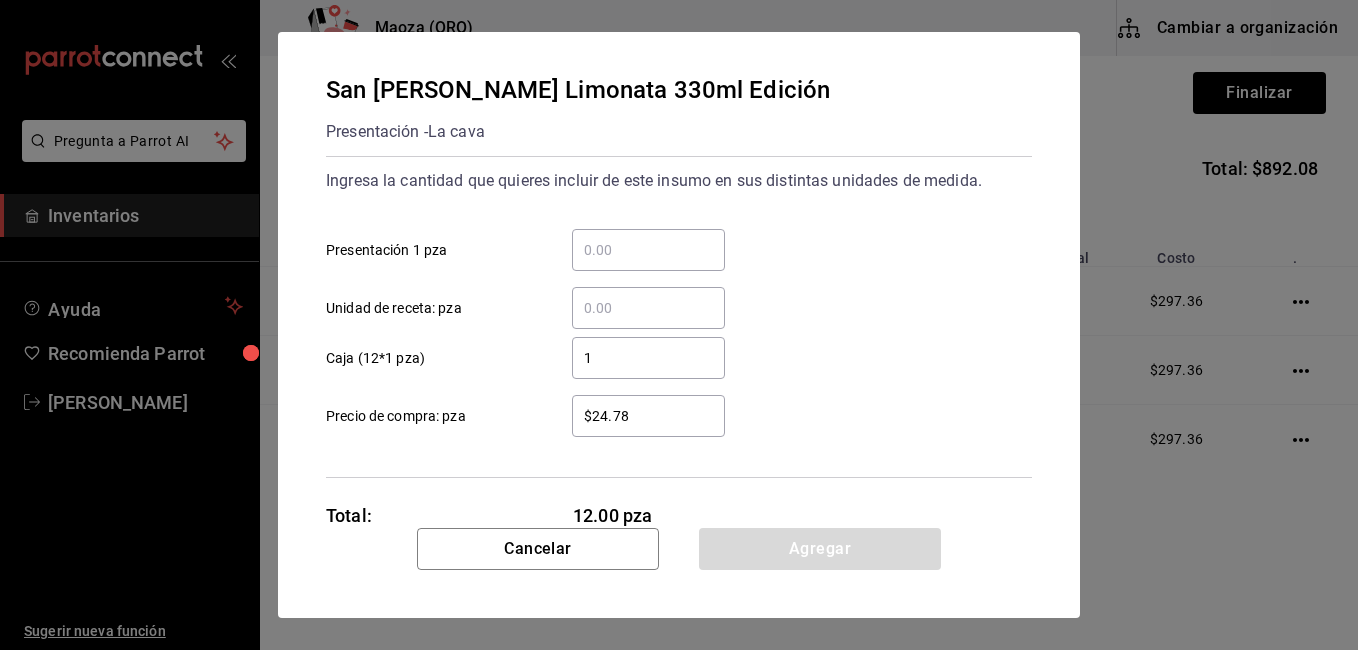 click on "$24.78" at bounding box center (648, 416) 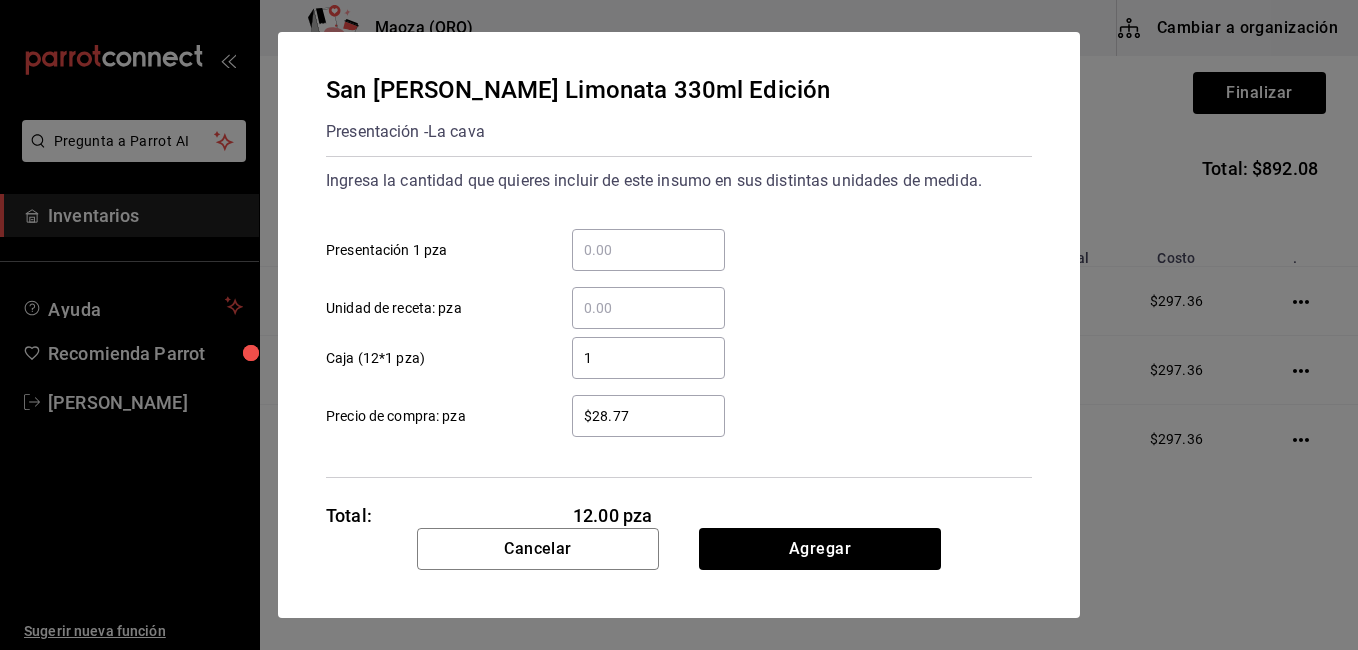 type on "$28.77" 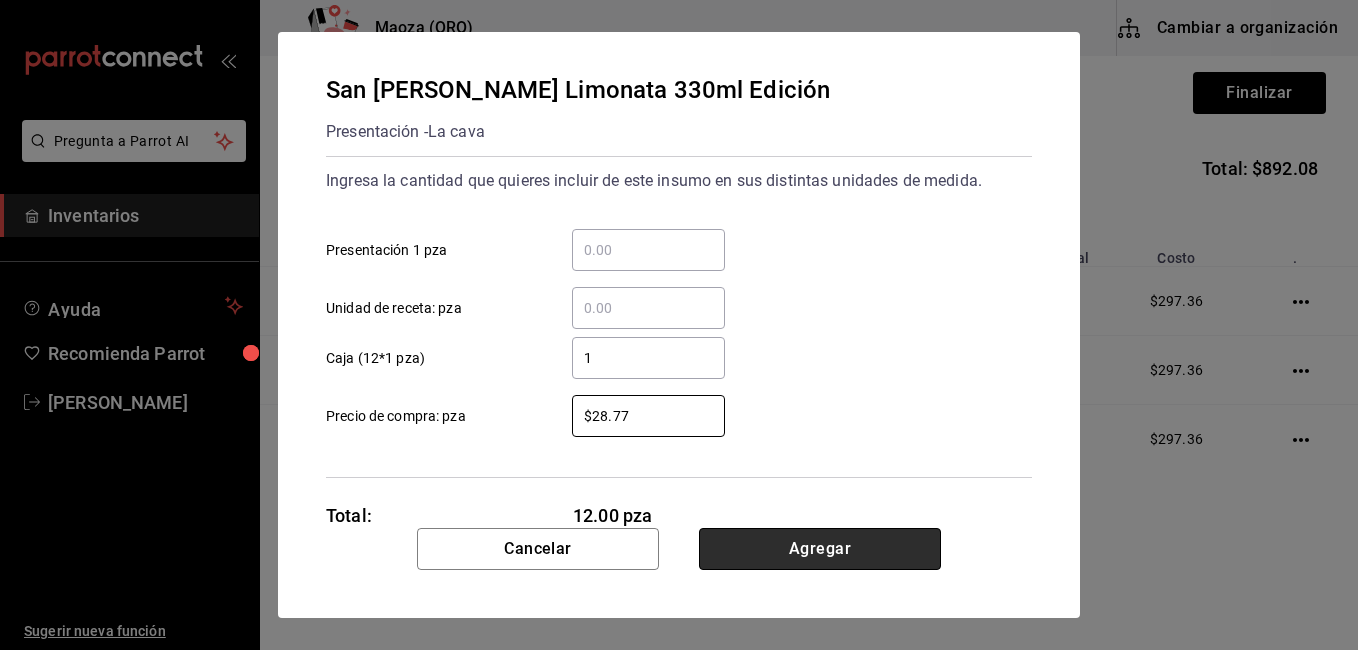 click on "Agregar" at bounding box center (820, 549) 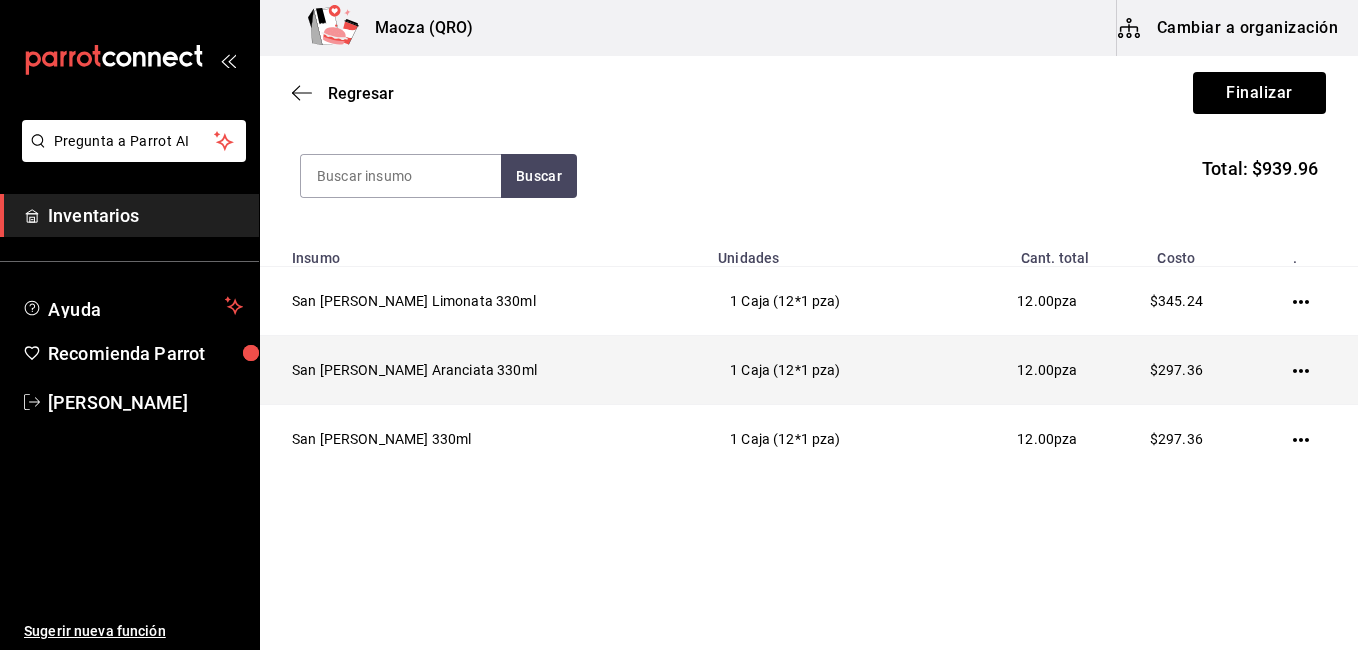 click 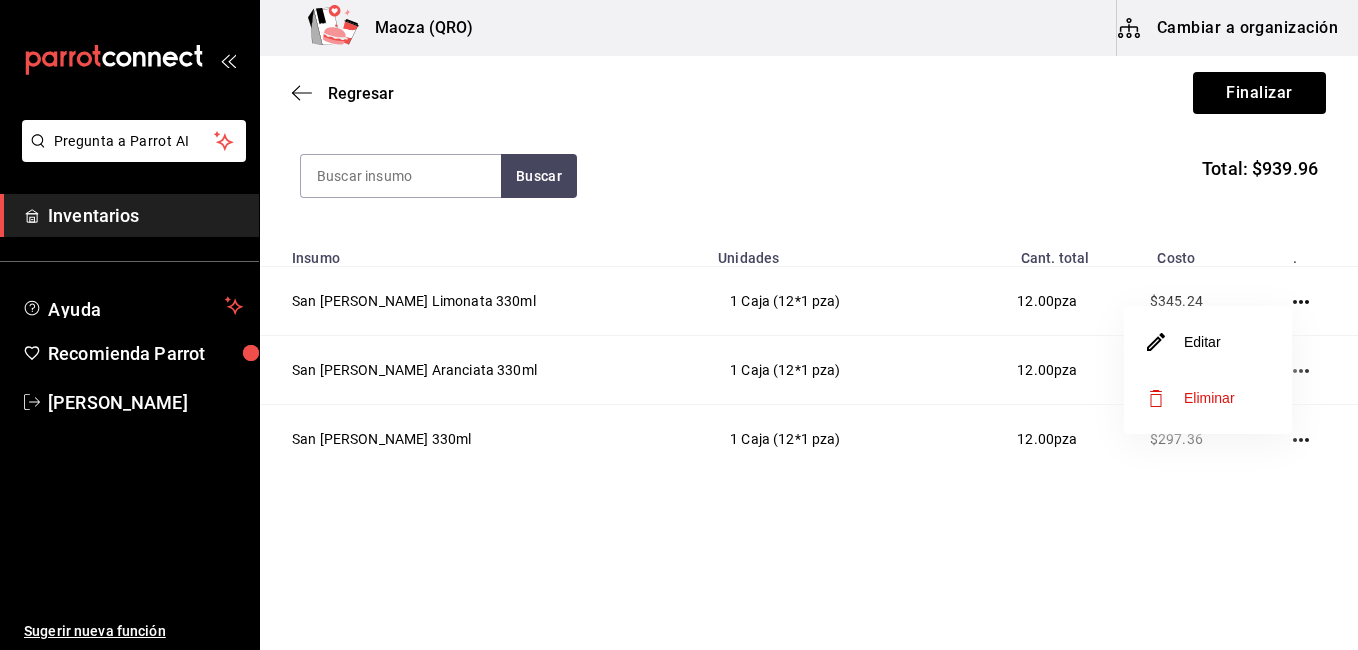 click on "Editar" at bounding box center [1208, 342] 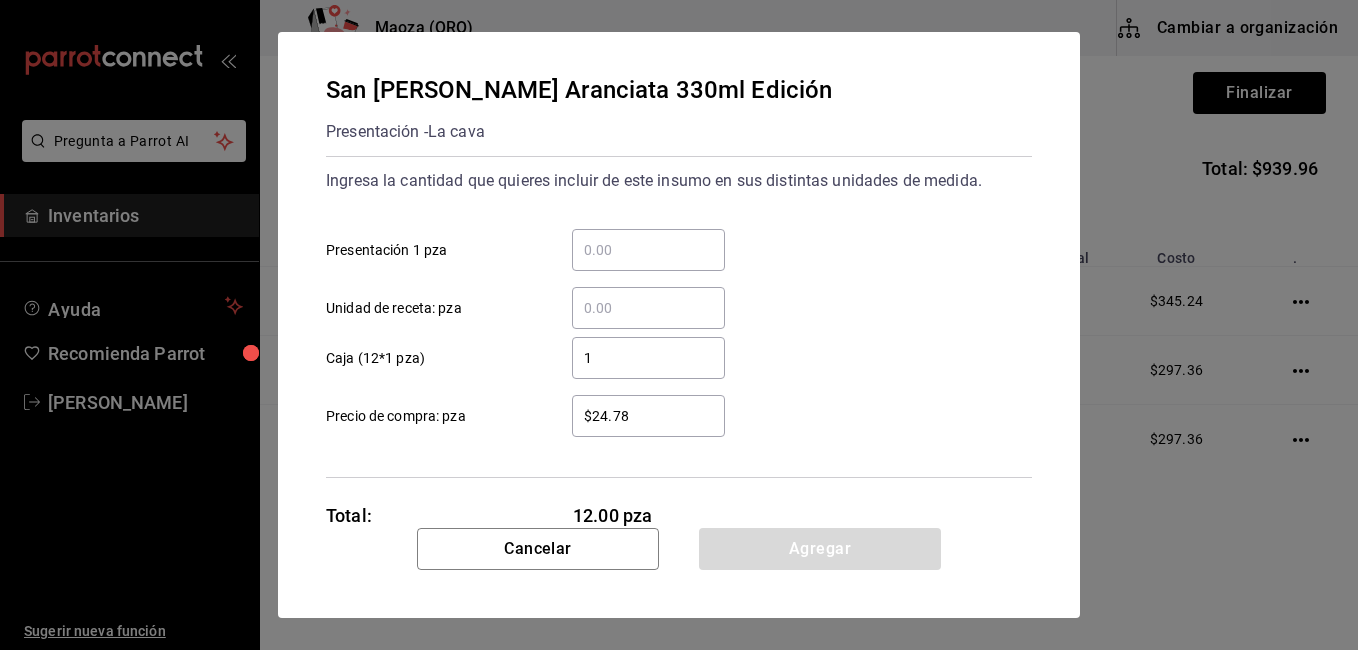 click on "$24.78" at bounding box center (648, 416) 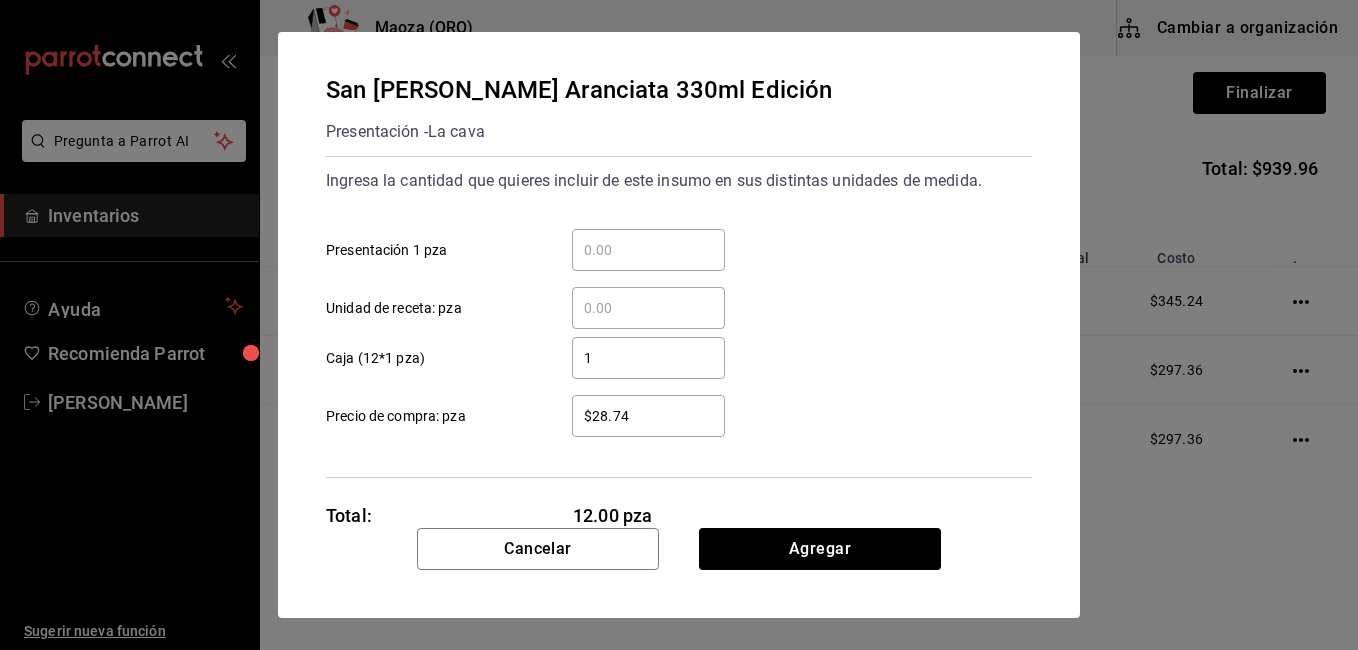 type on "$28.74" 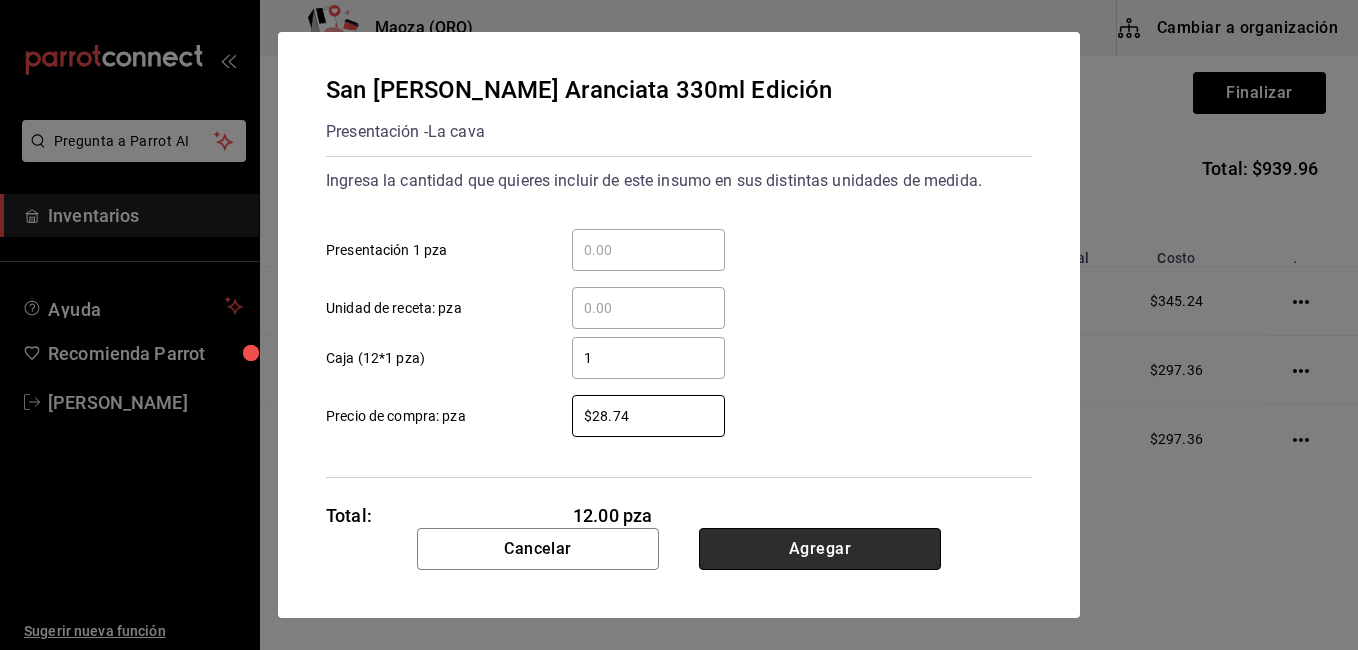 click on "Agregar" at bounding box center (820, 549) 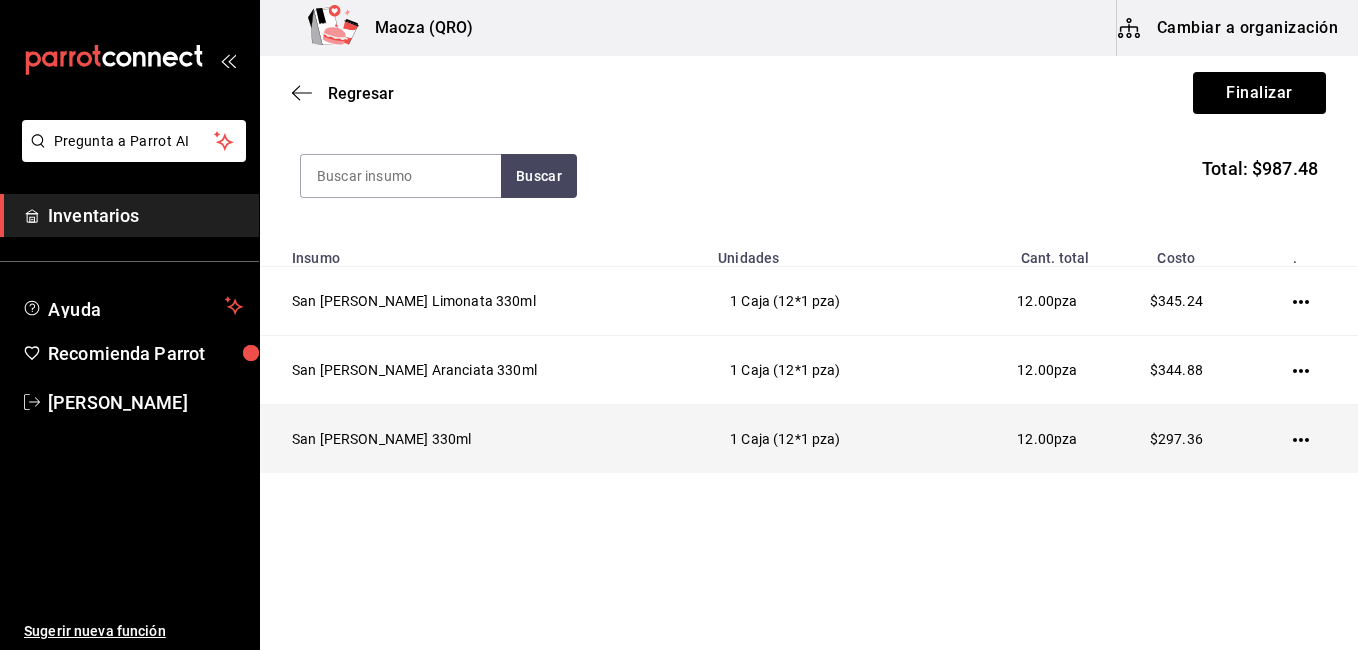 click at bounding box center (1304, 439) 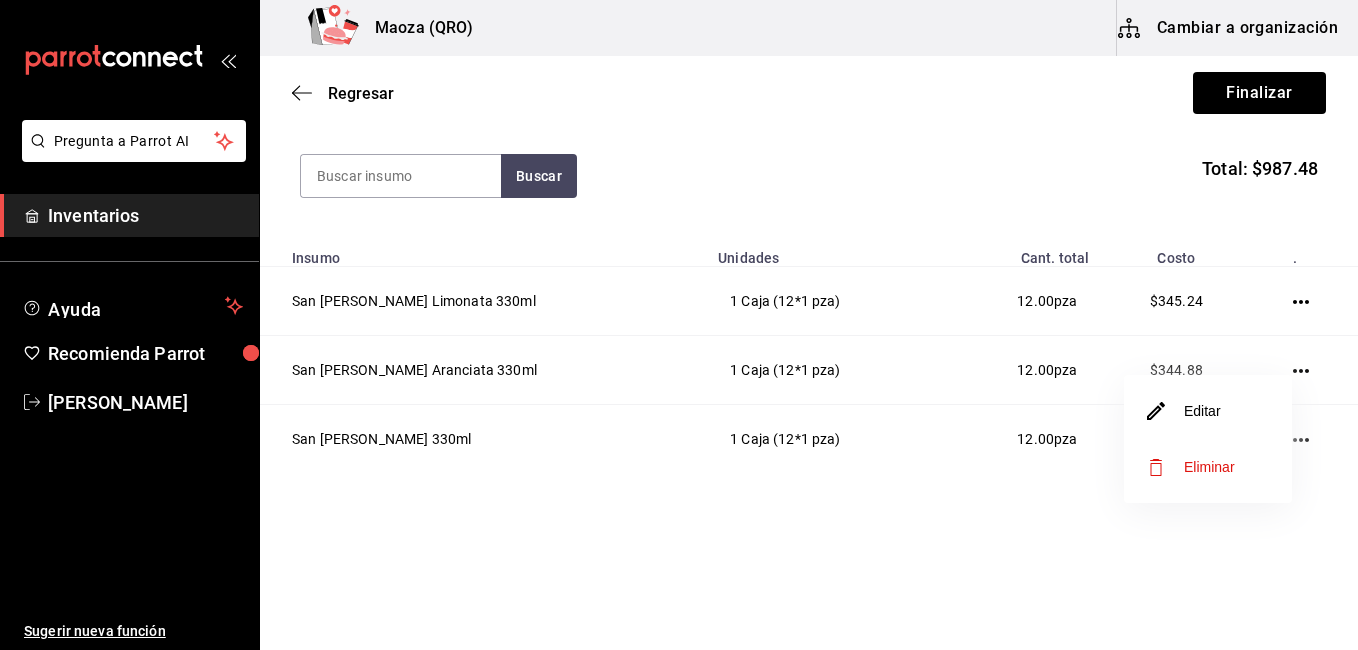 click on "Editar" at bounding box center [1208, 411] 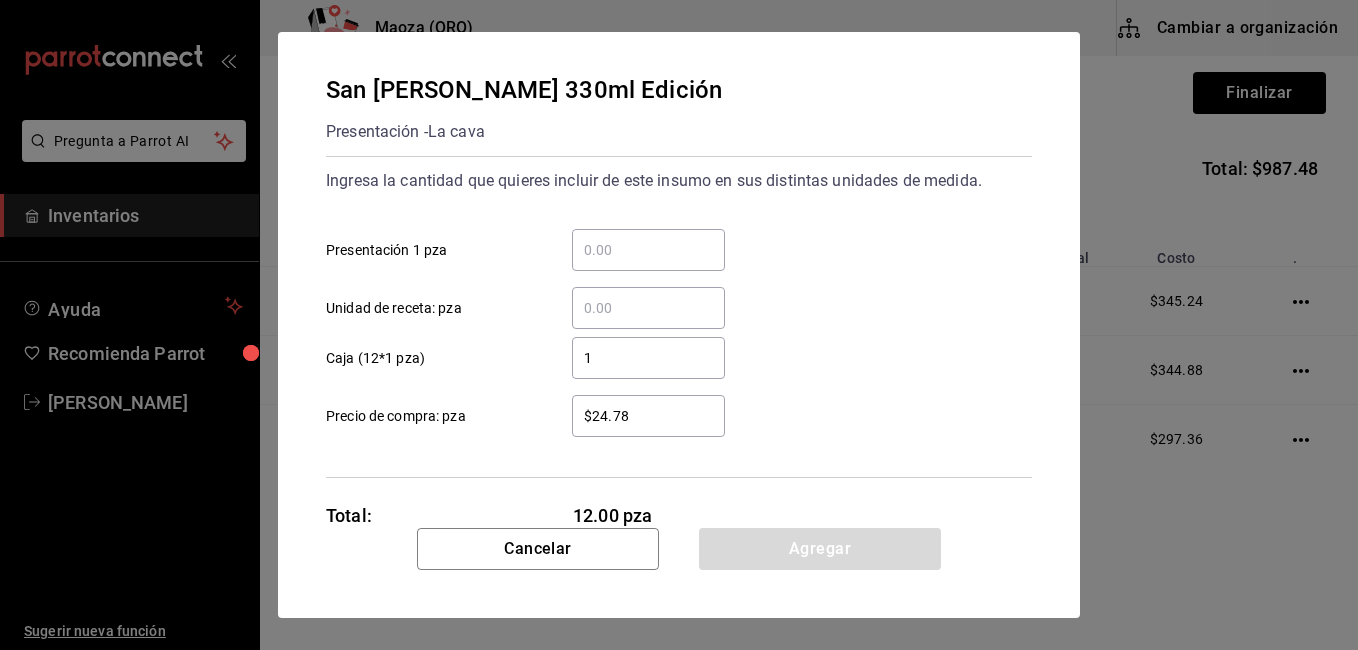 click on "$24.78" at bounding box center [648, 416] 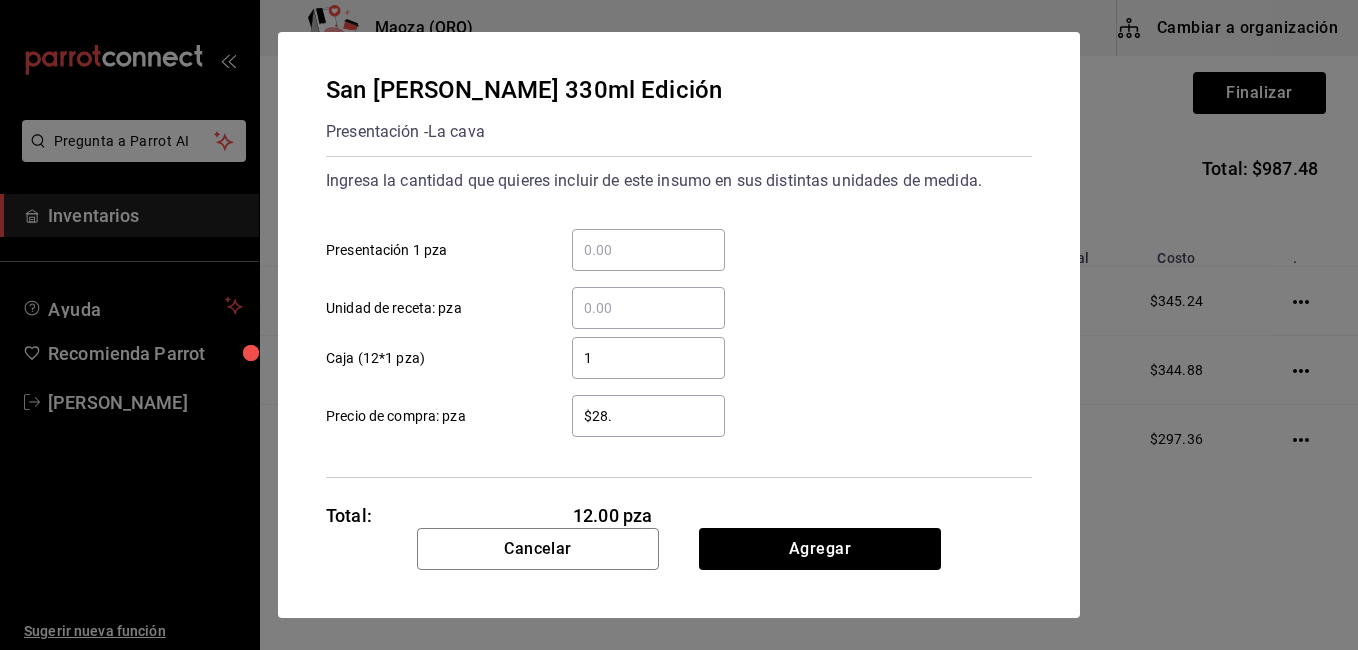 type on "$28.74" 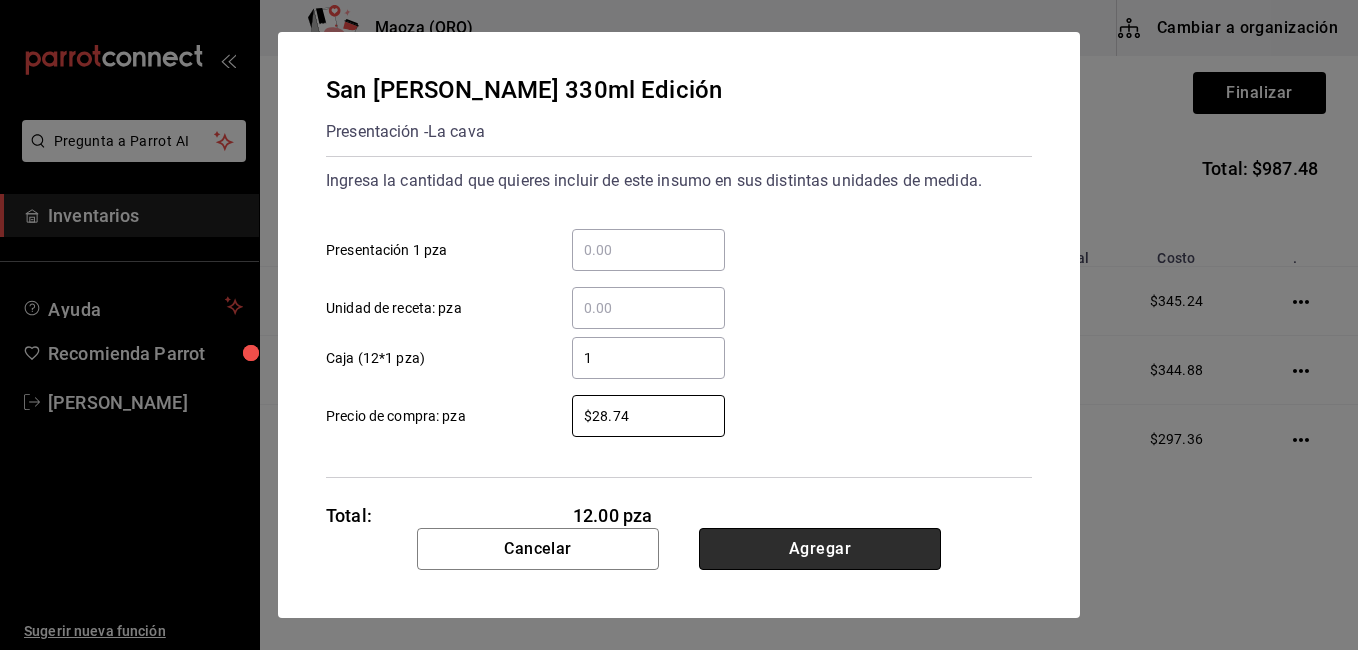 click on "Agregar" at bounding box center [820, 549] 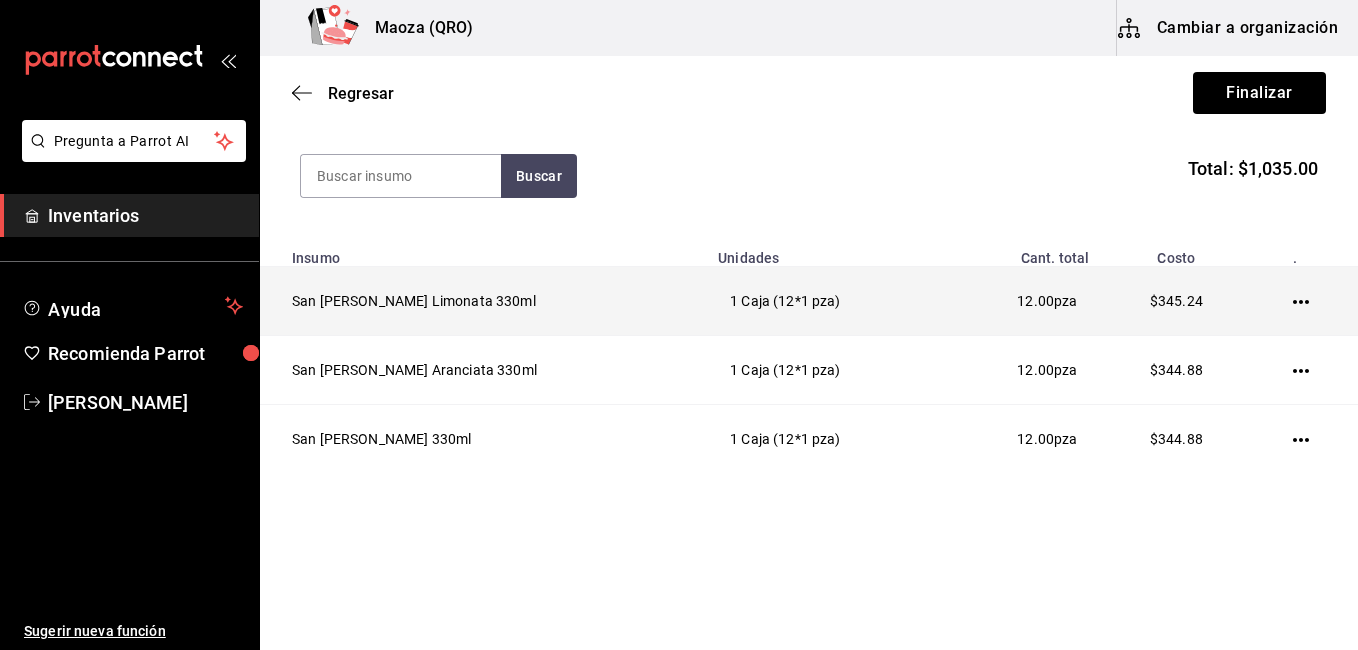 click at bounding box center (1304, 301) 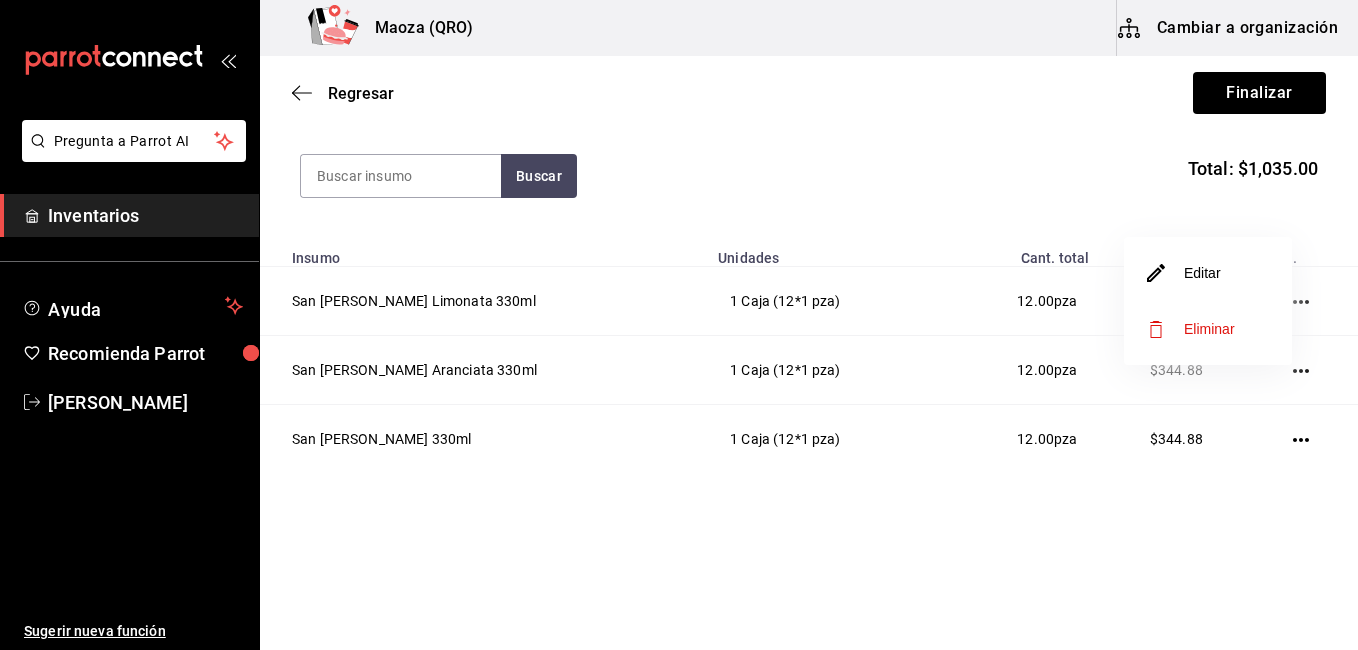 click on "Editar" at bounding box center [1208, 273] 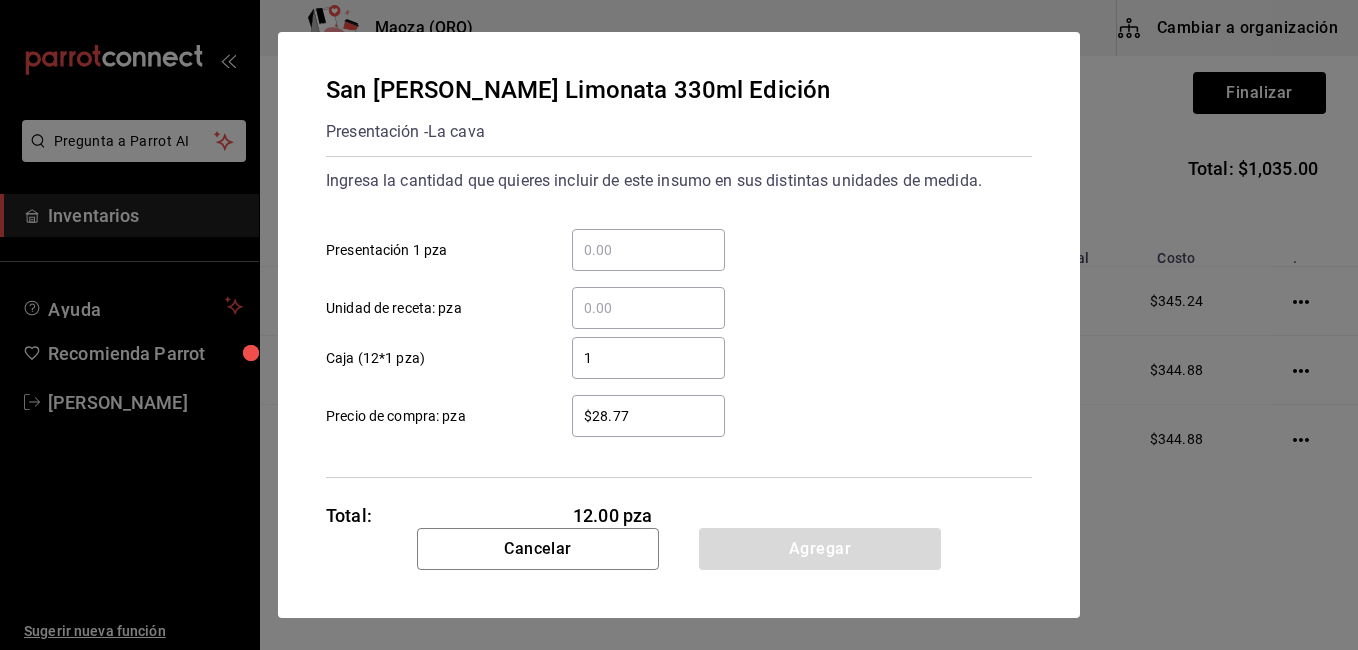 click on "$28.77" at bounding box center (648, 416) 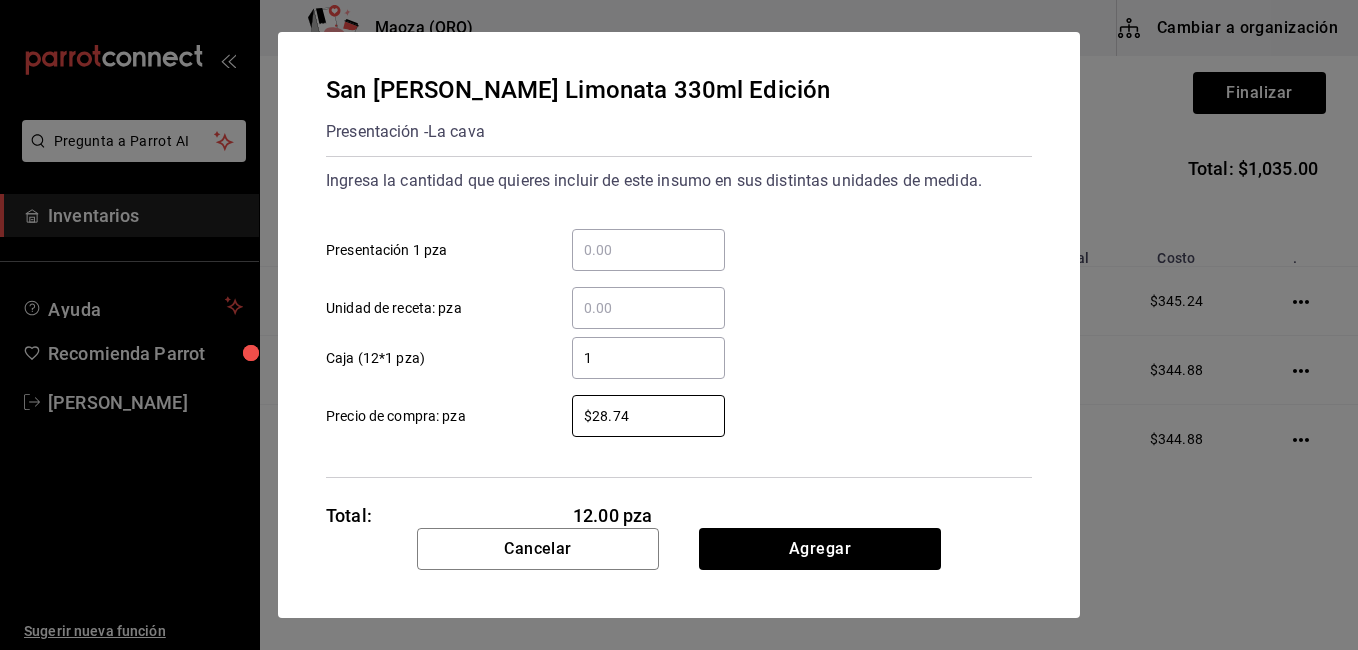 type on "$28.74" 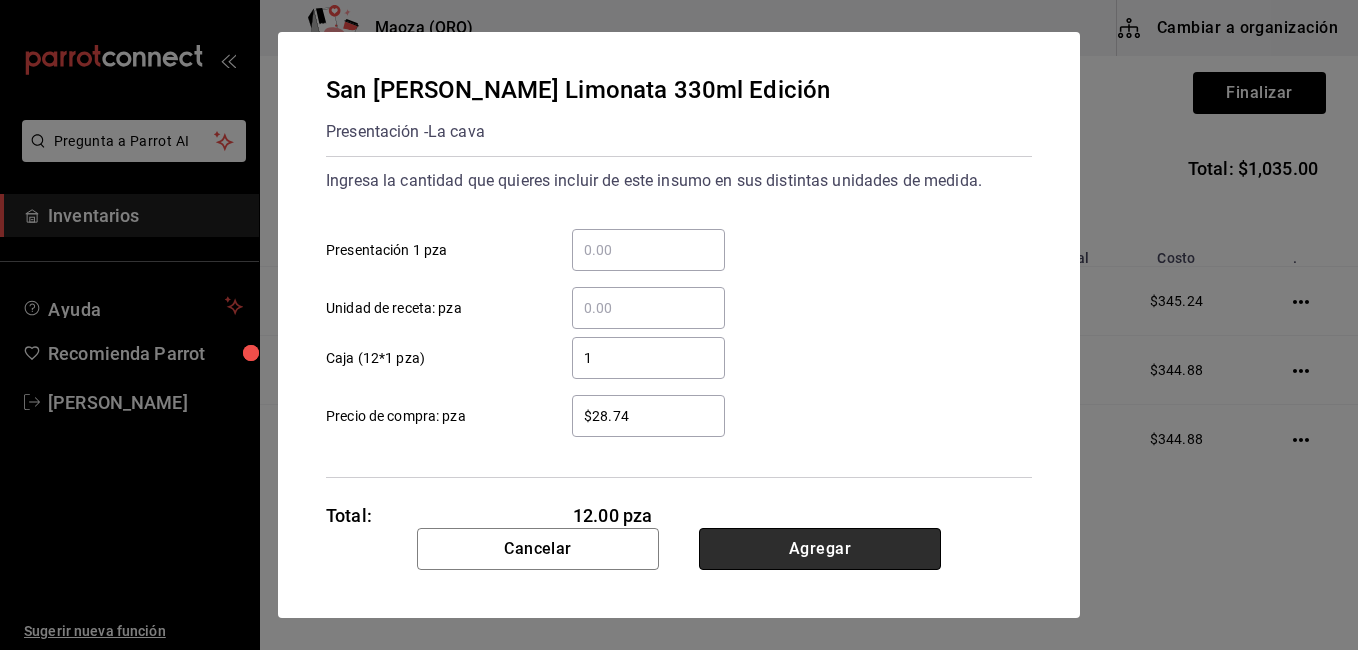 click on "Agregar" at bounding box center (820, 549) 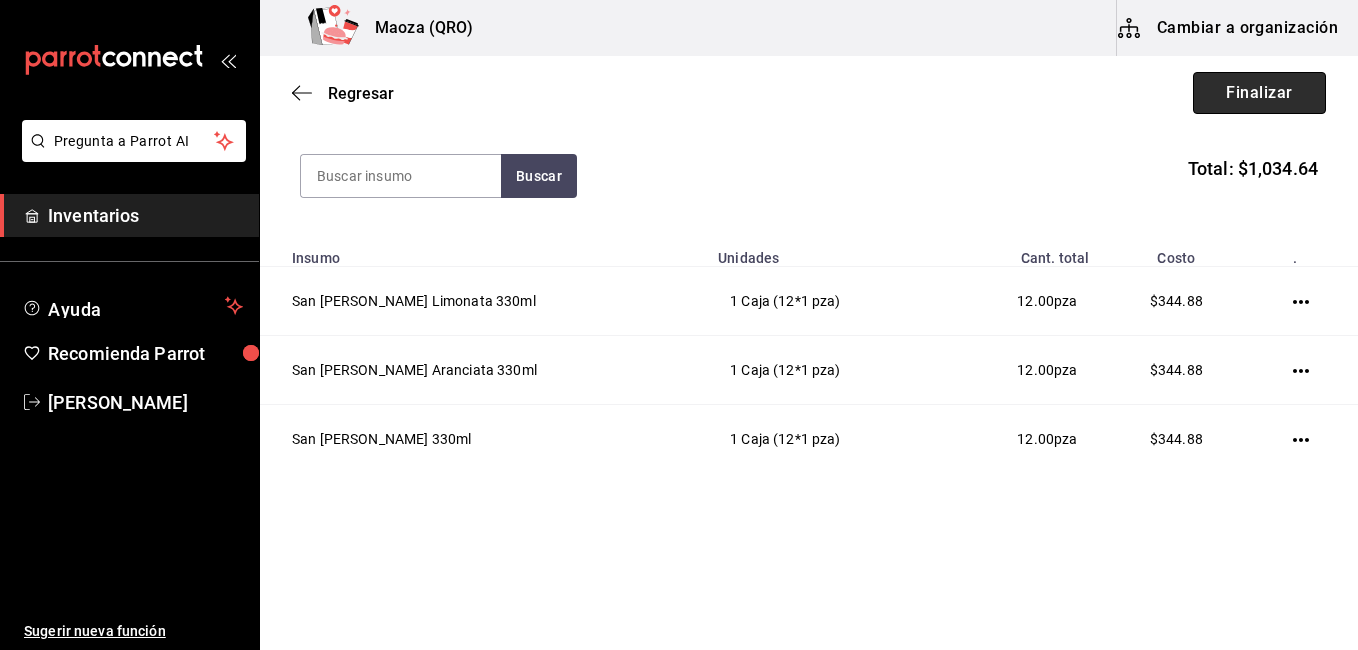 click on "Finalizar" at bounding box center (1259, 93) 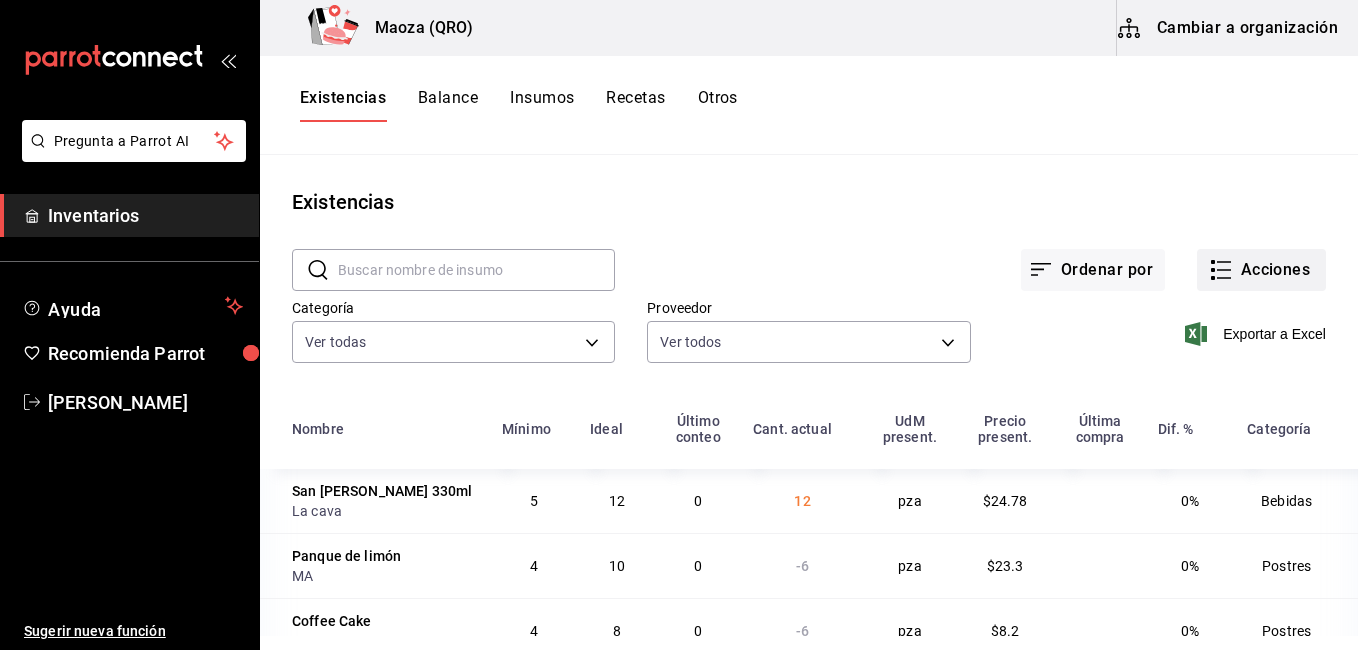 click on "Acciones" at bounding box center (1261, 270) 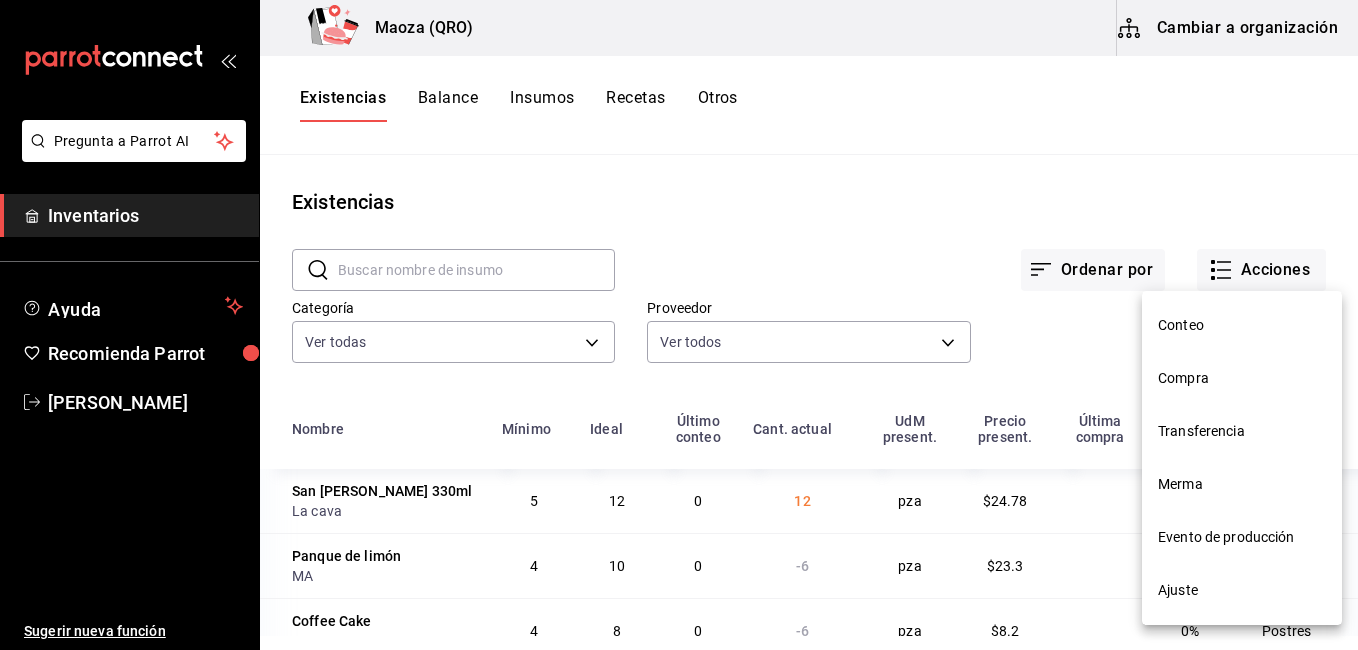 click on "Compra" at bounding box center [1242, 378] 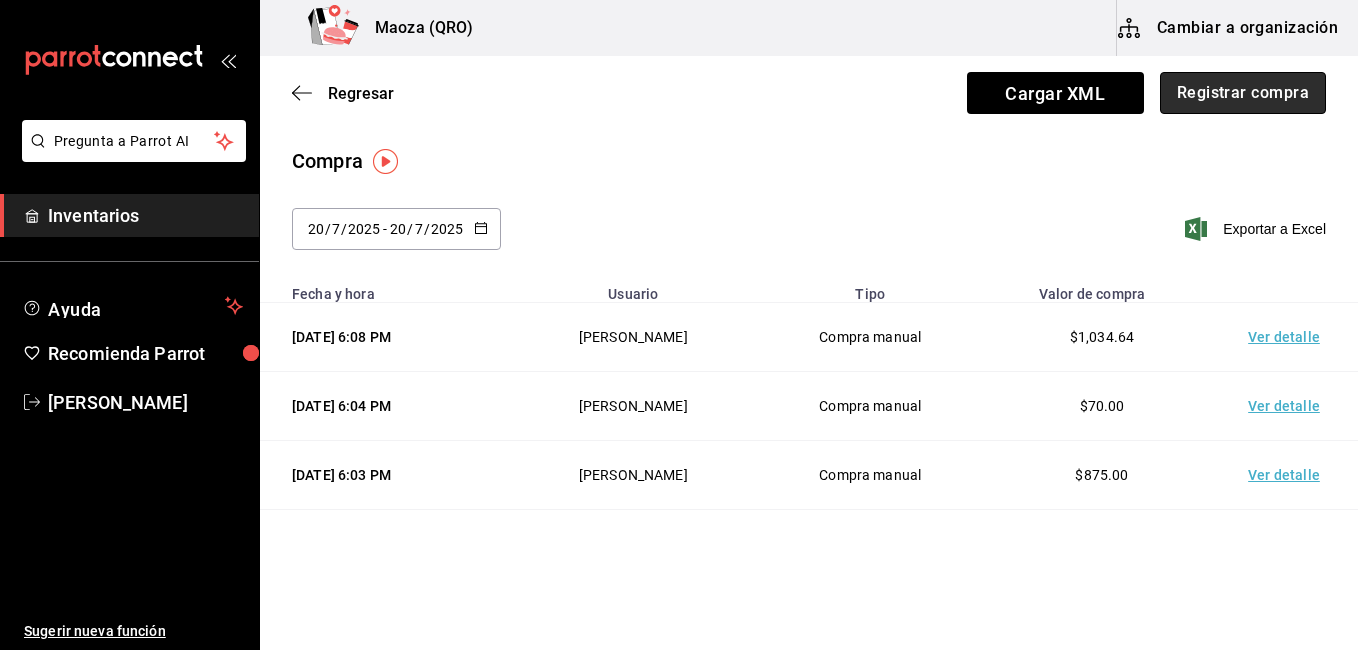 click on "Registrar compra" at bounding box center (1243, 93) 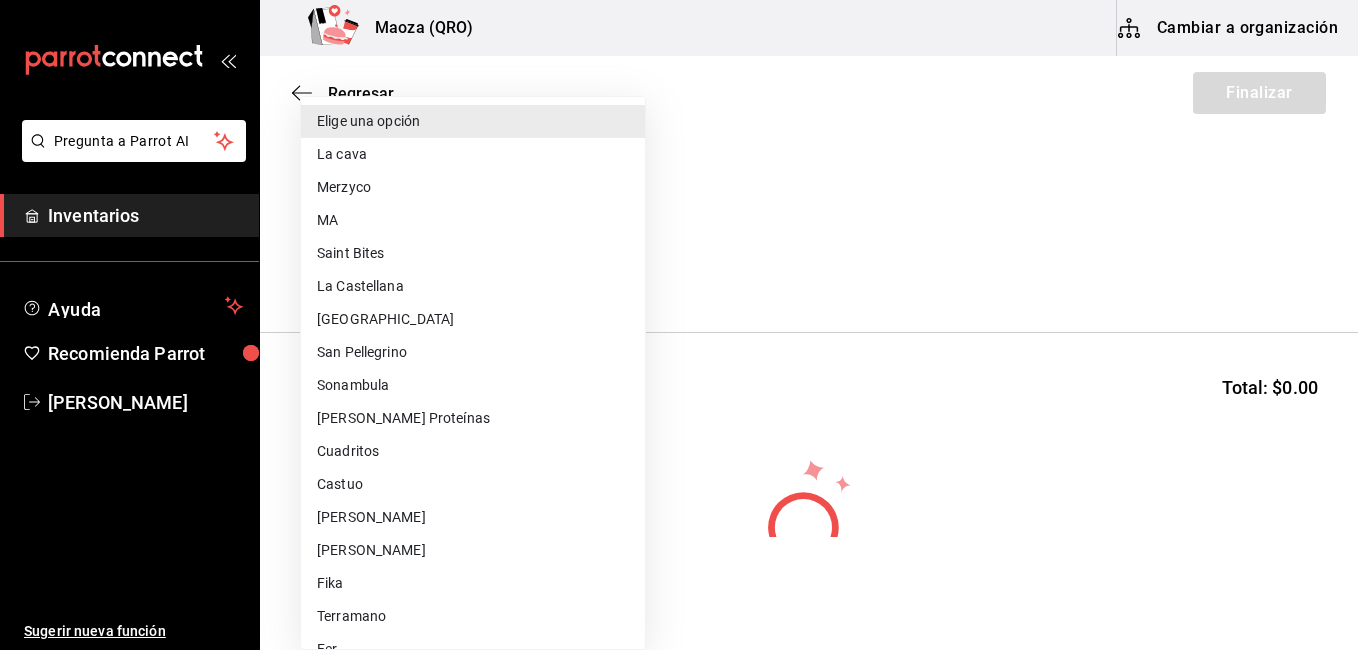 click on "Pregunta a Parrot AI Inventarios   Ayuda Recomienda Parrot   [PERSON_NAME]   Sugerir nueva función   [PERSON_NAME] (QRO) Cambiar a organización Regresar Finalizar Compra Proveedor Elige una opción default Buscar Total: $0.00 No hay insumos a mostrar. Busca un insumo para agregarlo a la lista Pregunta a Parrot AI Inventarios   Ayuda Recomienda Parrot   [PERSON_NAME]   Sugerir nueva función   GANA 1 MES GRATIS EN TU SUSCRIPCIÓN AQUÍ ¿Recuerdas cómo empezó tu restaurante?
[DATE] puedes ayudar a un colega a tener el mismo cambio que tú viviste.
Recomienda Parrot directamente desde tu Portal Administrador.
Es fácil y rápido.
🎁 Por cada restaurante que se una, ganas 1 mes gratis. Ver video tutorial Ir a video Editar Eliminar Visitar centro de ayuda [PHONE_NUMBER] [EMAIL_ADDRESS][DOMAIN_NAME] Visitar centro de ayuda [PHONE_NUMBER] [EMAIL_ADDRESS][DOMAIN_NAME] Elige una opción La cava Merzyco MA Saint Bites La Castellana ZURICH San [PERSON_NAME] Sonambula [PERSON_NAME] Proteínas Cuadritos Castuo [PERSON_NAME] Fer" at bounding box center (679, 268) 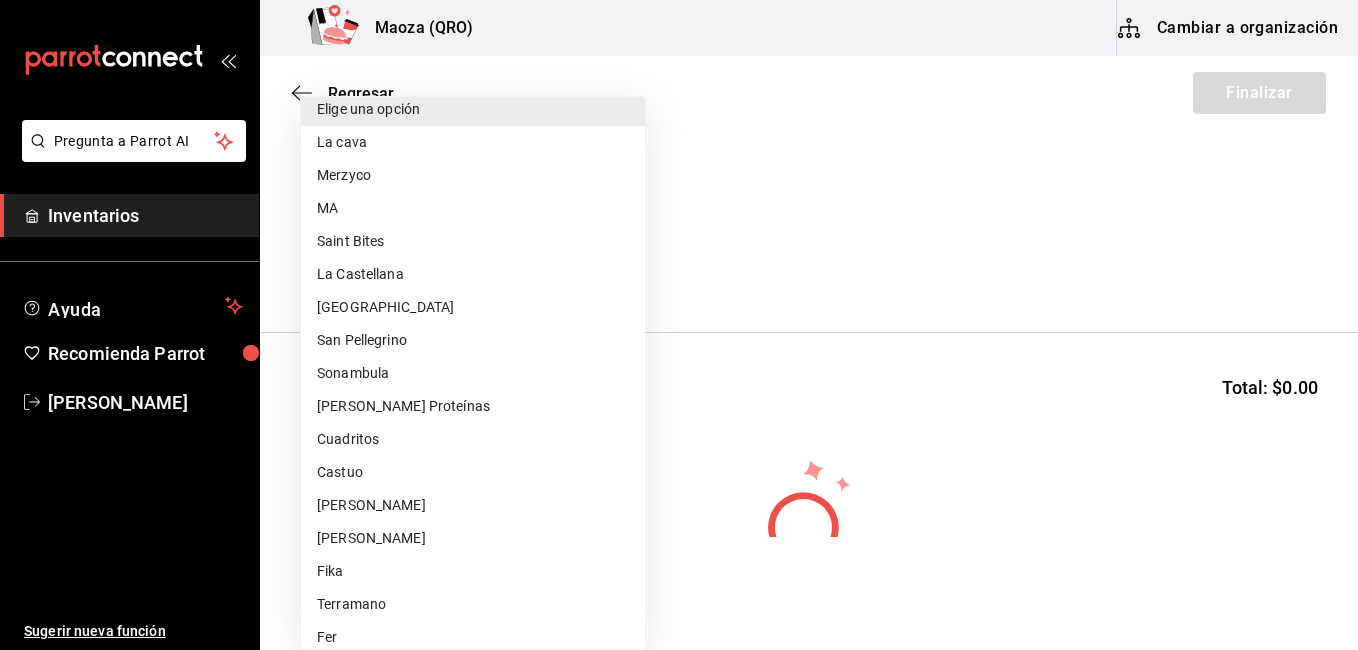 scroll, scrollTop: 0, scrollLeft: 0, axis: both 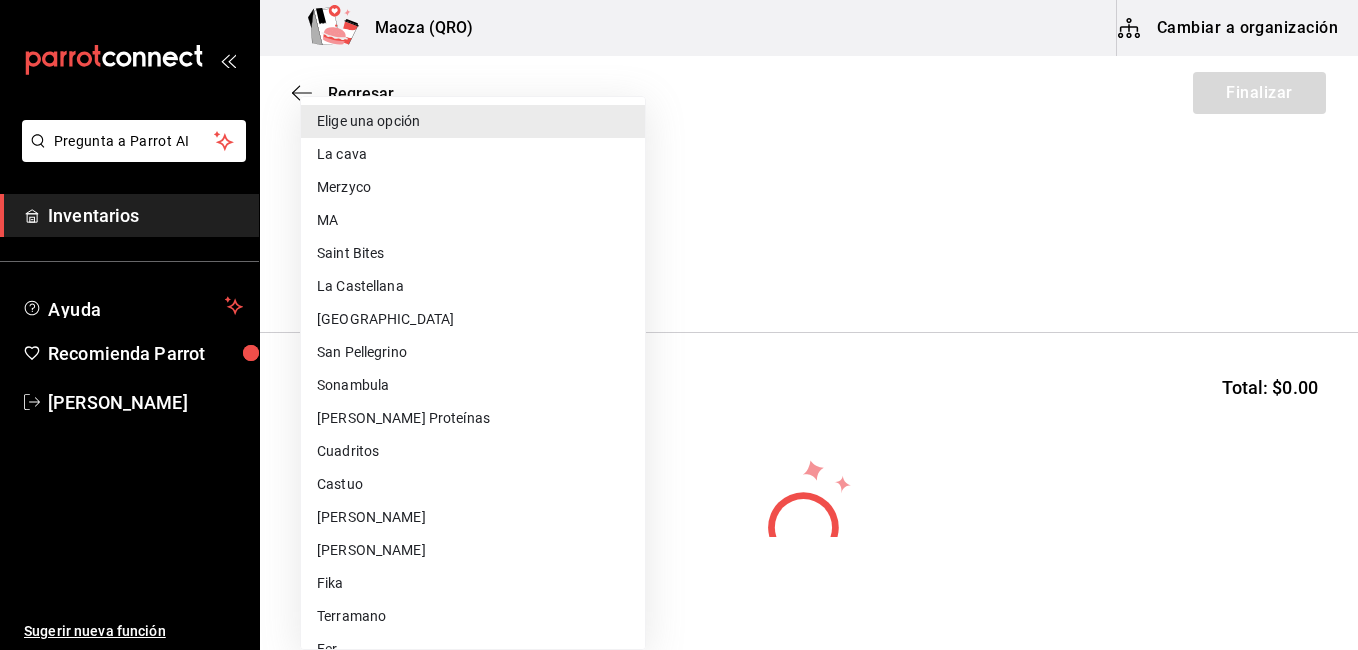 click on "MA" at bounding box center (473, 220) 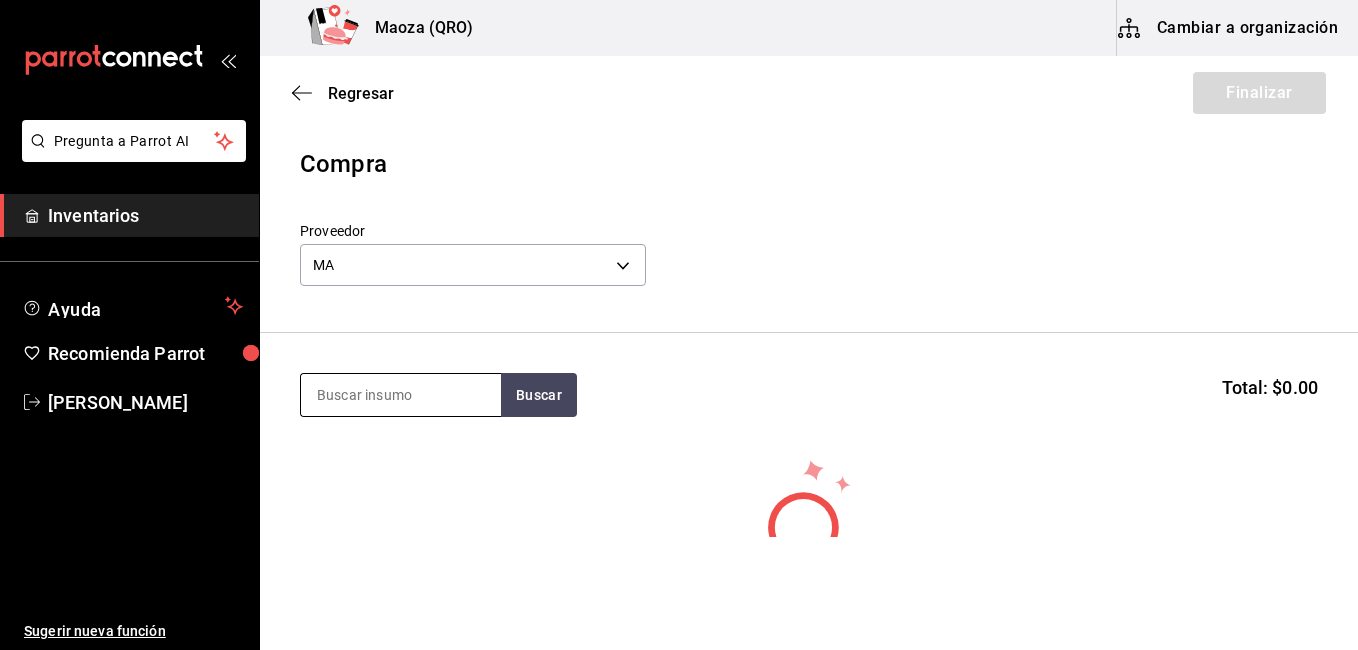 click at bounding box center (401, 395) 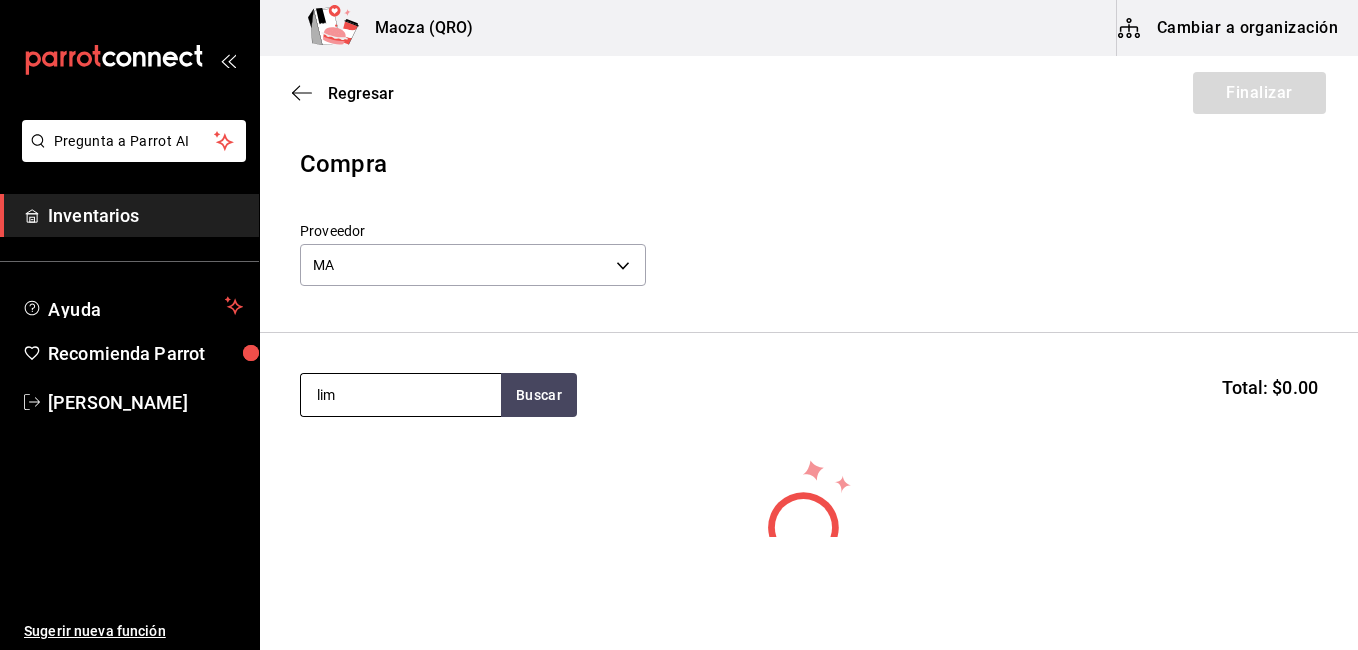 type on "lim" 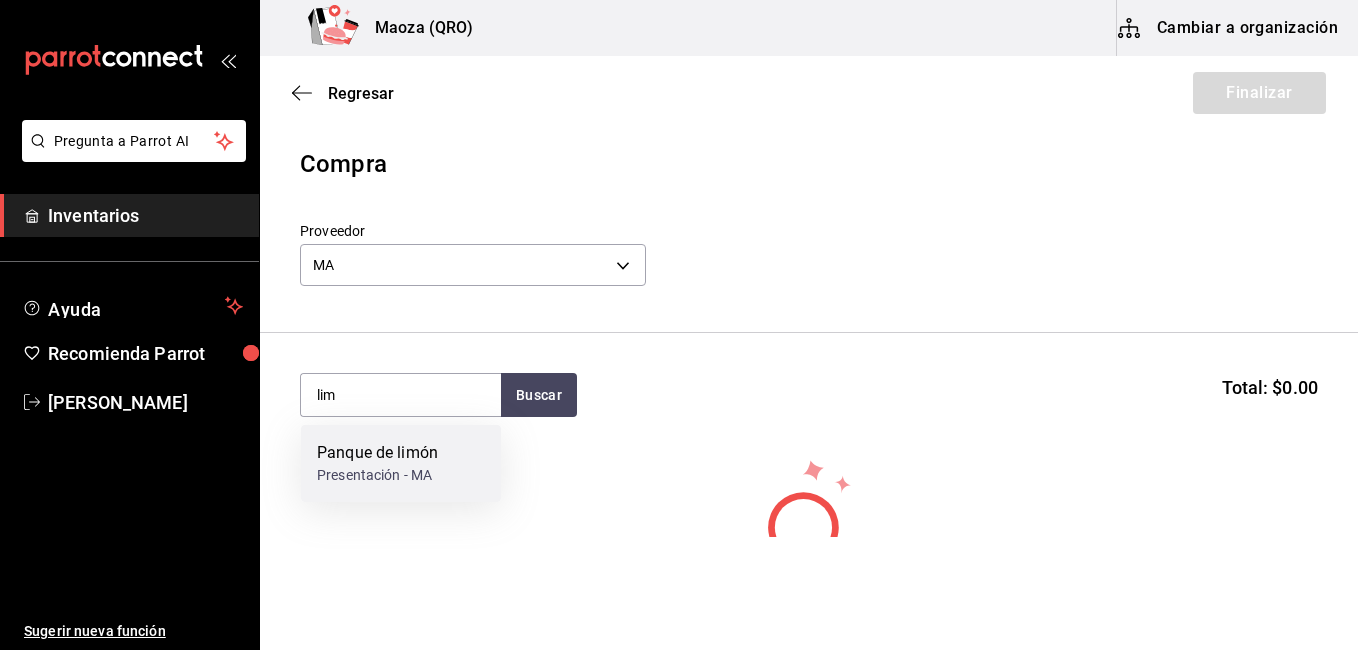 click on "Panque de limón" at bounding box center [377, 453] 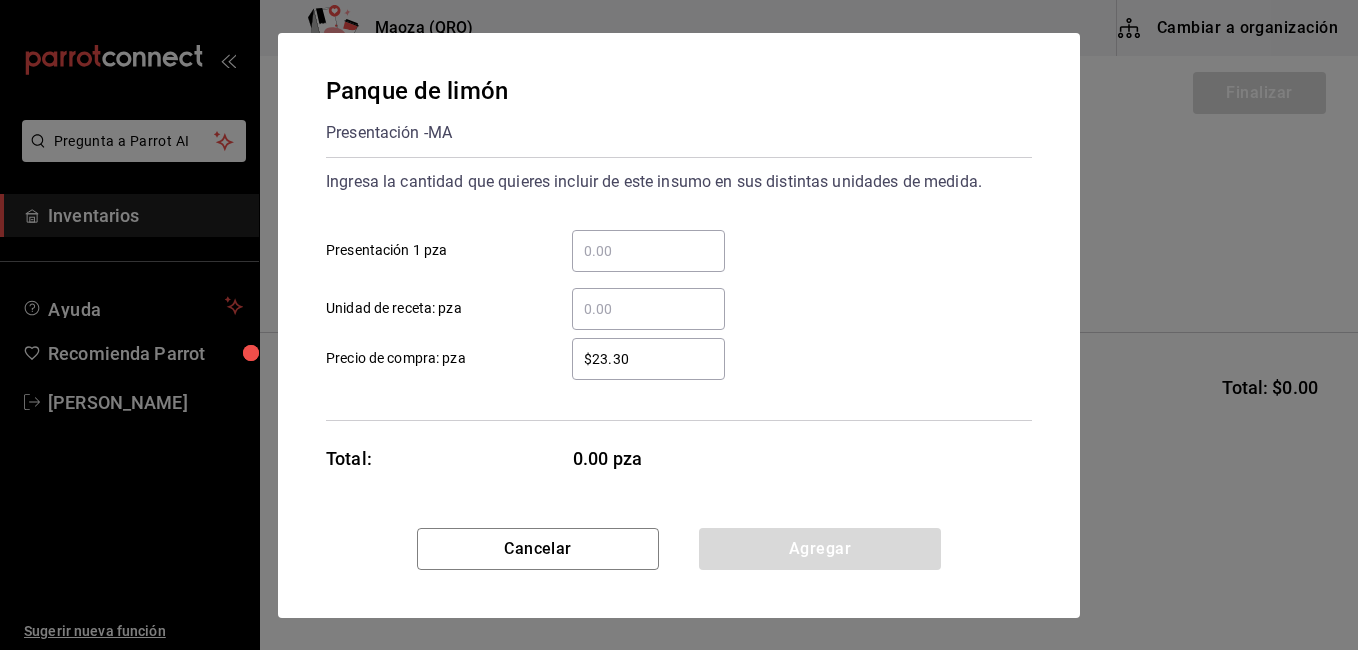 click on "​" at bounding box center [648, 251] 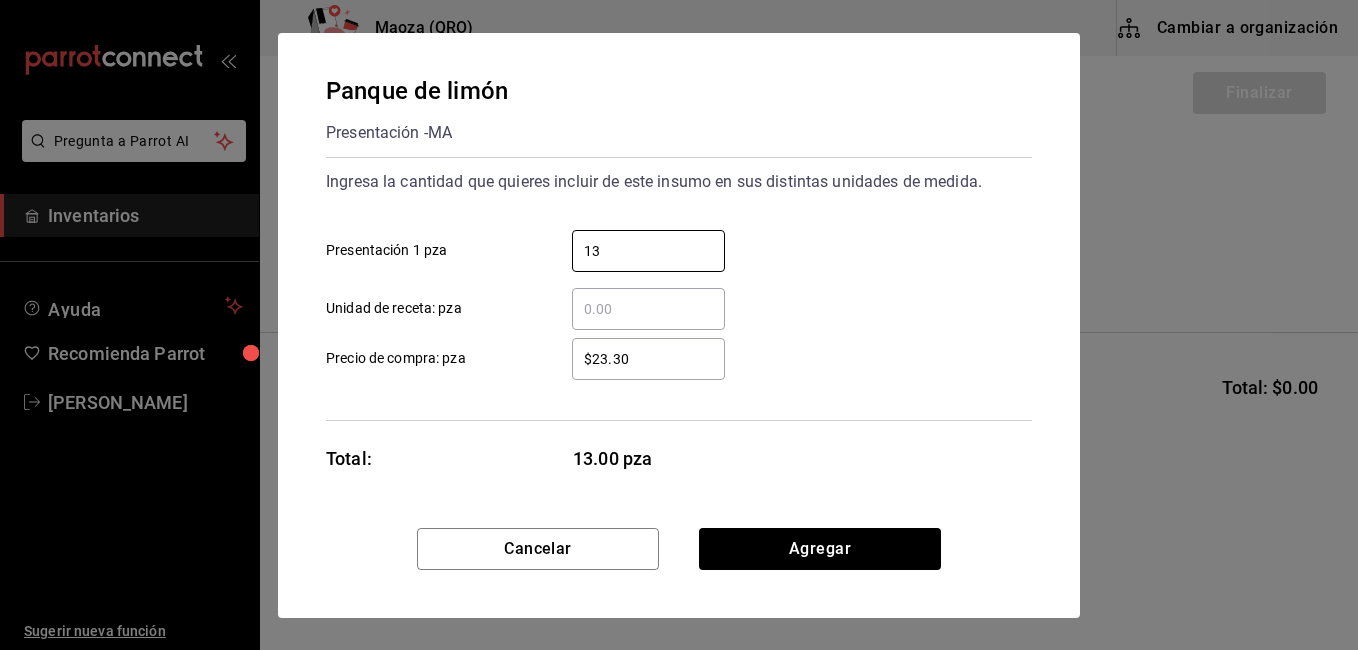 type on "13" 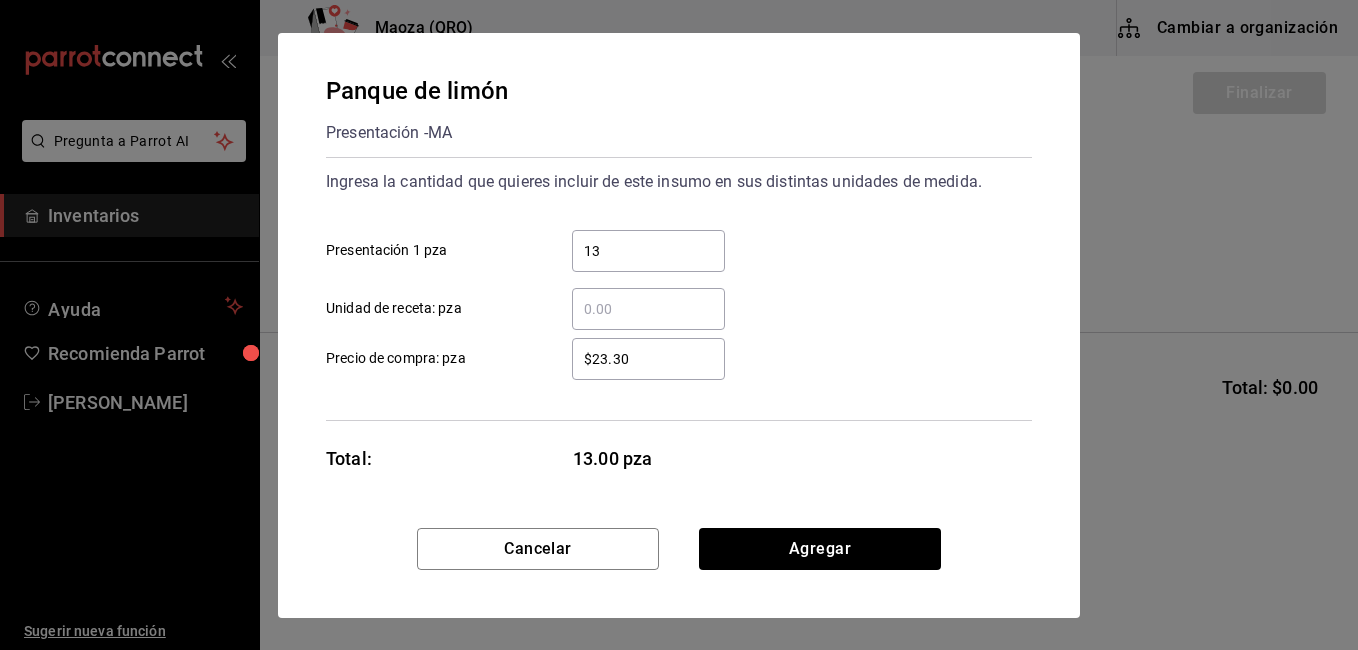 click on "$23.30 ​" at bounding box center (648, 359) 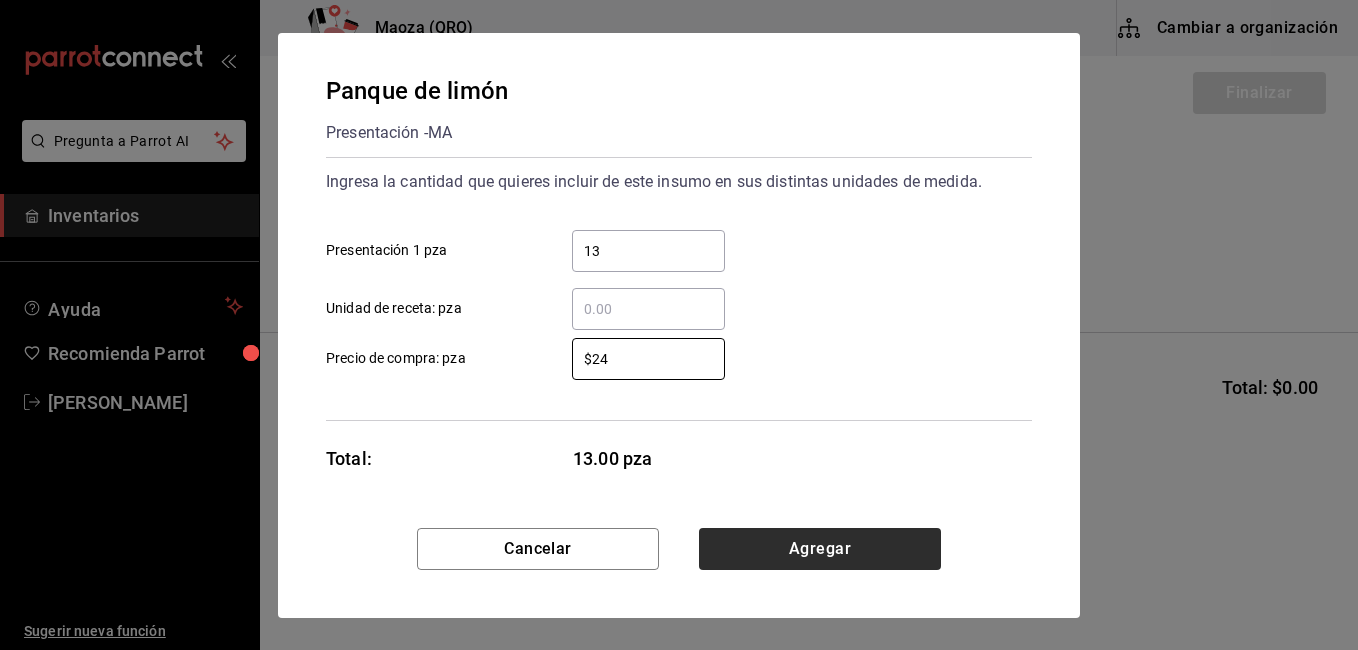 type on "$24" 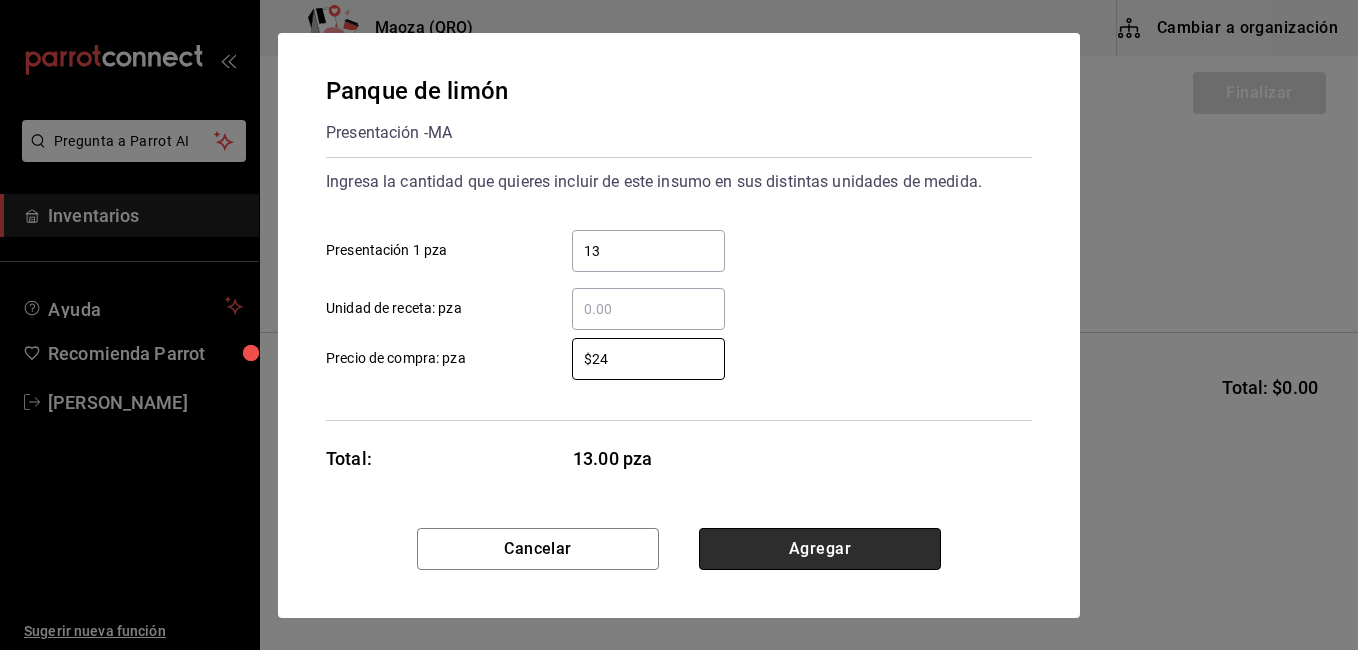 click on "Agregar" at bounding box center [820, 549] 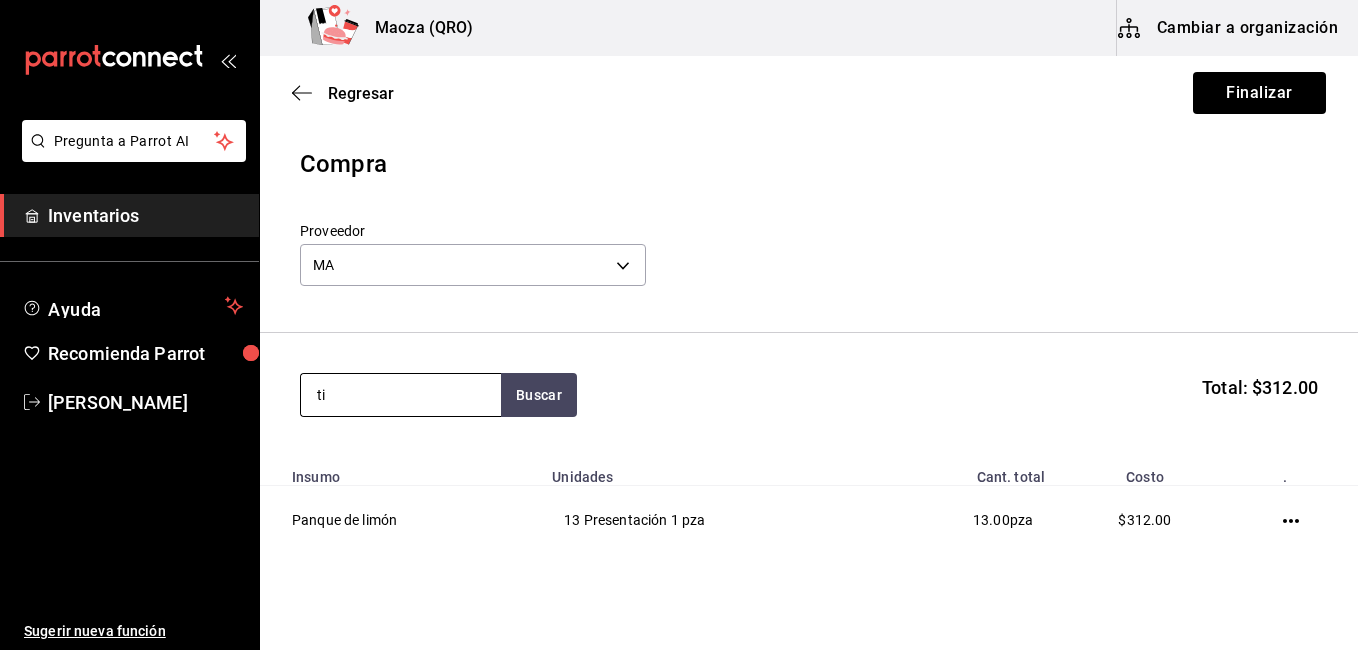 type on "t" 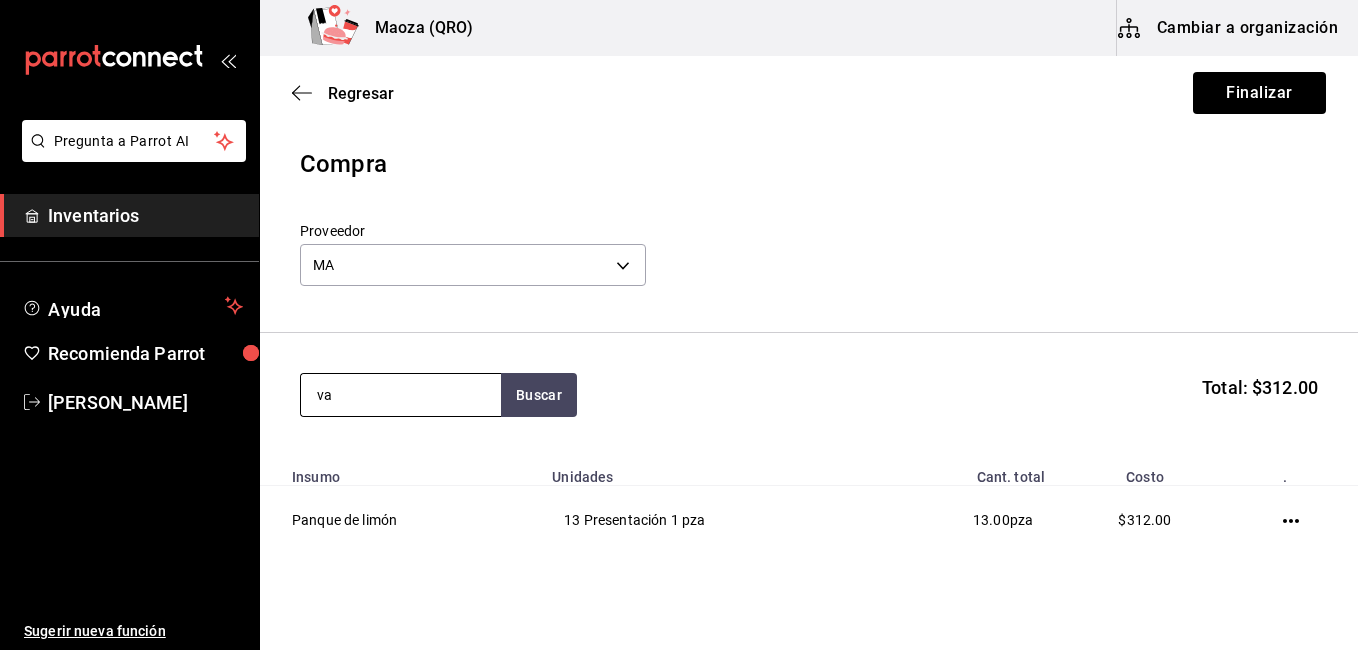 type on "v" 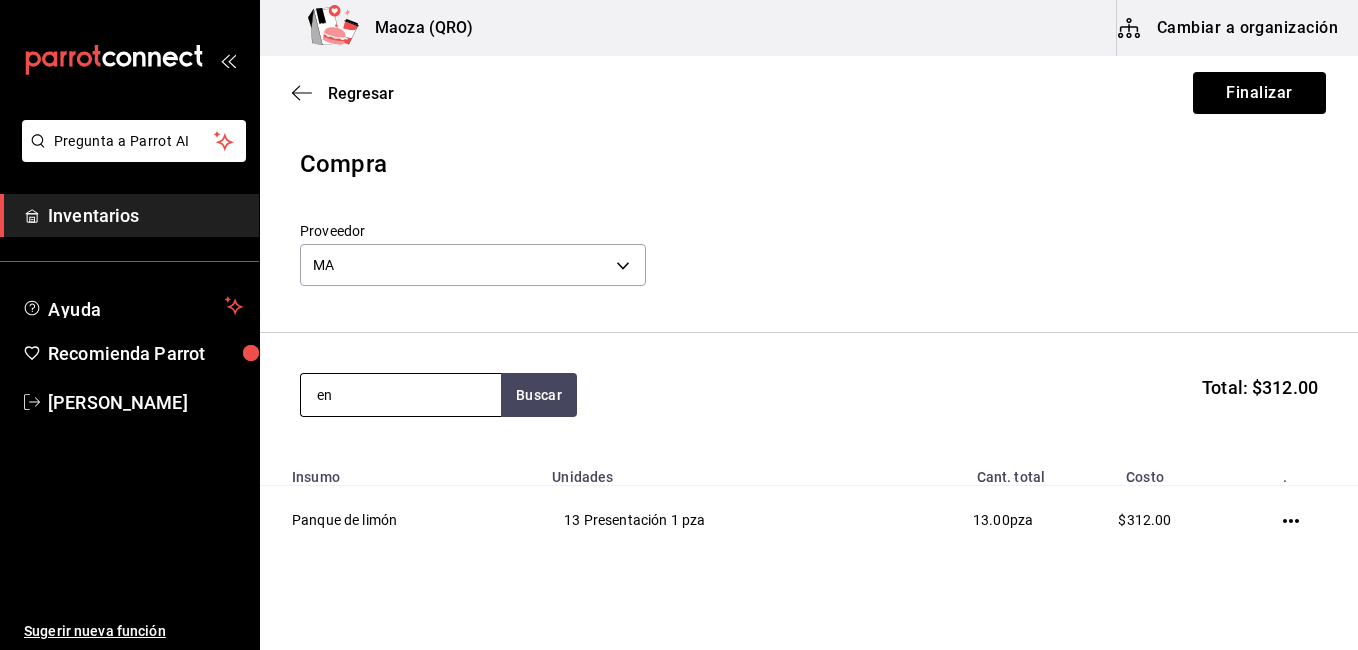 type on "e" 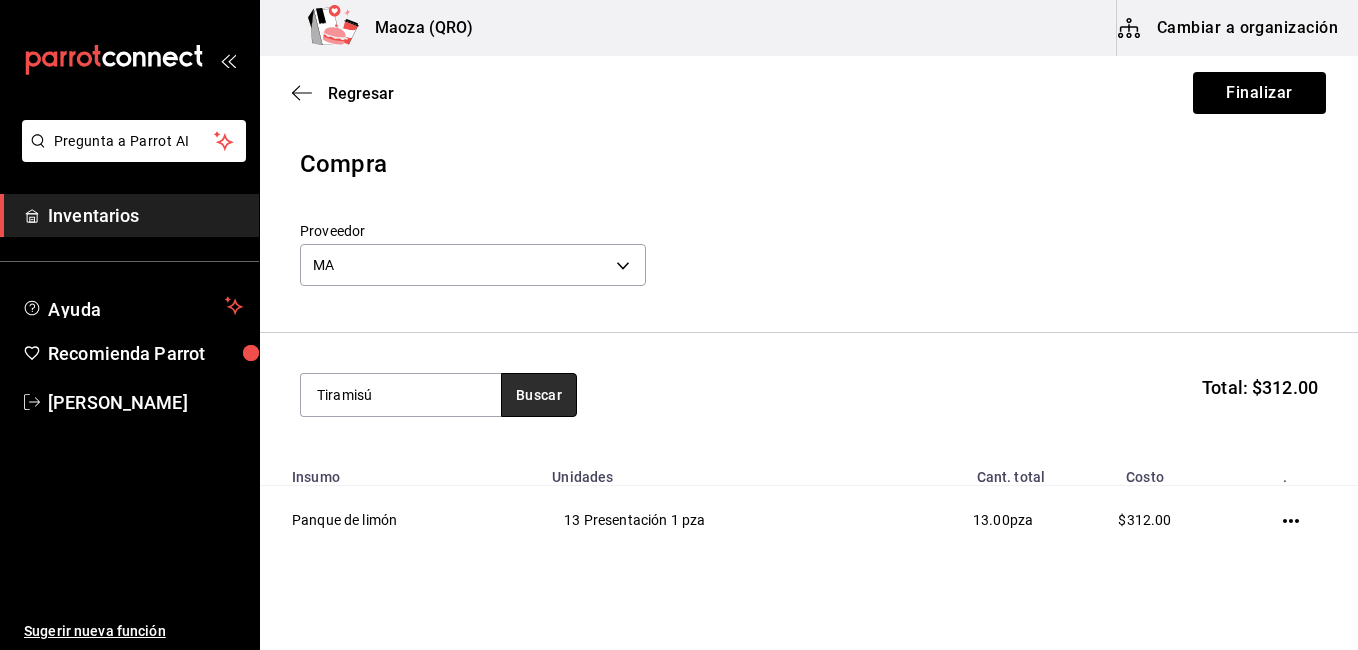 click on "Buscar" at bounding box center (539, 395) 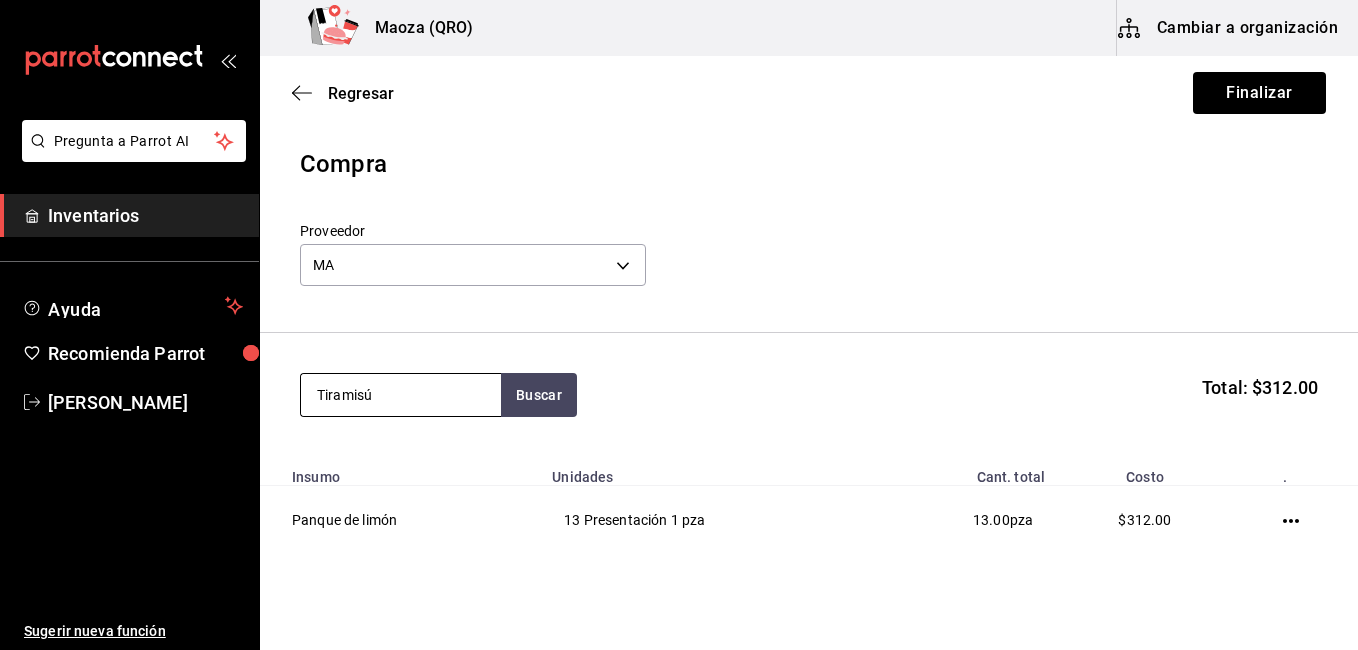 click on "Tiramisú" at bounding box center (401, 395) 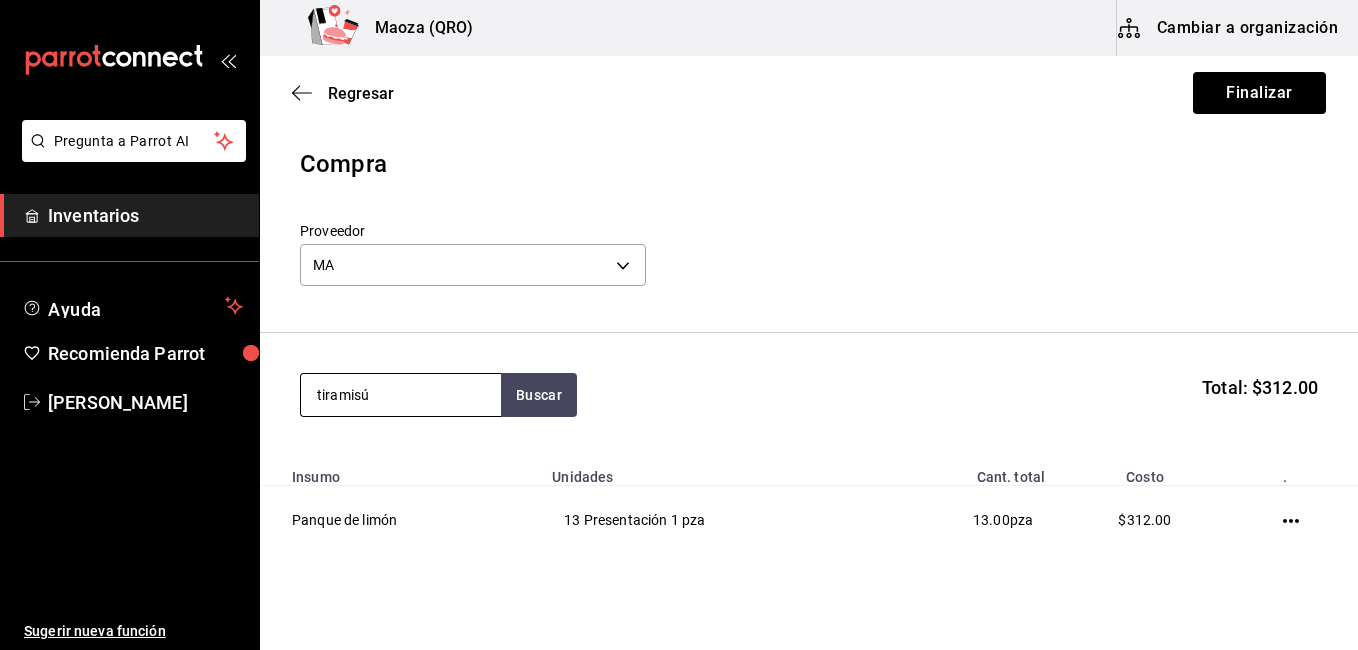 click on "tiramisú" at bounding box center (401, 395) 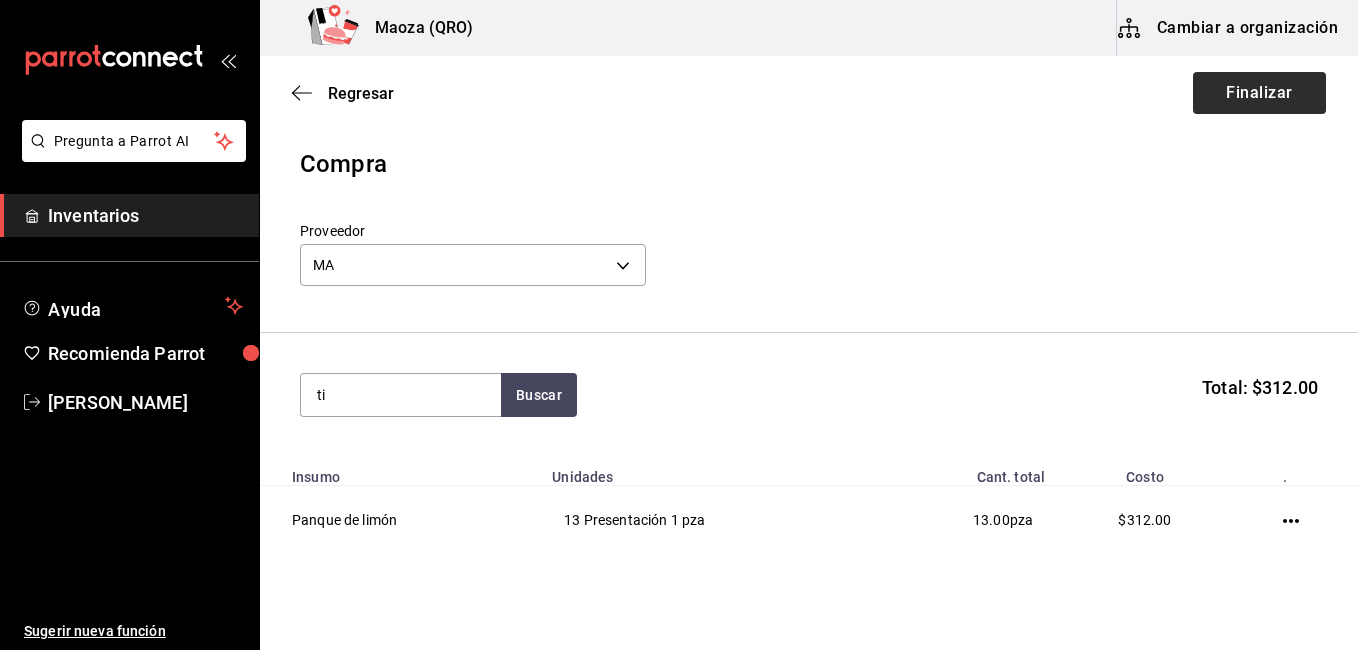 type on "ti" 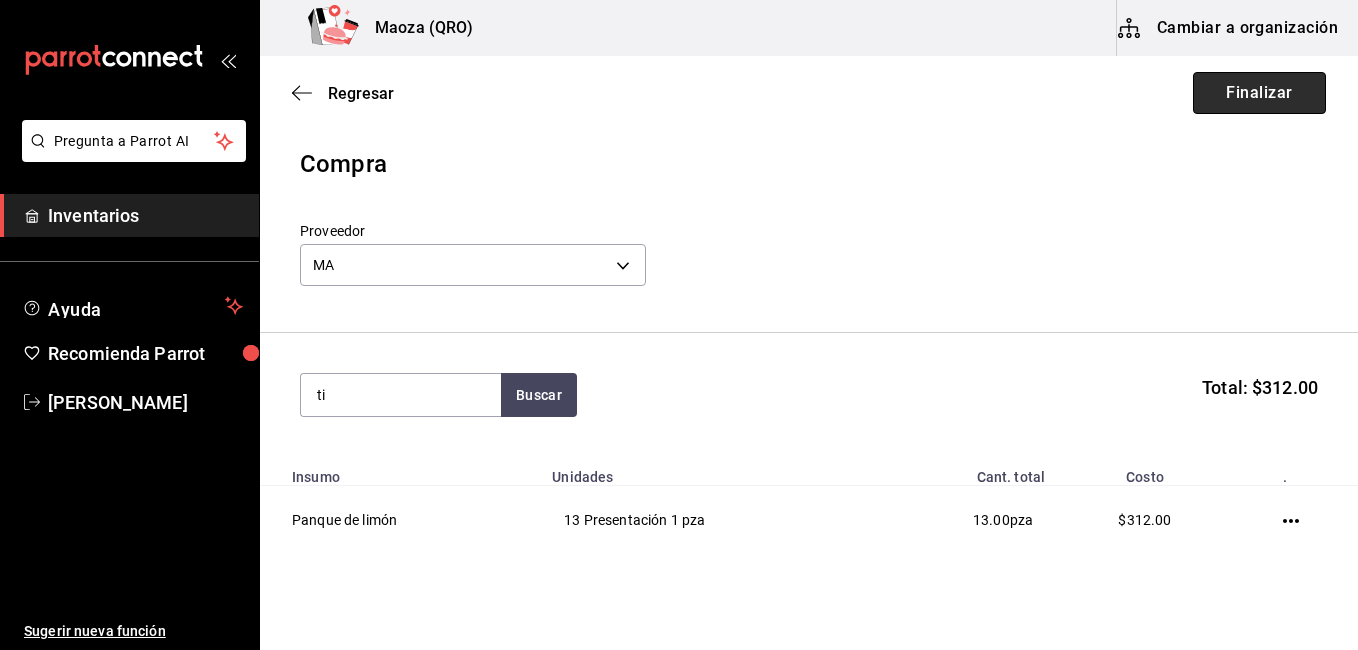 click on "Finalizar" at bounding box center [1259, 93] 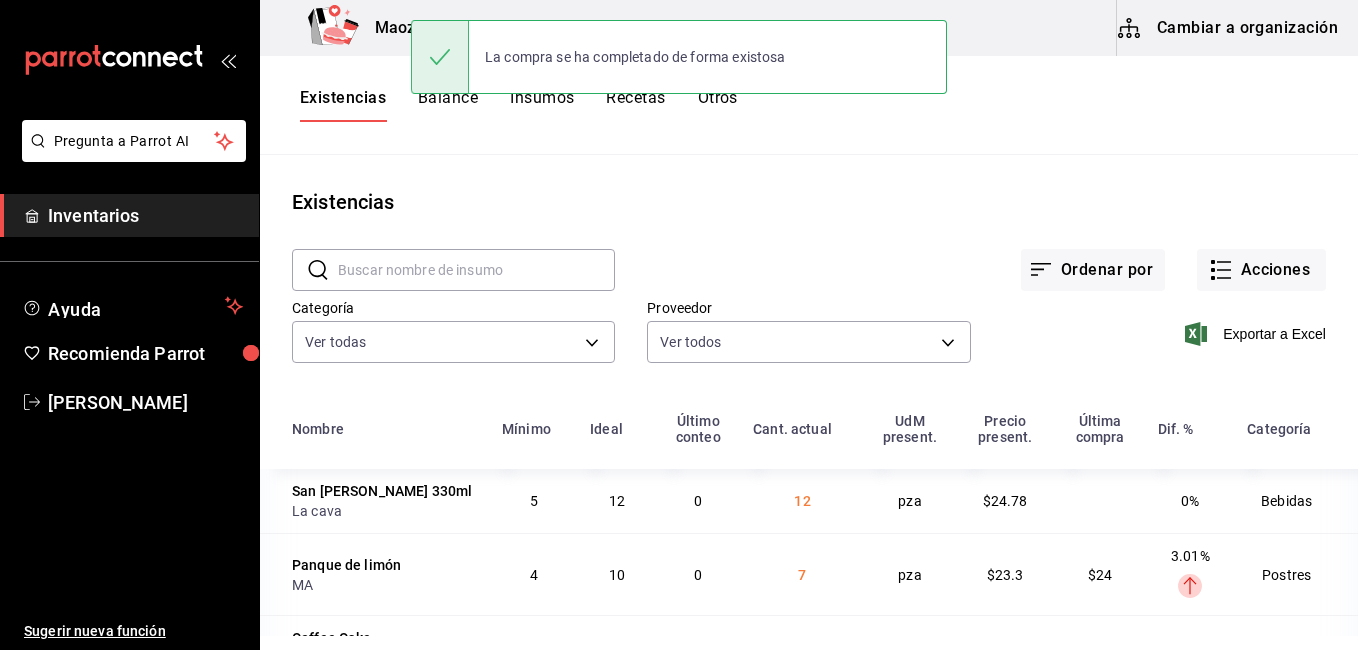 click on "Inventarios" at bounding box center [145, 215] 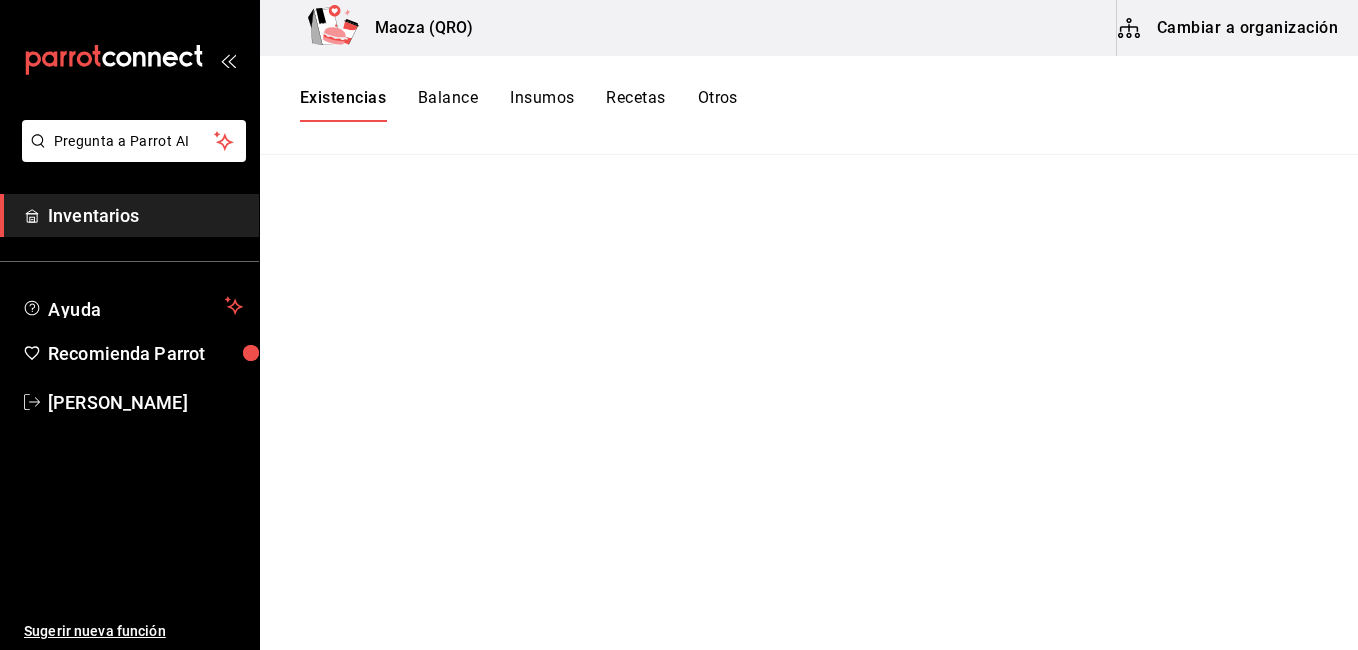 click at bounding box center [809, 395] 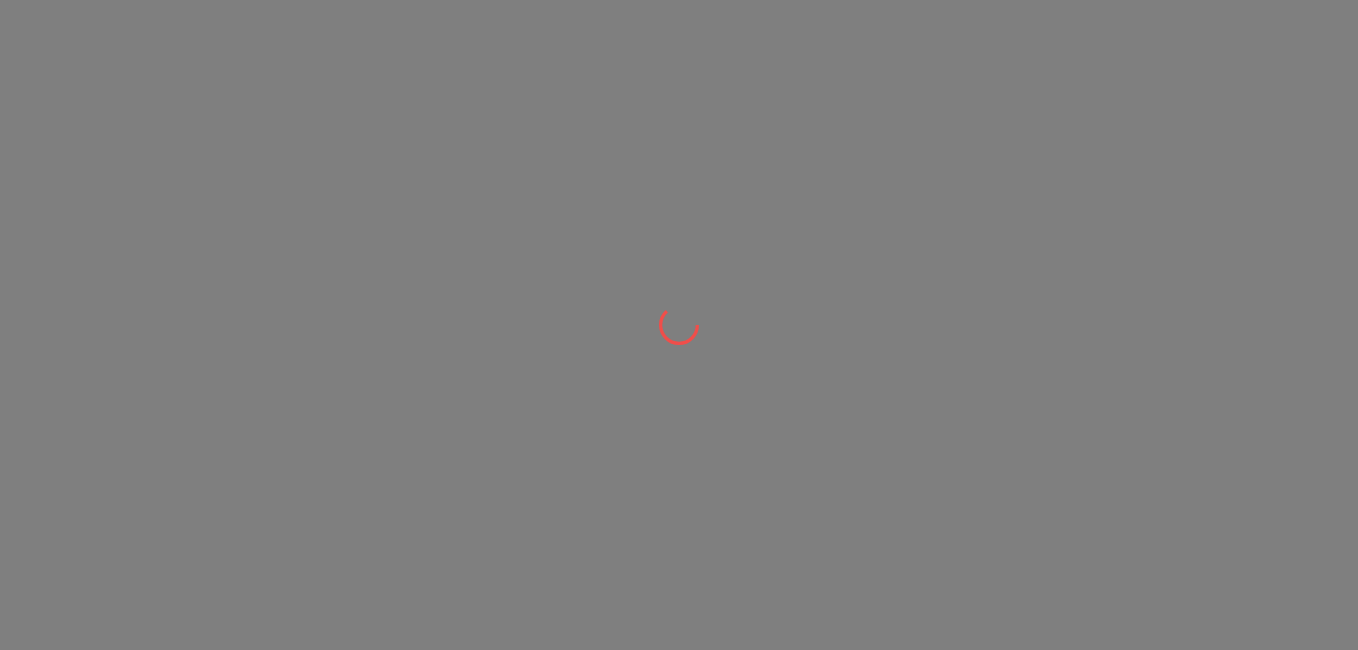 scroll, scrollTop: 0, scrollLeft: 0, axis: both 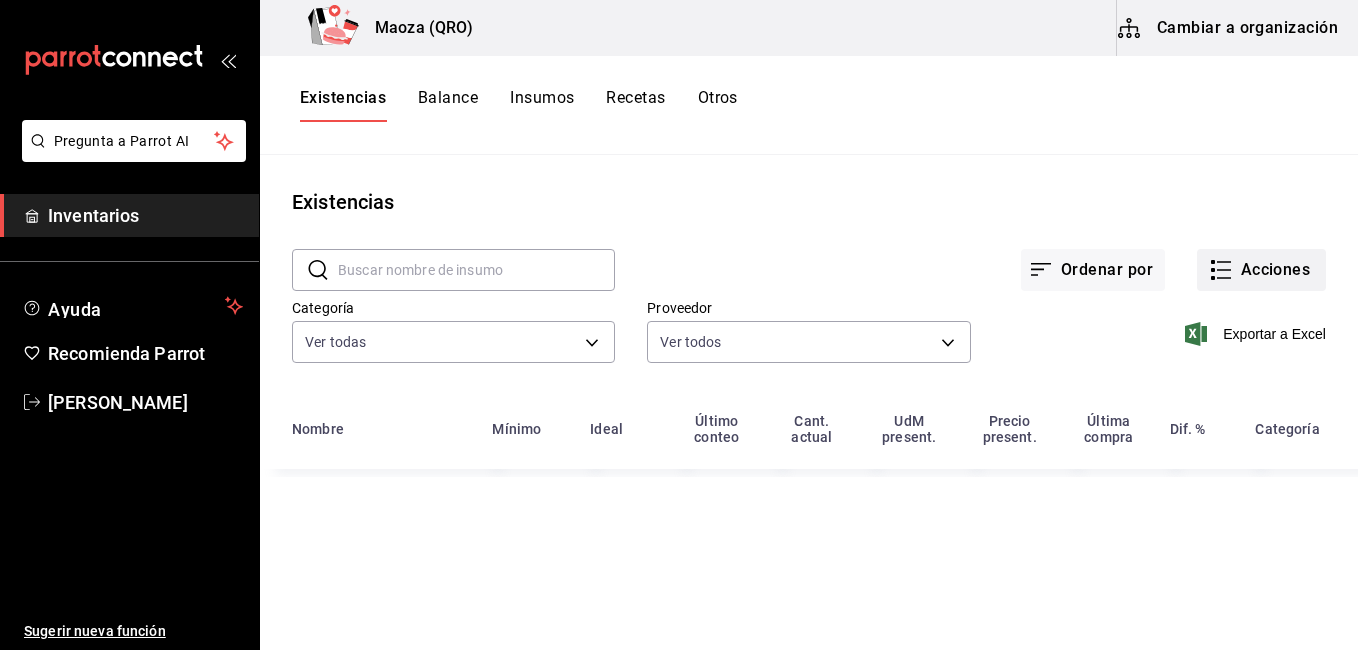click on "Acciones" at bounding box center (1261, 270) 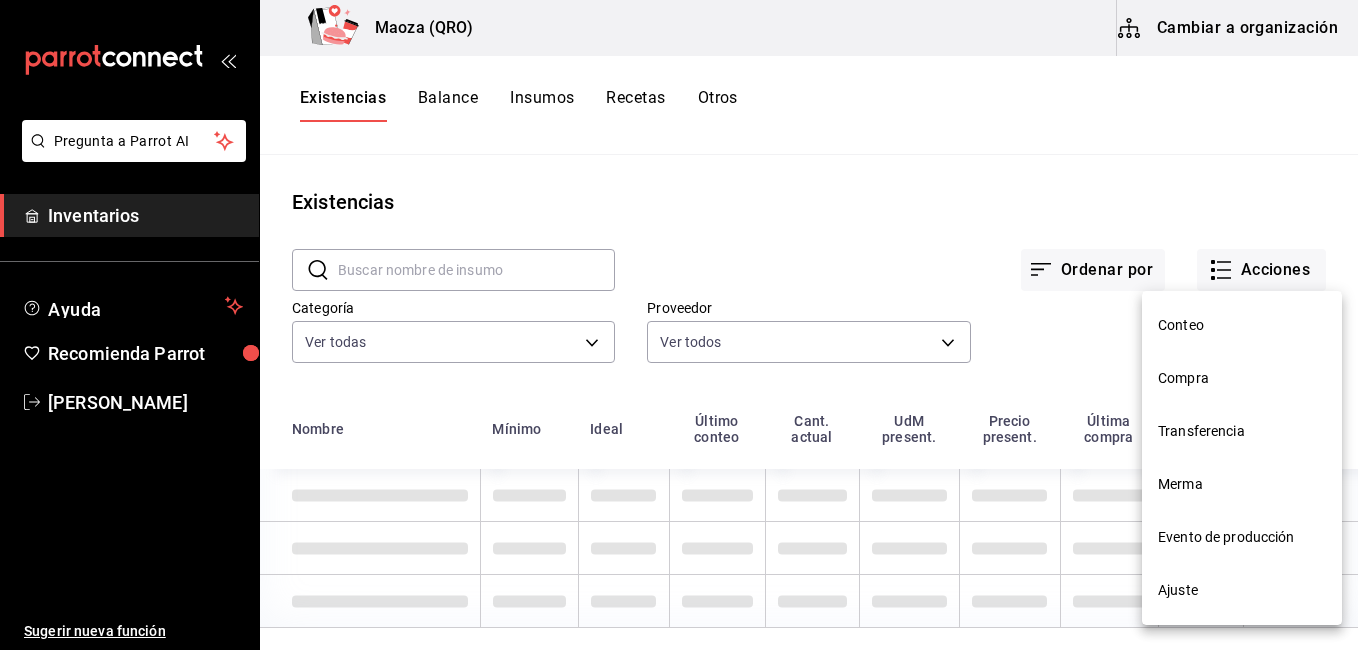 click on "Compra" at bounding box center [1242, 378] 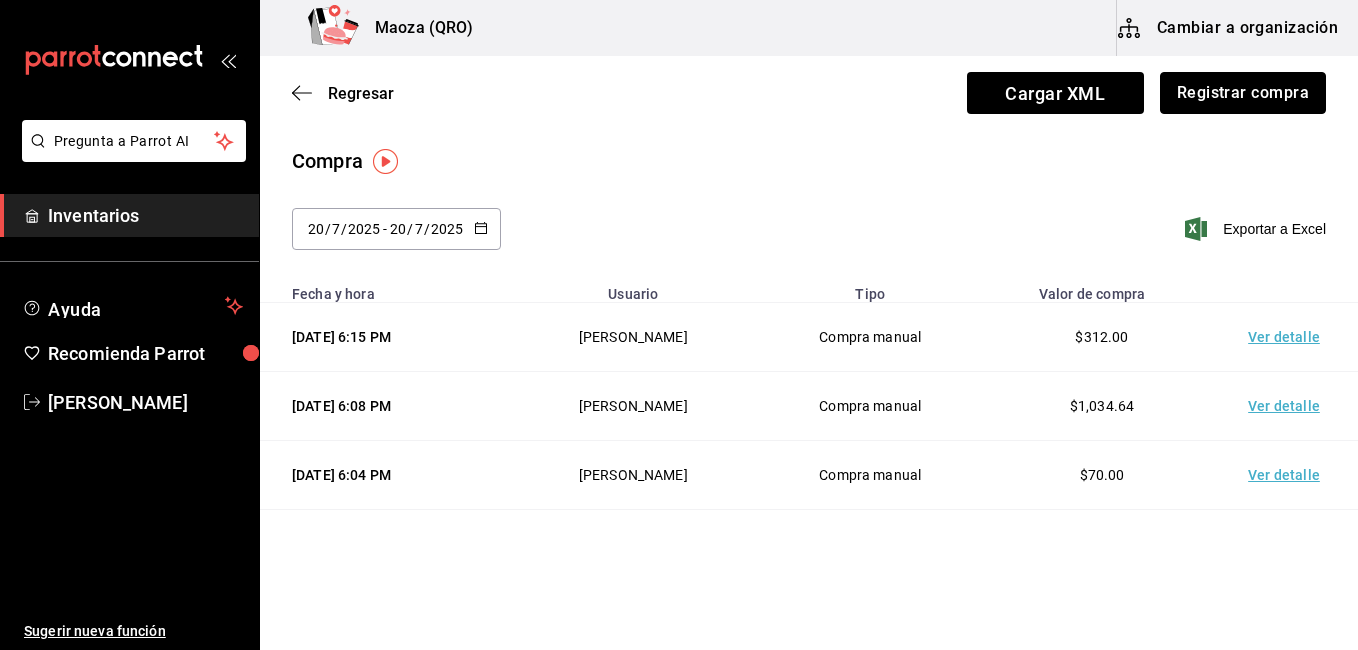 click on "Registrar compra" at bounding box center [1243, 93] 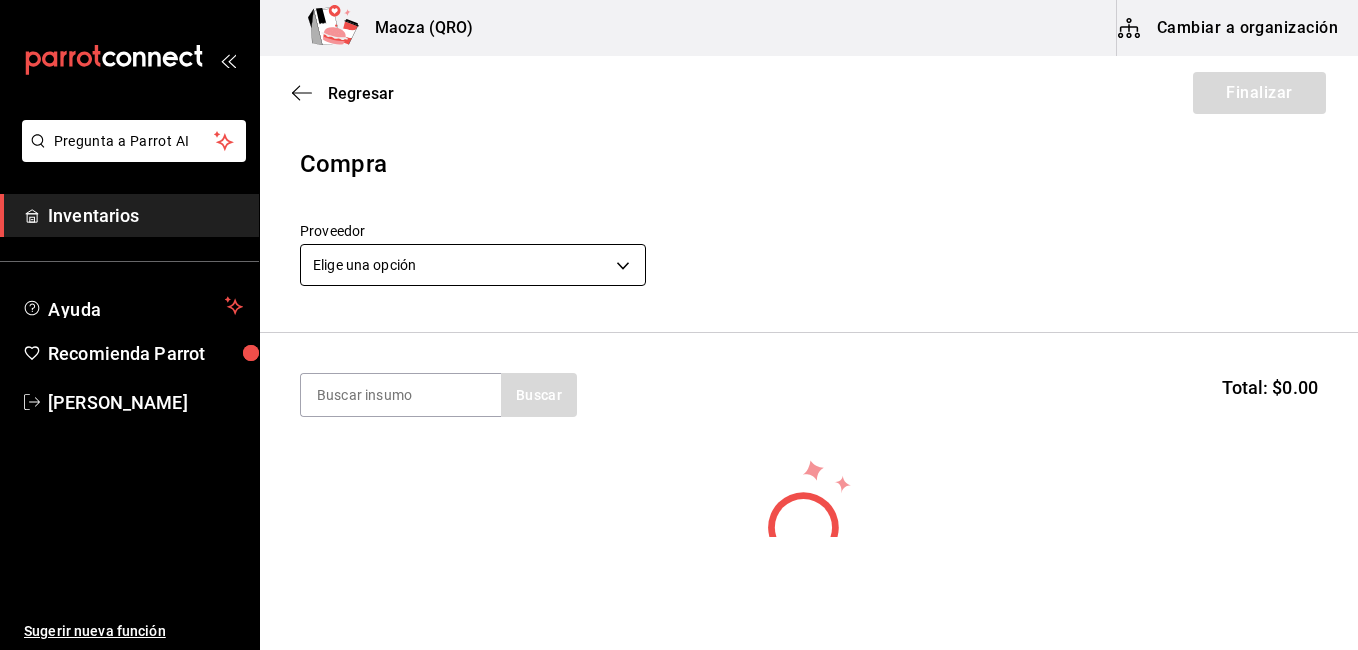 click on "Pregunta a Parrot AI Inventarios   Ayuda Recomienda Parrot   [PERSON_NAME]   Sugerir nueva función   [PERSON_NAME] (QRO) Cambiar a organización Regresar Finalizar Compra Proveedor Elige una opción default Buscar Total: $0.00 No hay insumos a mostrar. Busca un insumo para agregarlo a la lista Pregunta a Parrot AI Inventarios   Ayuda Recomienda Parrot   [PERSON_NAME]   Sugerir nueva función   GANA 1 MES GRATIS EN TU SUSCRIPCIÓN AQUÍ ¿Recuerdas cómo empezó tu restaurante?
[DATE] puedes ayudar a un colega a tener el mismo cambio que tú viviste.
Recomienda Parrot directamente desde tu Portal Administrador.
Es fácil y rápido.
🎁 Por cada restaurante que se una, ganas 1 mes gratis. Ver video tutorial Ir a video Editar Eliminar Visitar centro de ayuda [PHONE_NUMBER] [EMAIL_ADDRESS][DOMAIN_NAME] Visitar centro de ayuda [PHONE_NUMBER] [EMAIL_ADDRESS][DOMAIN_NAME]" at bounding box center (679, 268) 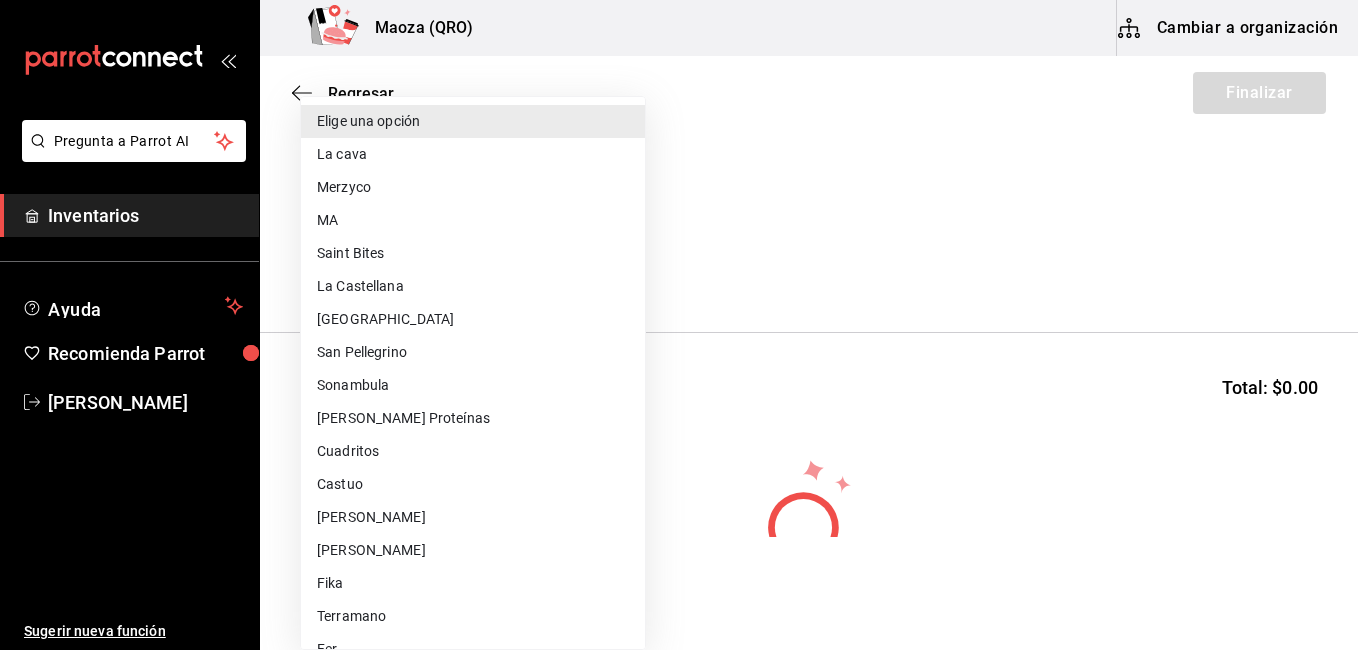 click on "MA" at bounding box center (473, 220) 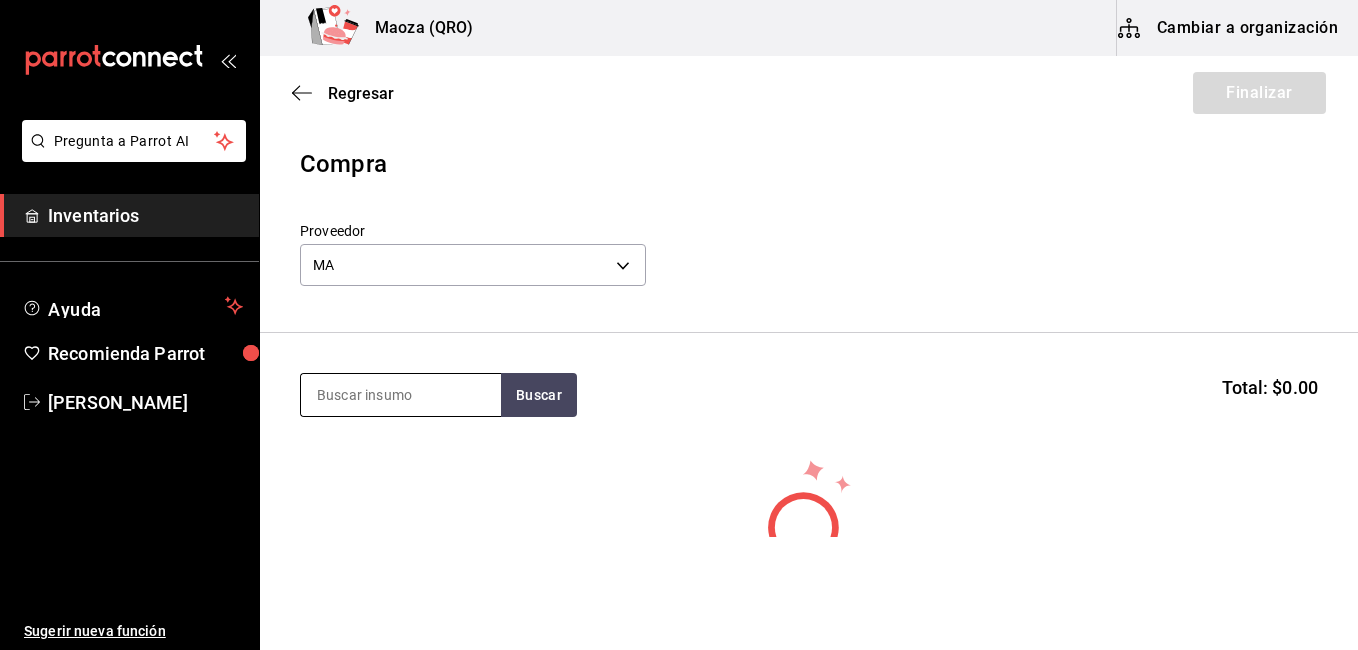click at bounding box center [401, 395] 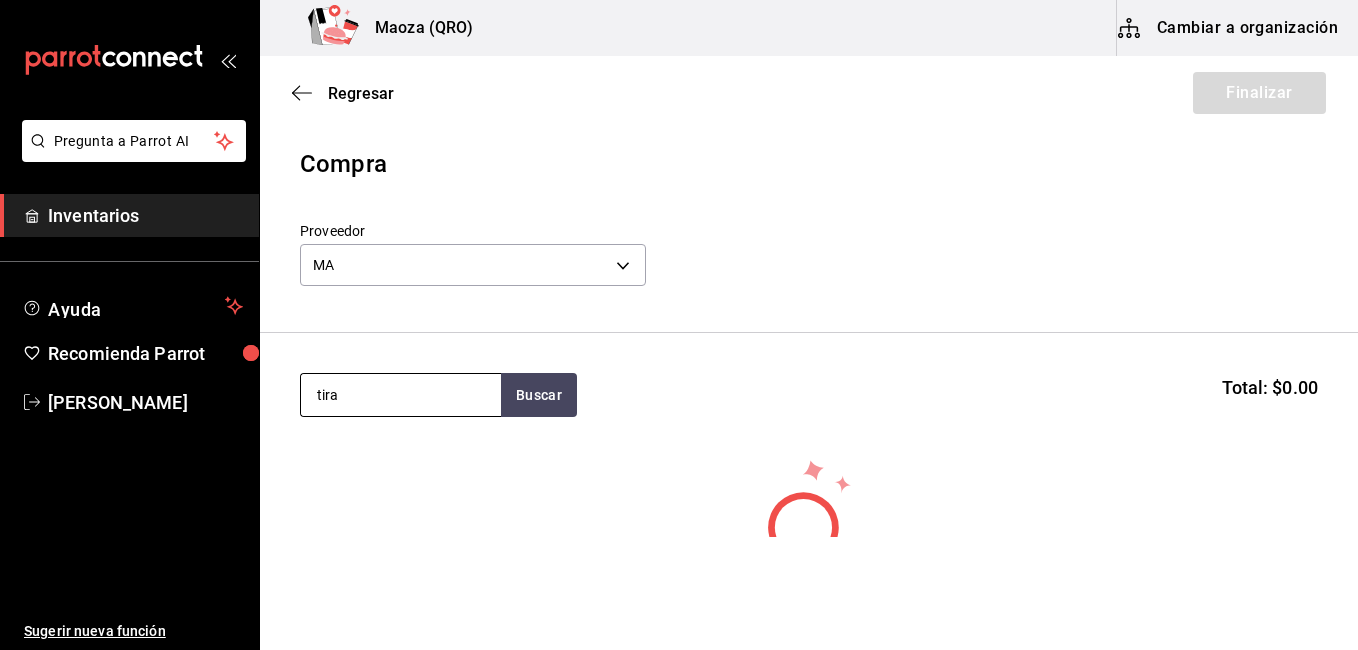 type on "tira" 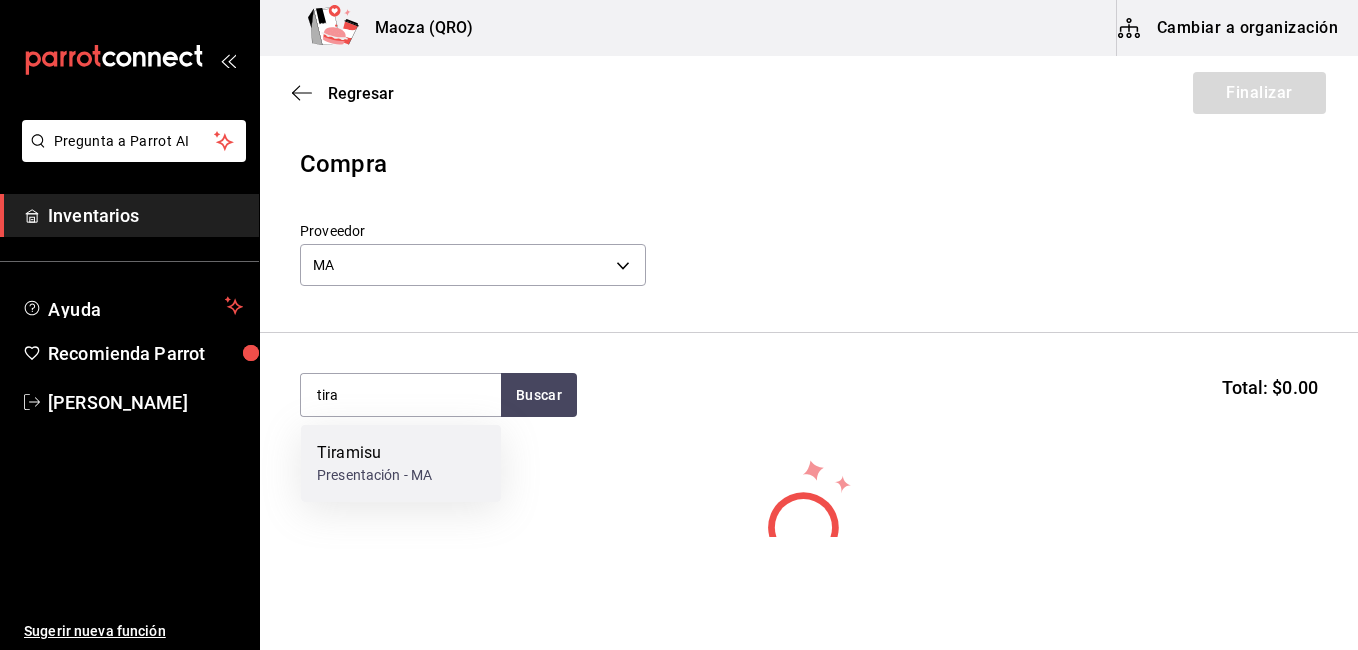 click on "Presentación - MA" at bounding box center [374, 475] 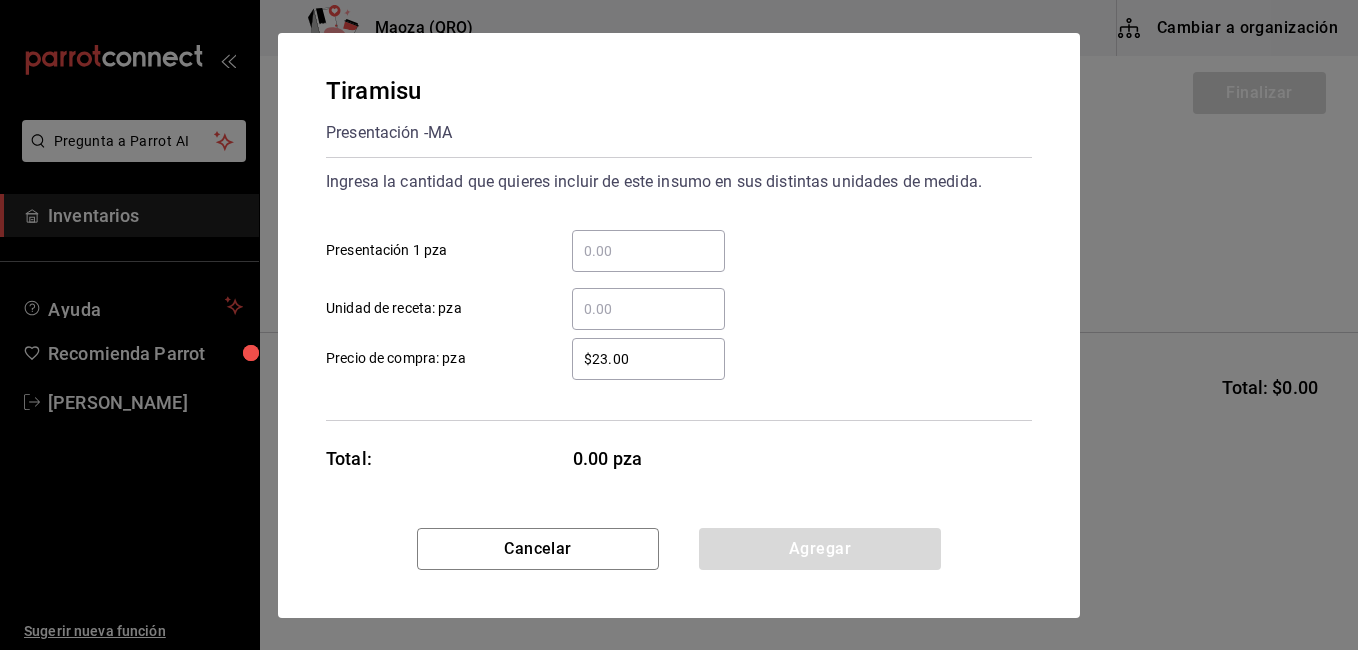 click on "​" at bounding box center [648, 251] 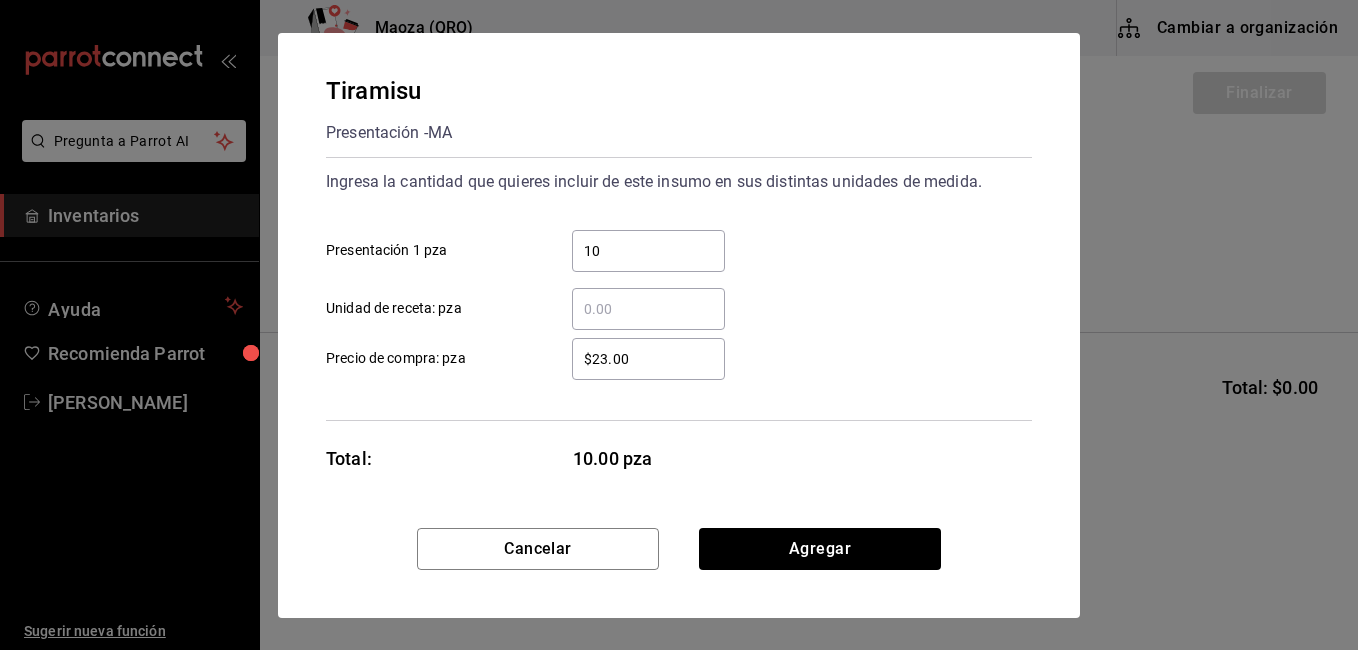 type on "10" 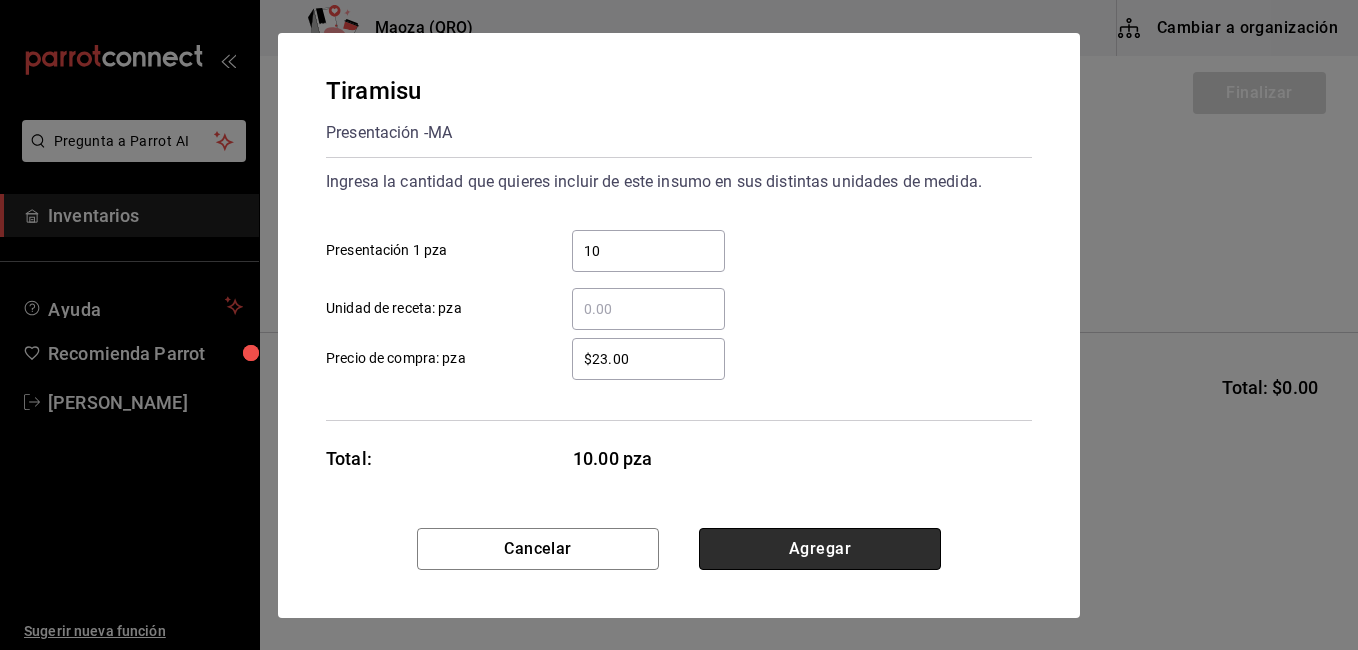 click on "Agregar" at bounding box center [820, 549] 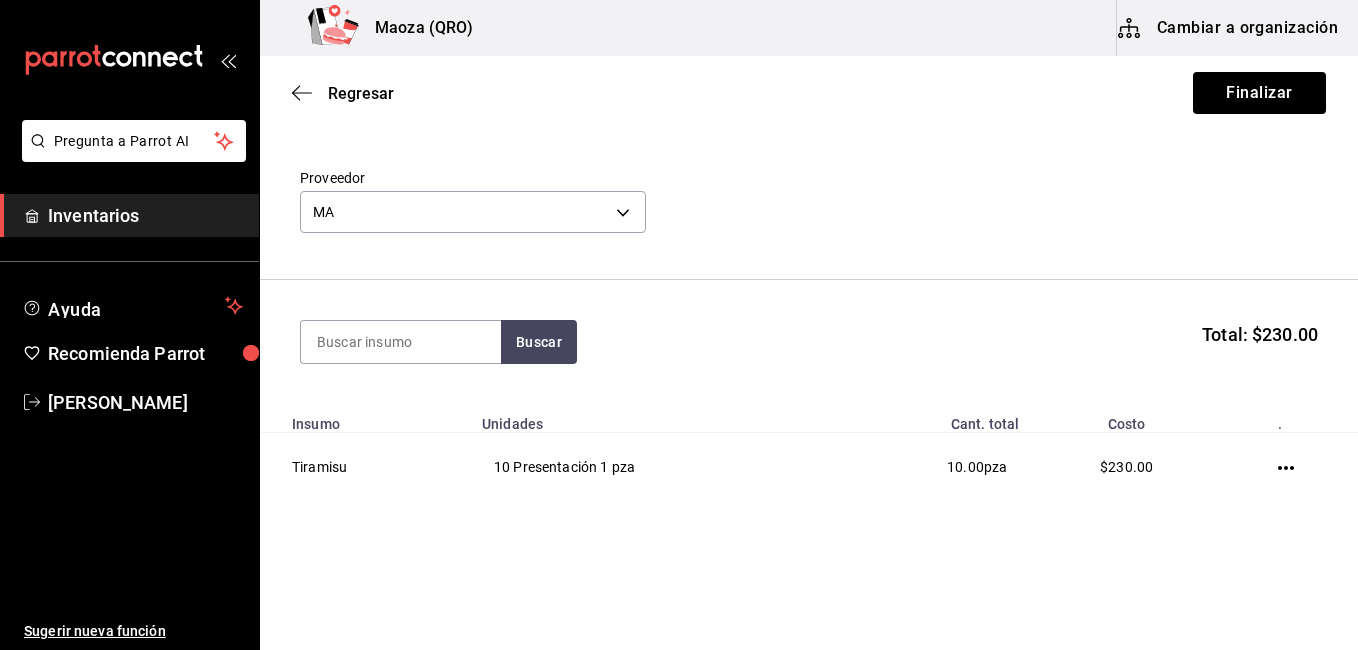 scroll, scrollTop: 82, scrollLeft: 0, axis: vertical 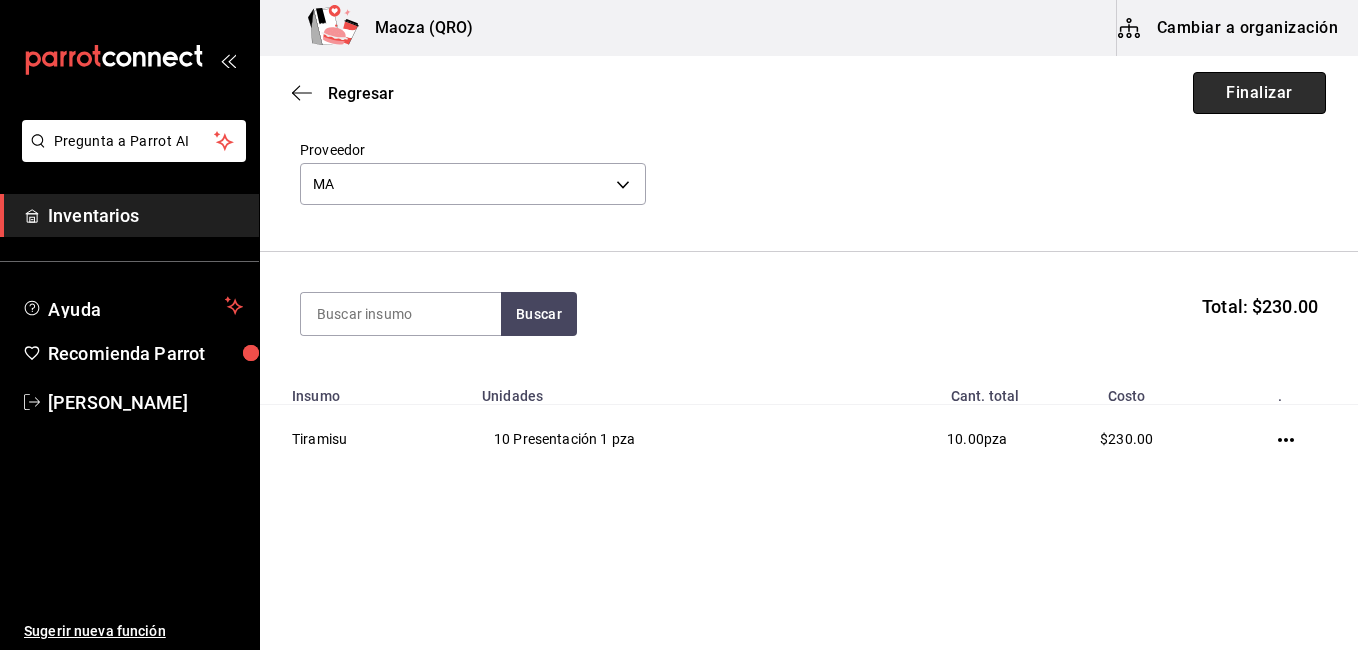 click on "Finalizar" at bounding box center (1259, 93) 